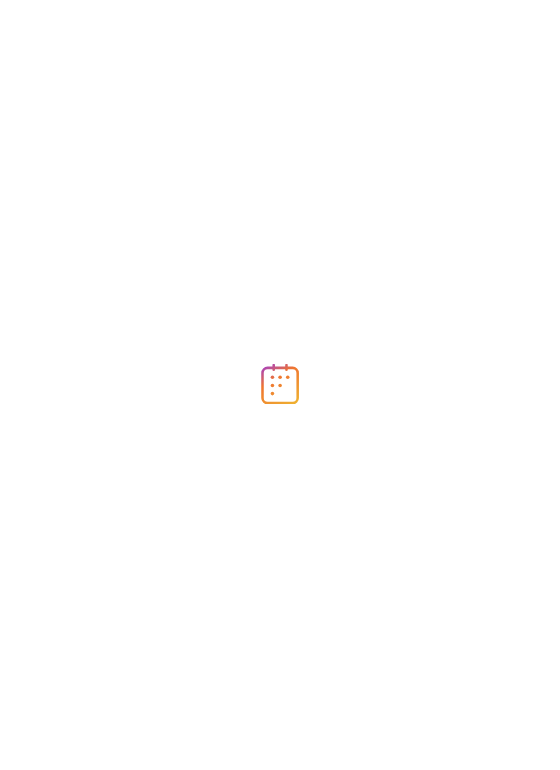 scroll, scrollTop: 0, scrollLeft: 0, axis: both 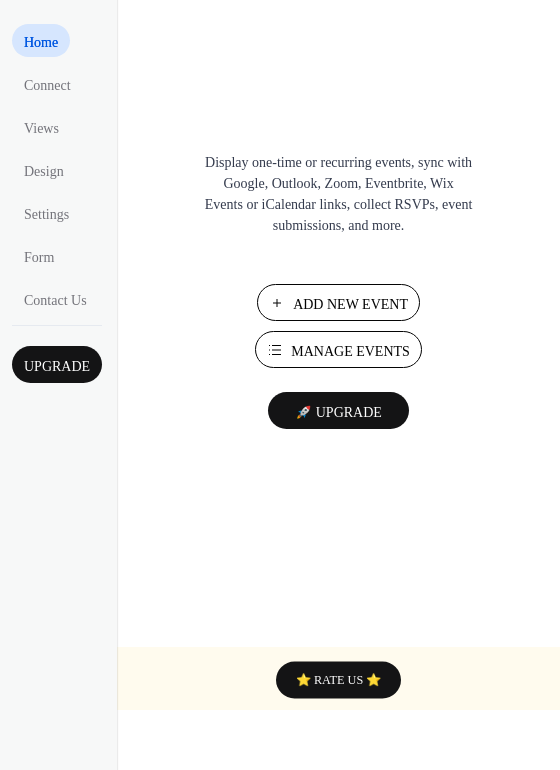 click on "Add New Event" at bounding box center (350, 304) 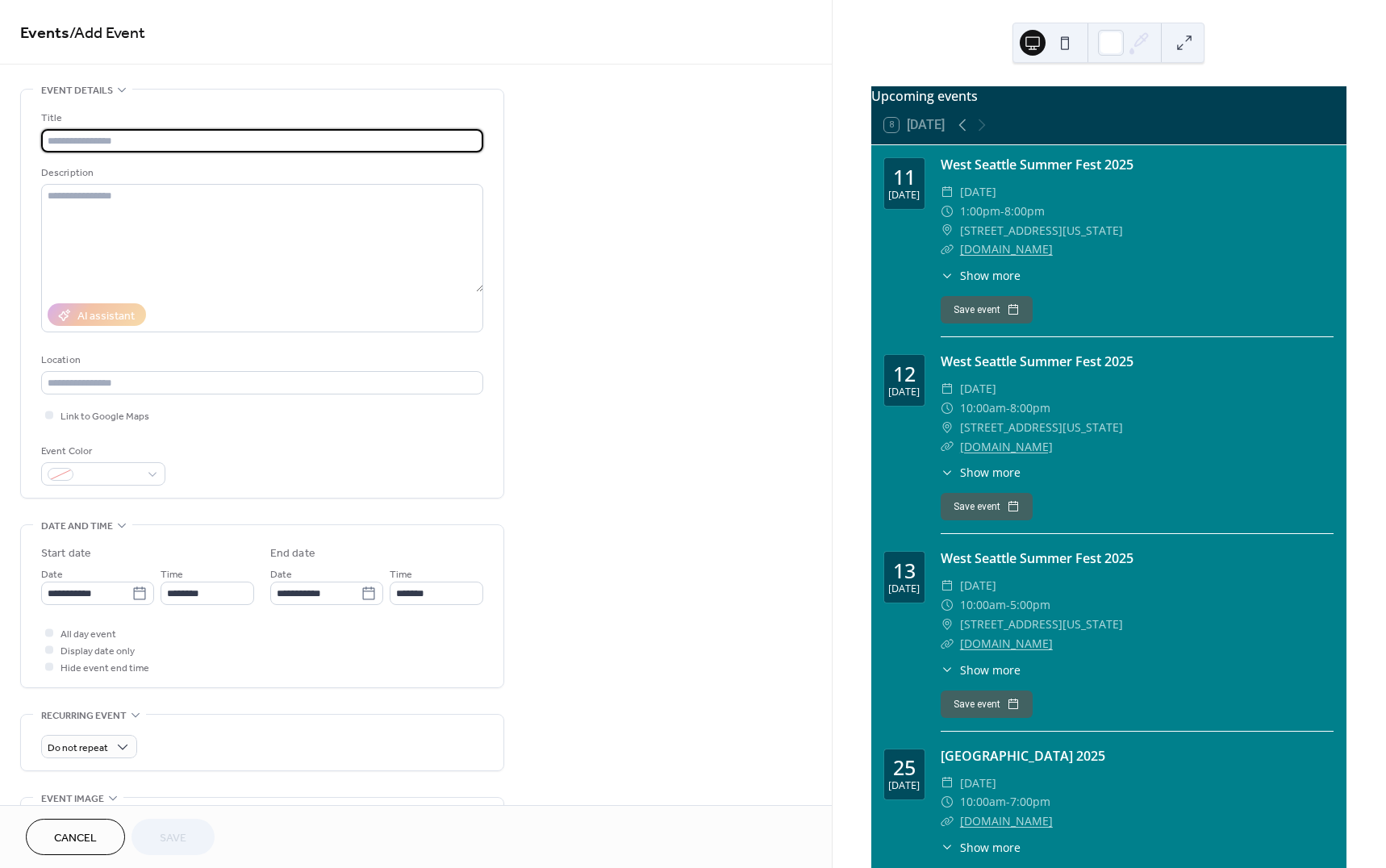 scroll, scrollTop: 0, scrollLeft: 0, axis: both 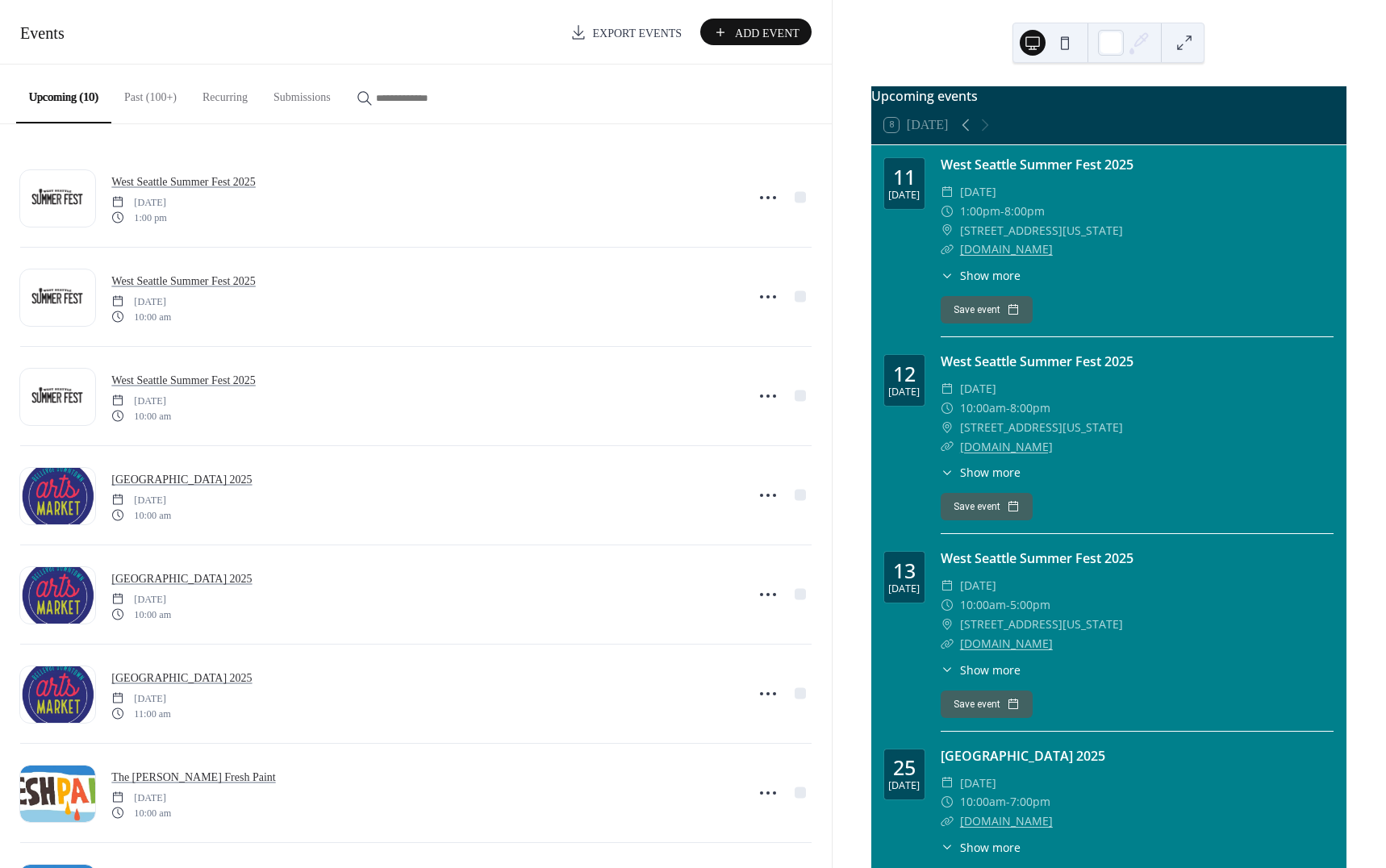 click on "Past  (100+)" at bounding box center [150, 93] 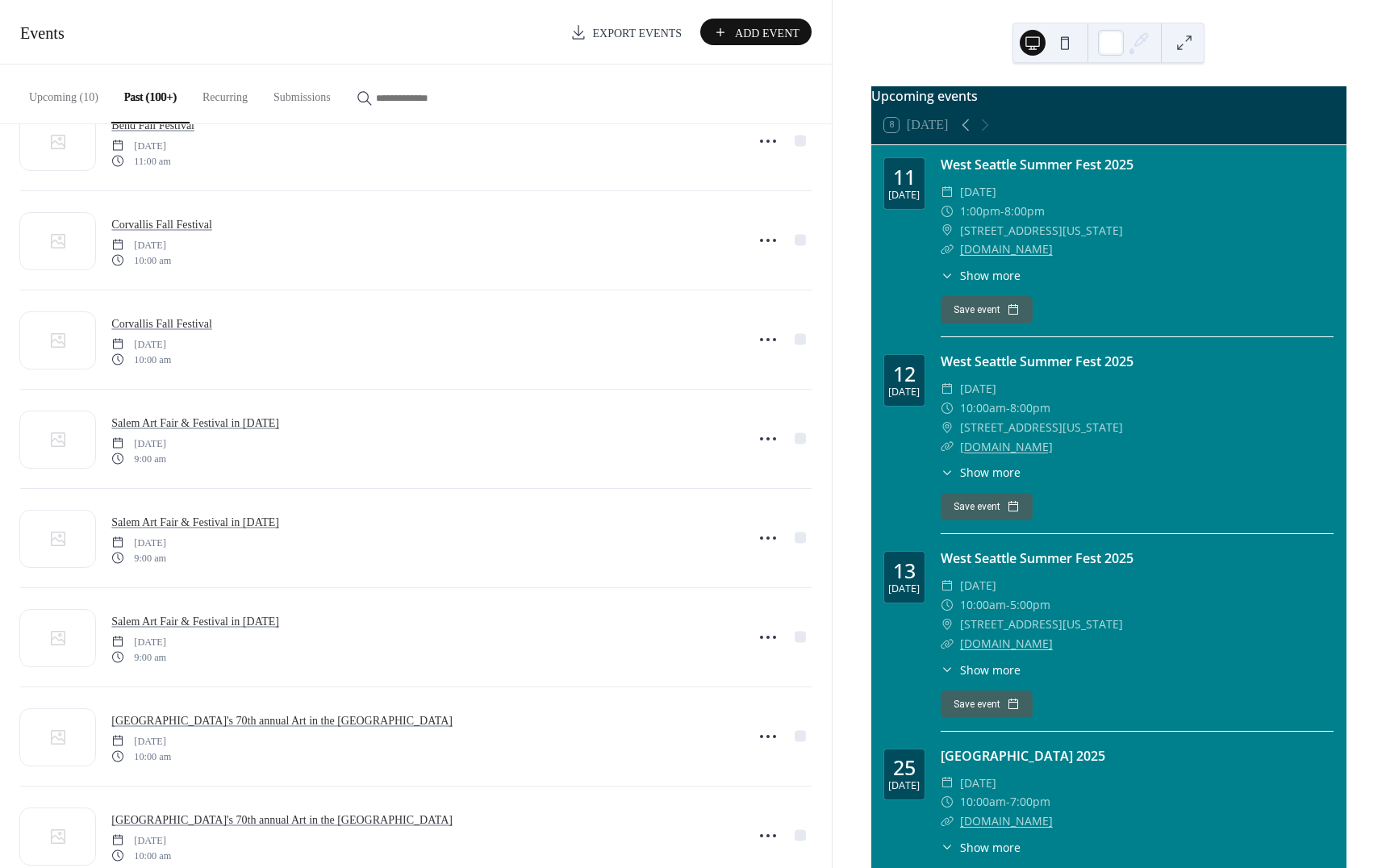 scroll, scrollTop: 5624, scrollLeft: 0, axis: vertical 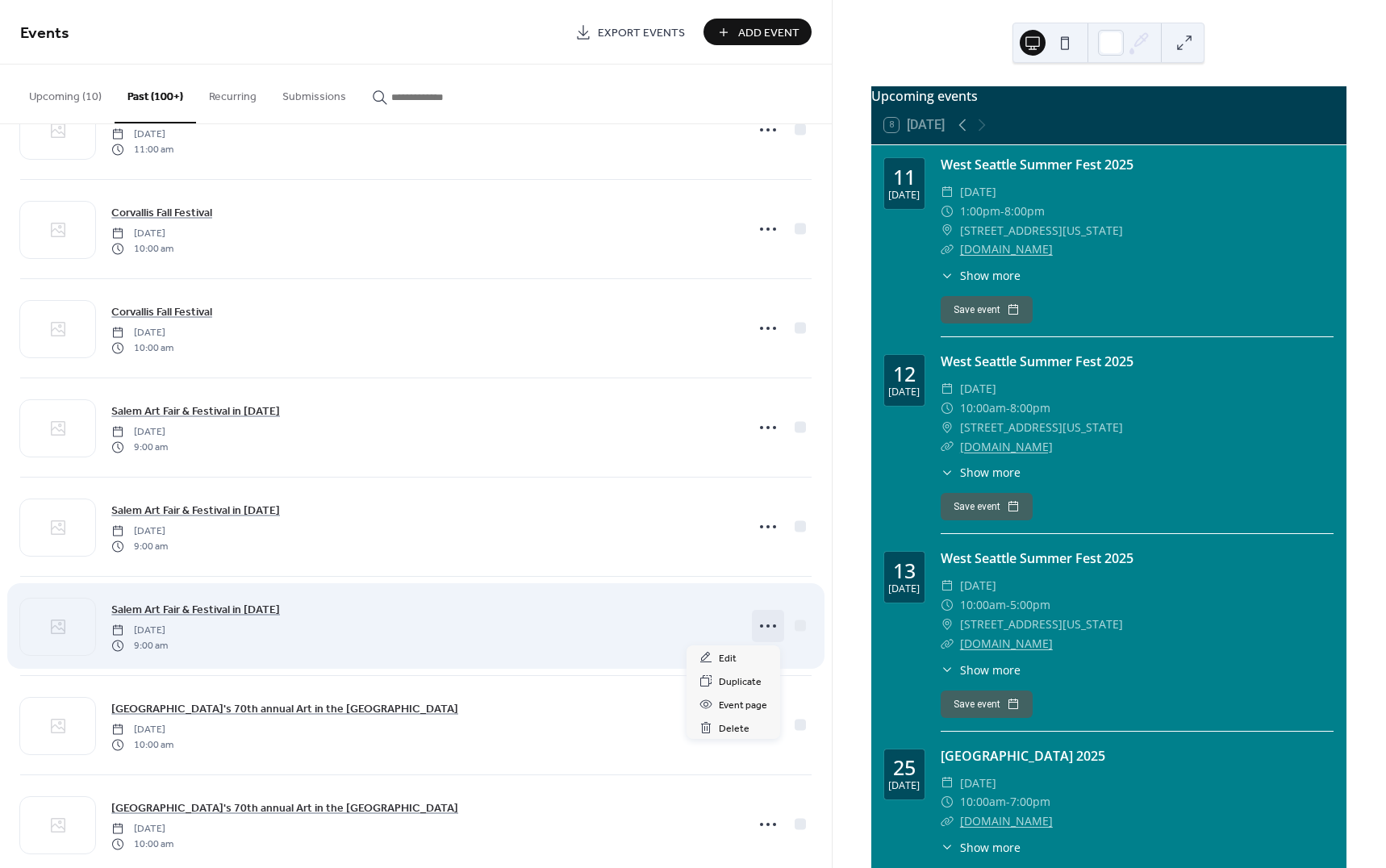 click 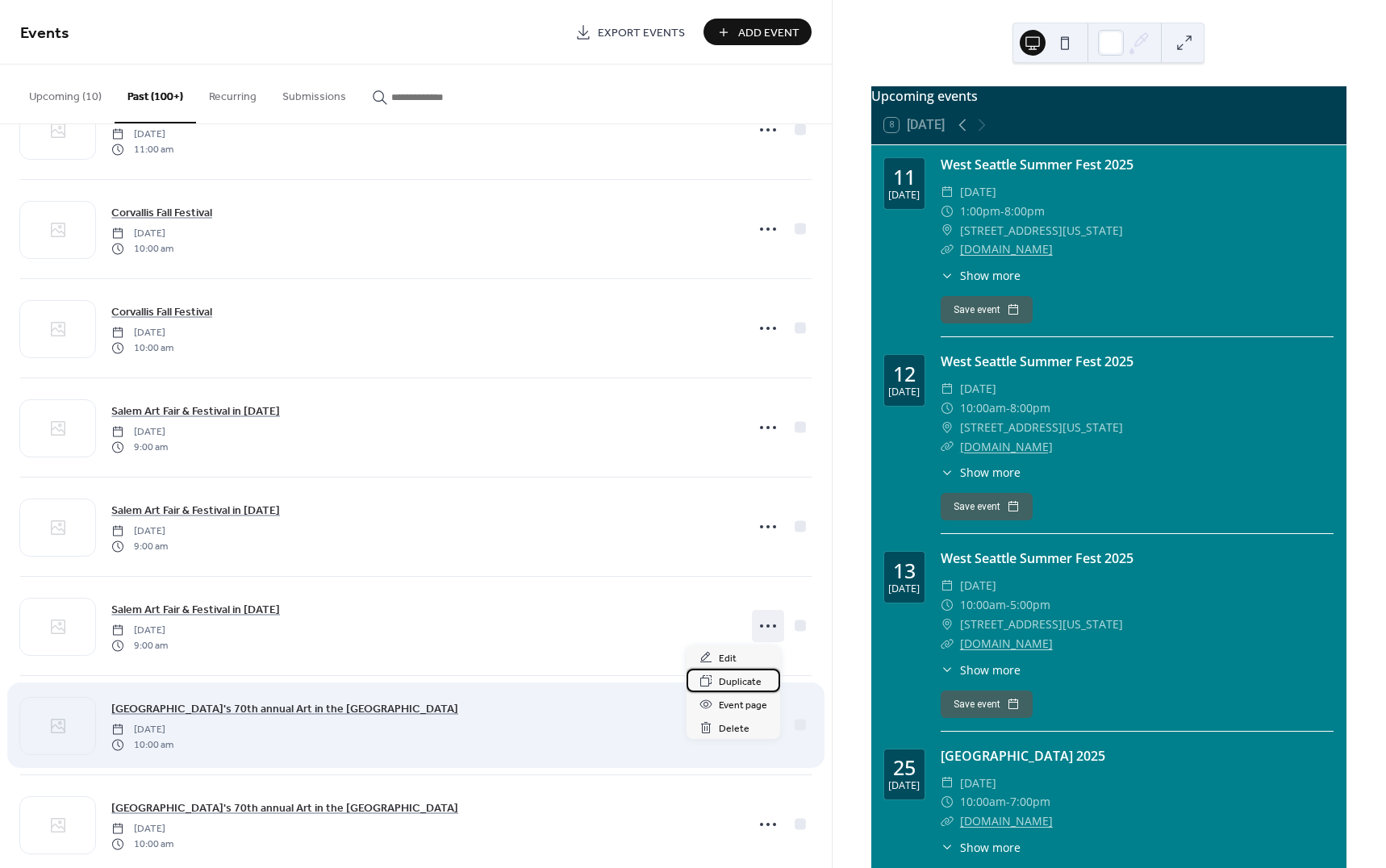 click on "Duplicate" at bounding box center (740, 682) 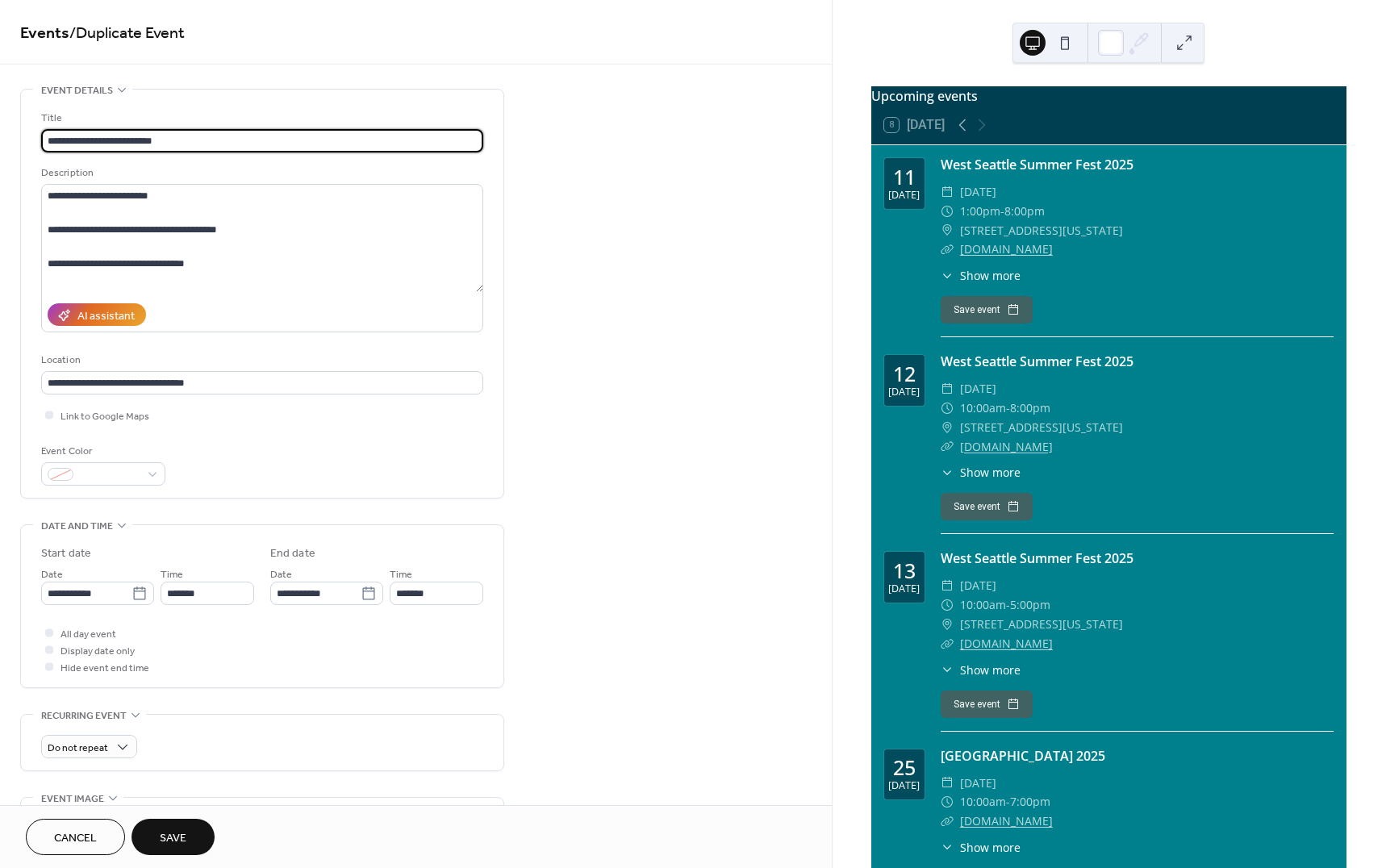 type on "**********" 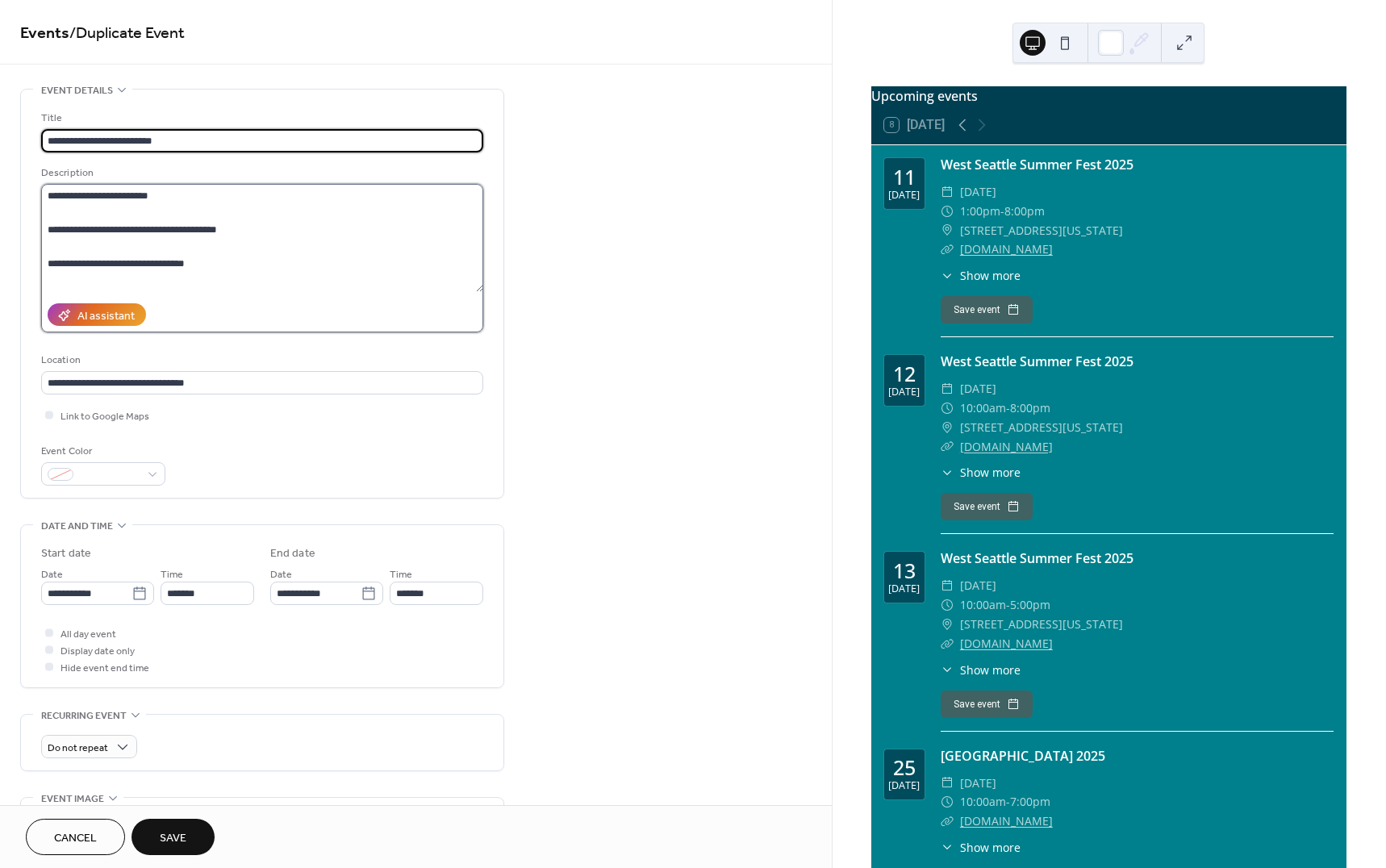 click on "**********" at bounding box center (262, 238) 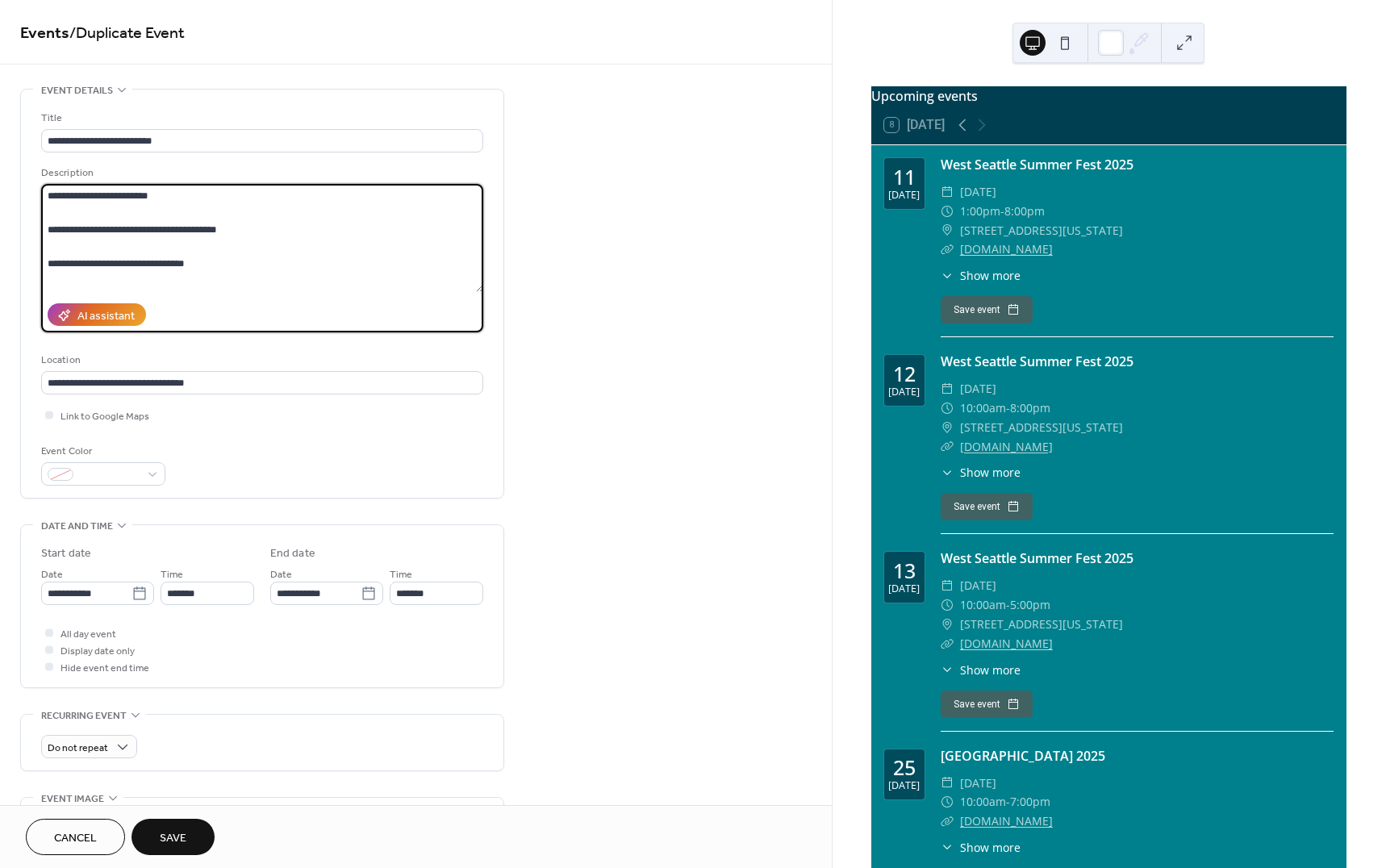 click on "**********" at bounding box center (262, 238) 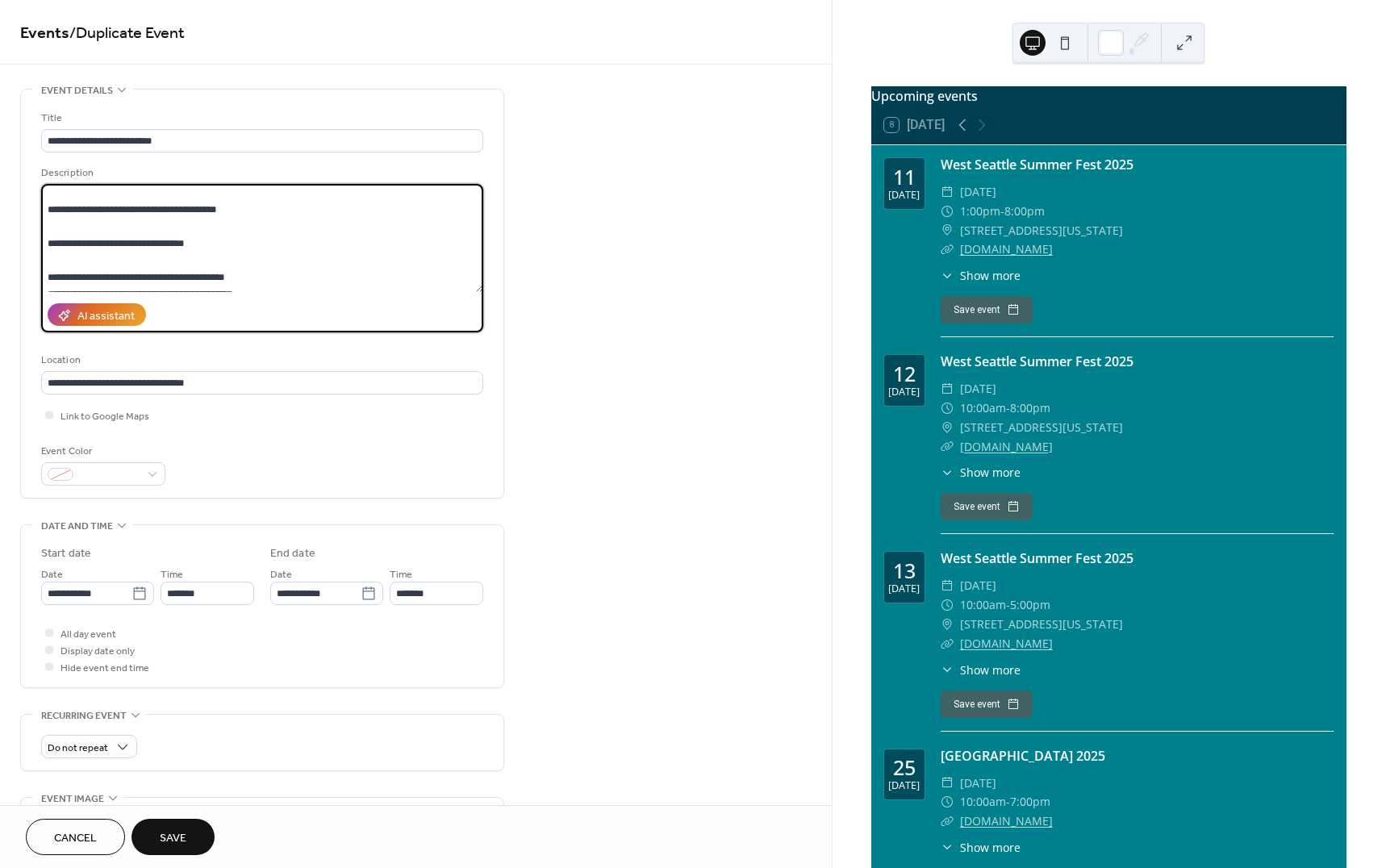 scroll, scrollTop: 39, scrollLeft: 0, axis: vertical 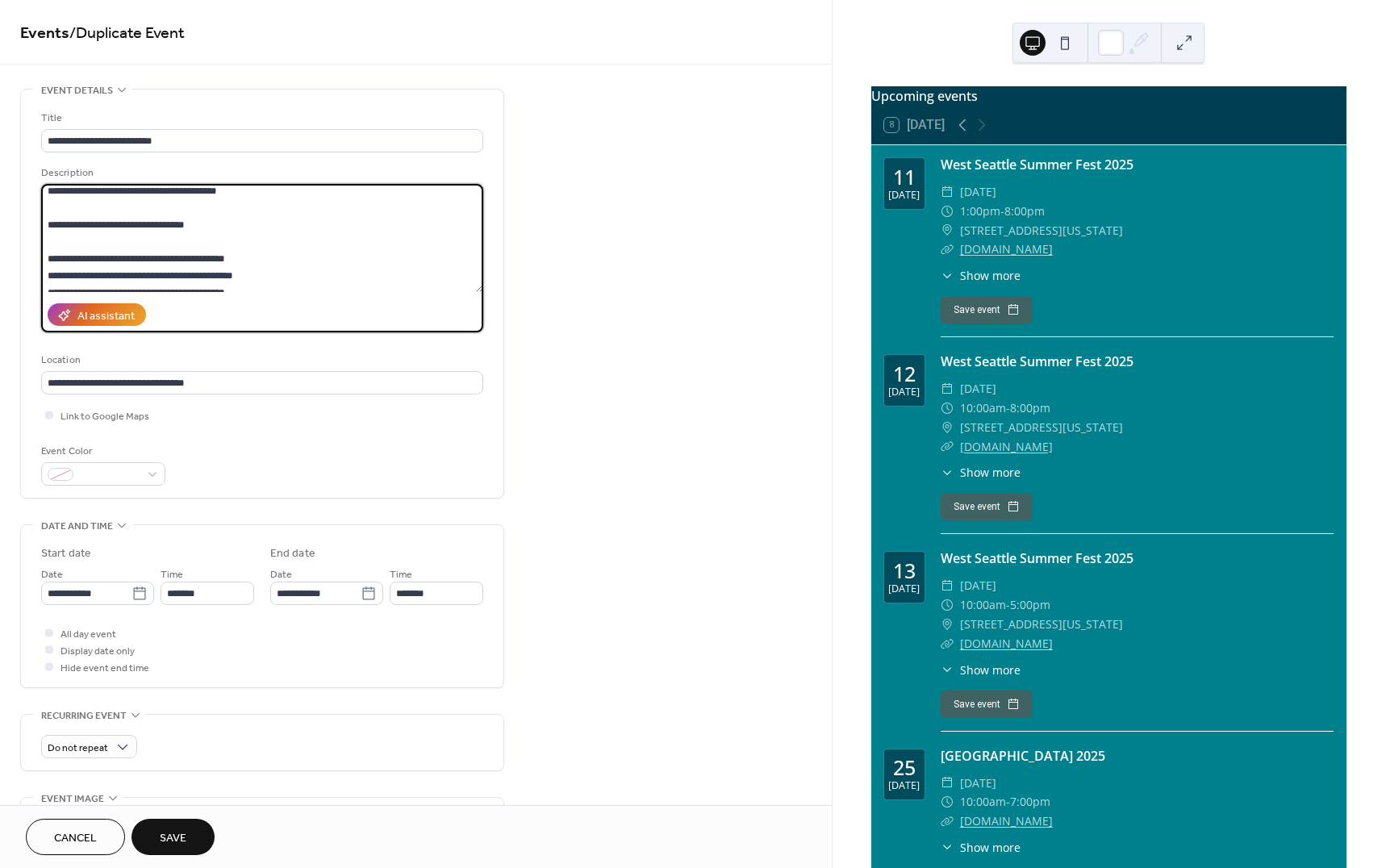 click on "**********" at bounding box center [262, 238] 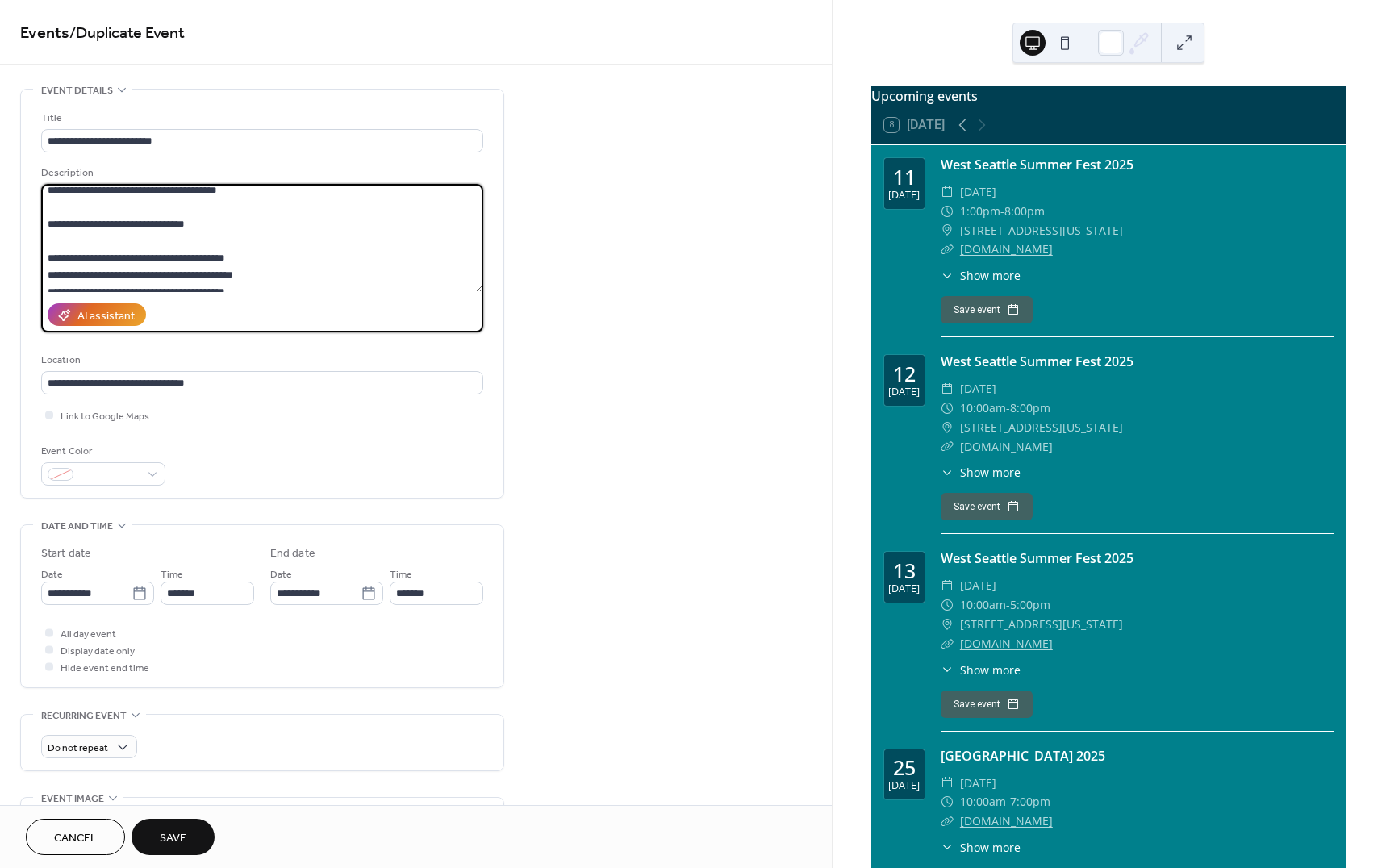 scroll, scrollTop: 40, scrollLeft: 0, axis: vertical 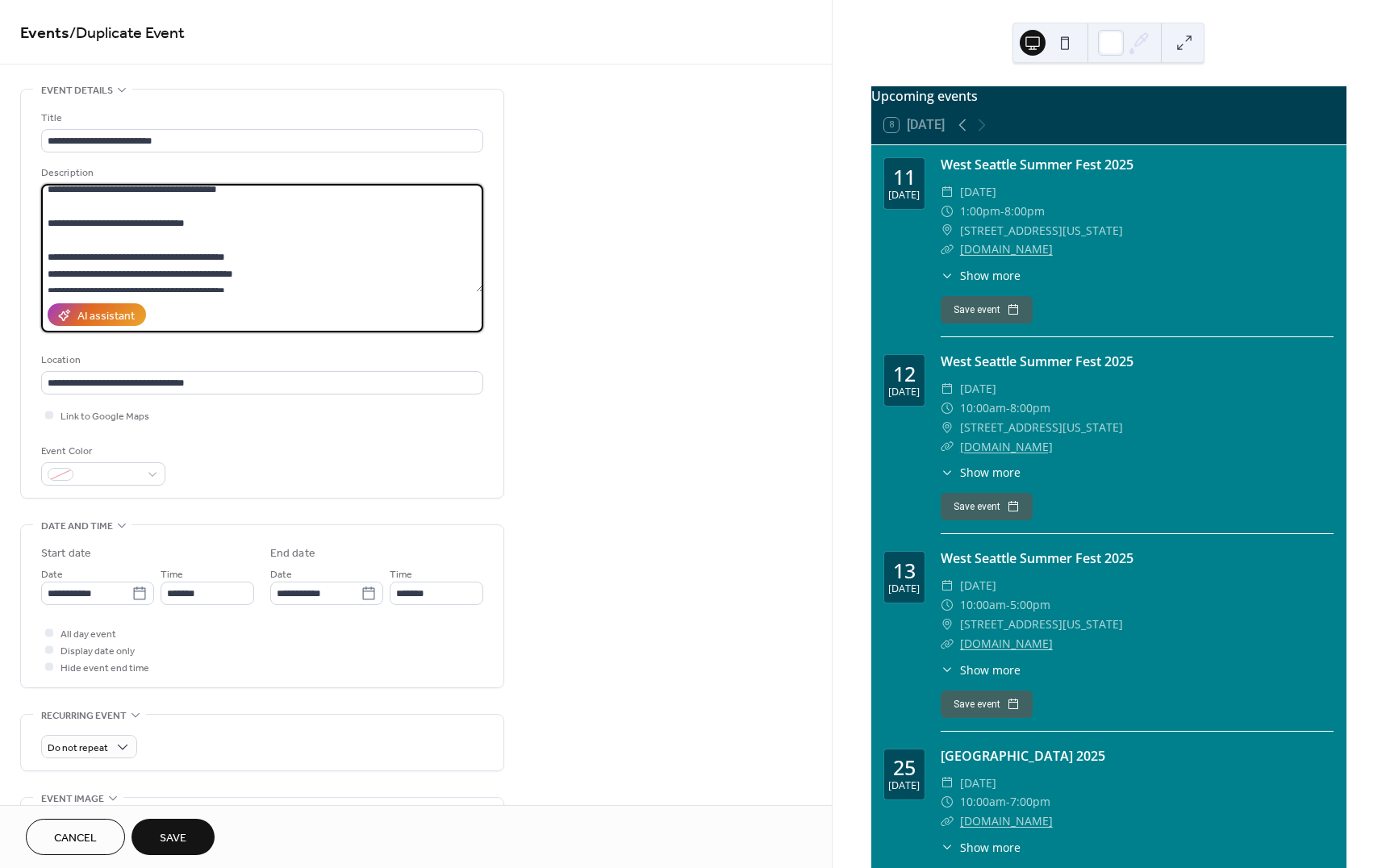 drag, startPoint x: 148, startPoint y: 277, endPoint x: 172, endPoint y: 265, distance: 26.83282 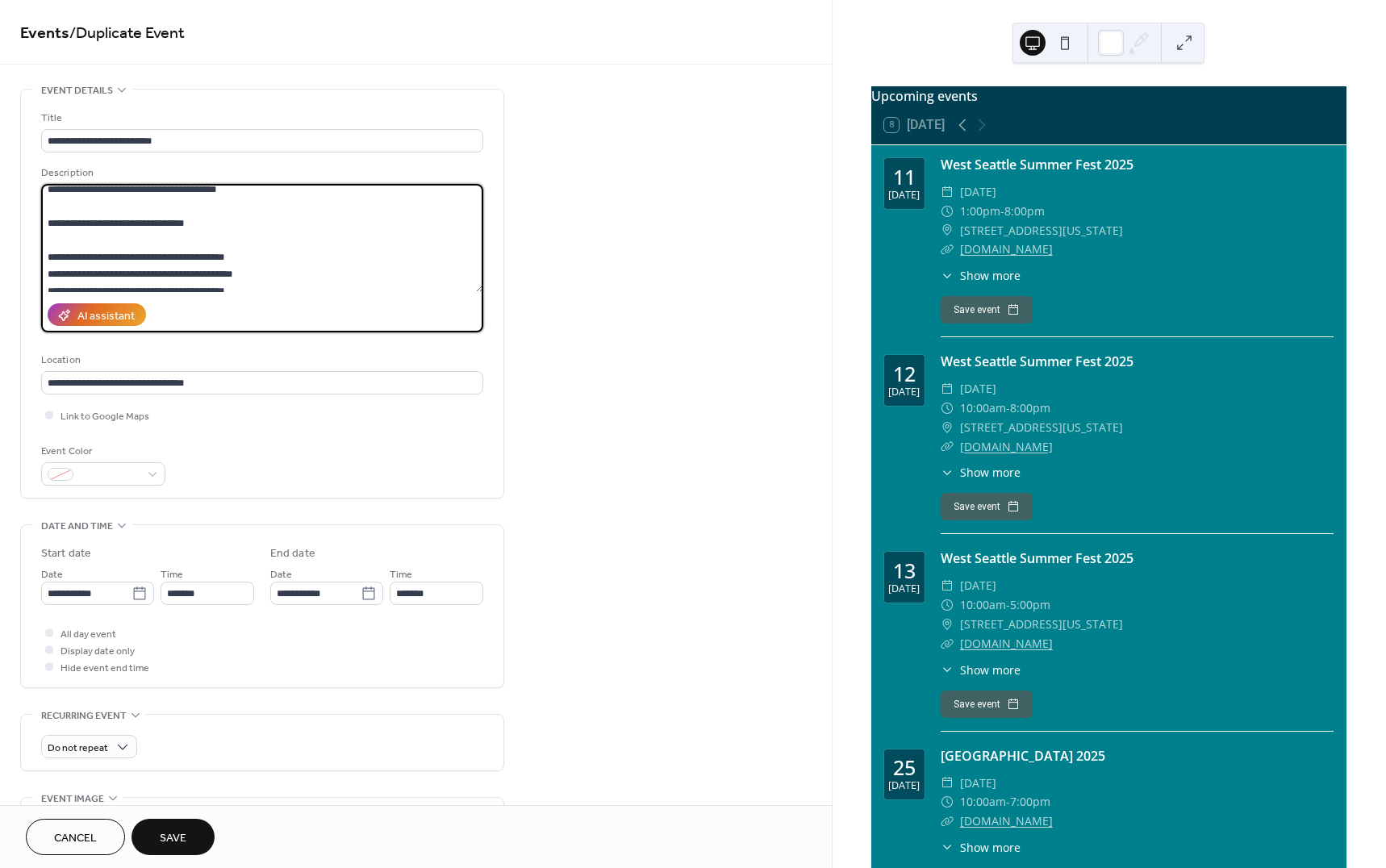 scroll, scrollTop: 51, scrollLeft: 0, axis: vertical 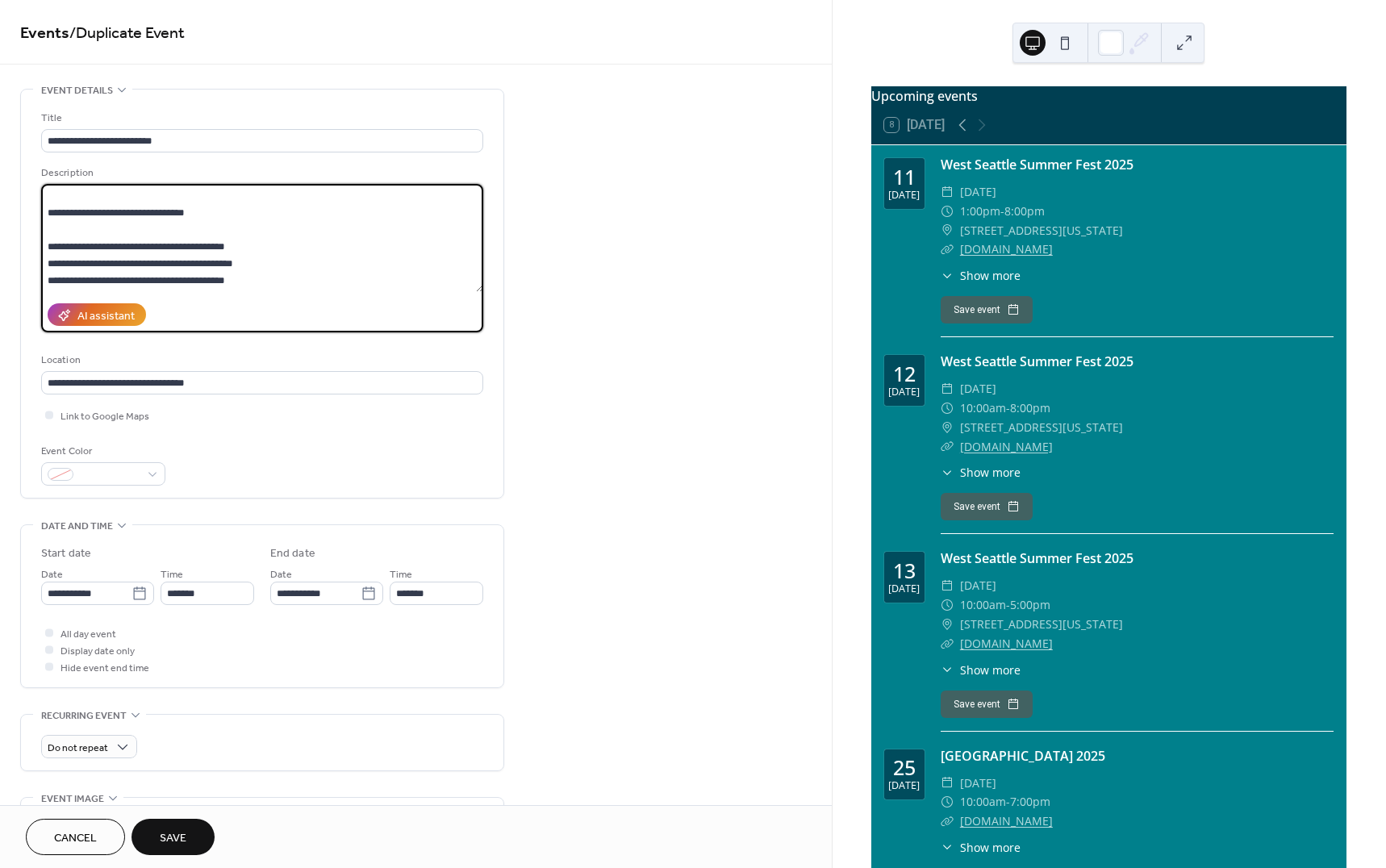 drag, startPoint x: 140, startPoint y: 278, endPoint x: 183, endPoint y: 266, distance: 44.643029 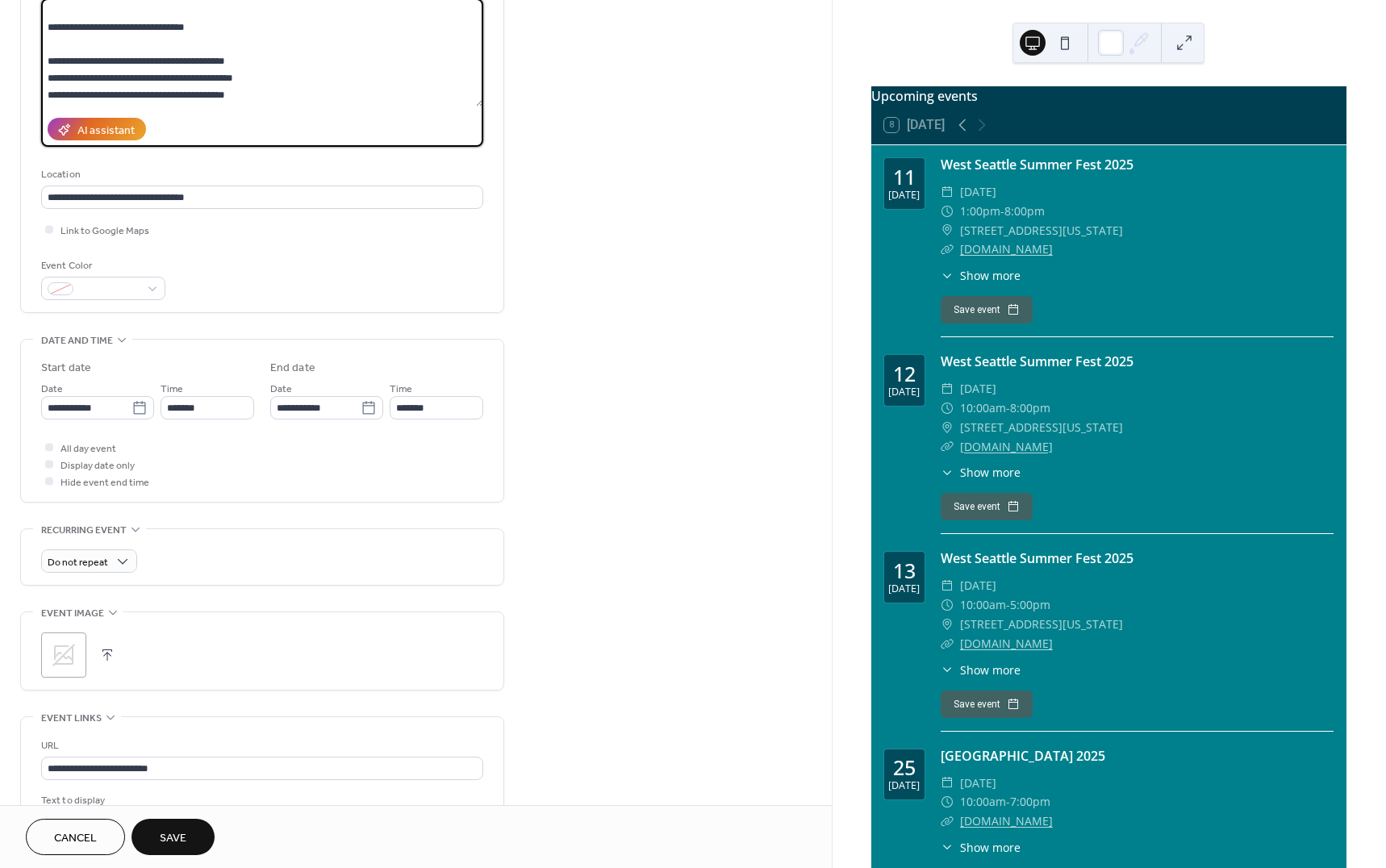 scroll, scrollTop: 187, scrollLeft: 0, axis: vertical 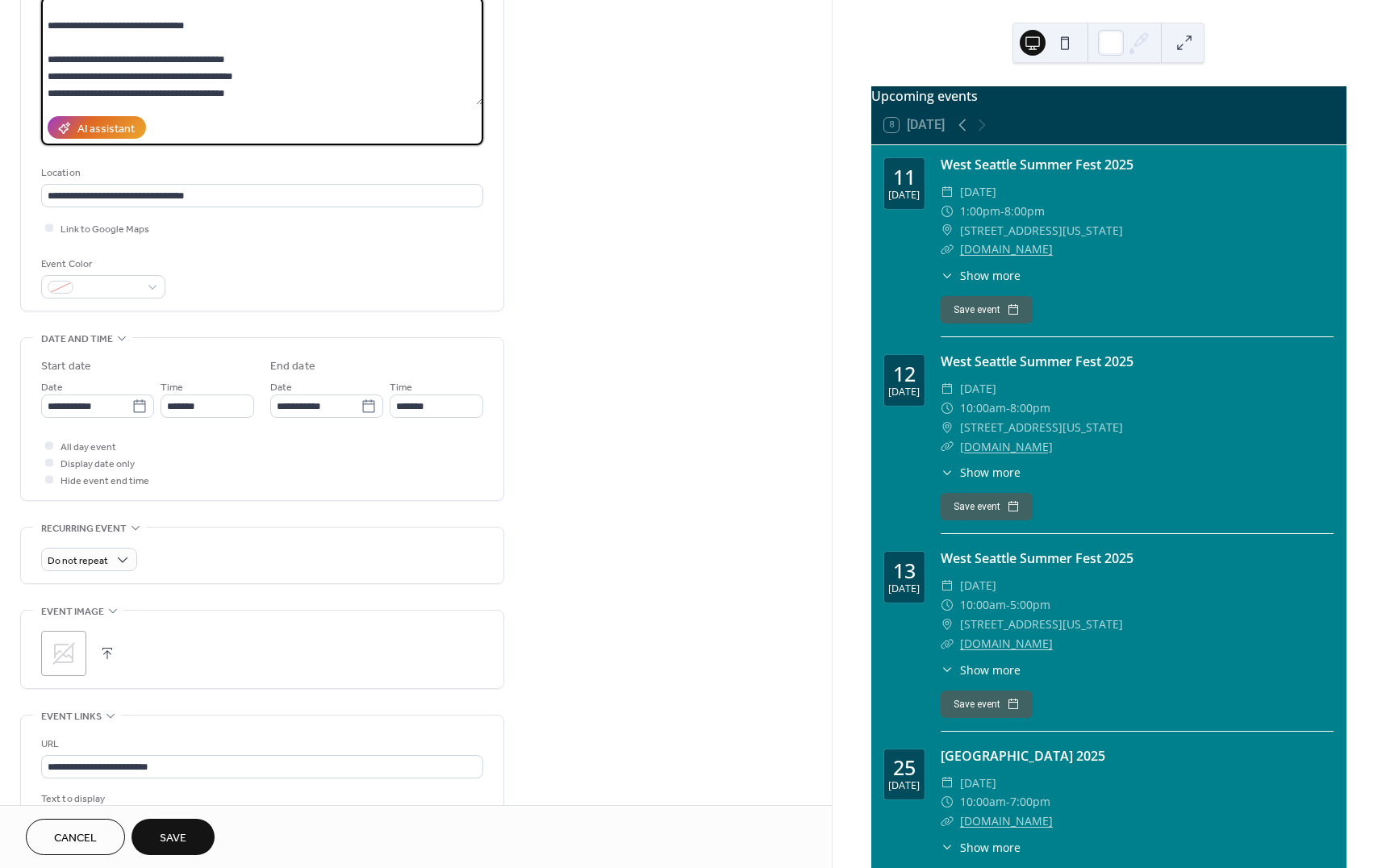 type on "**********" 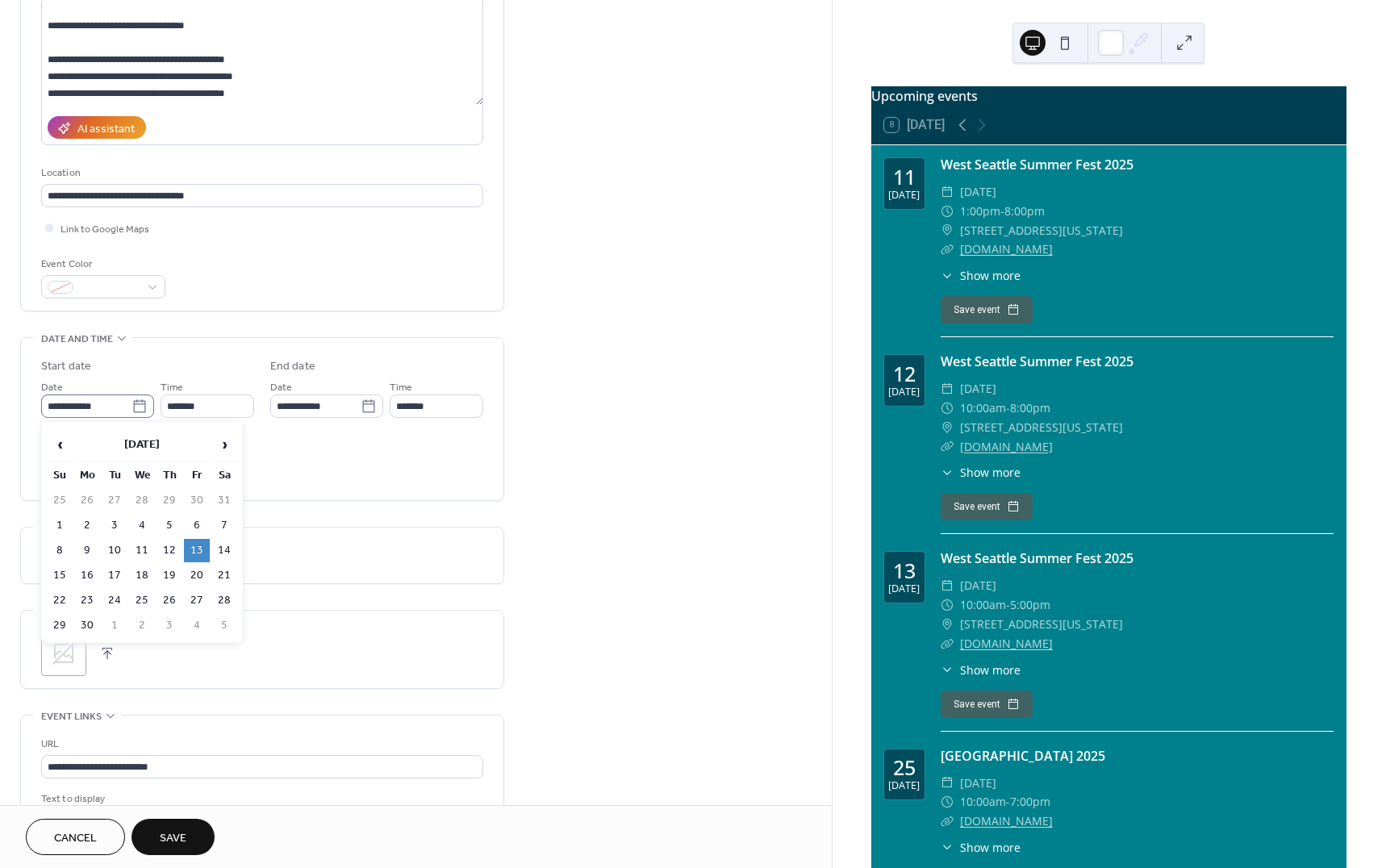 click 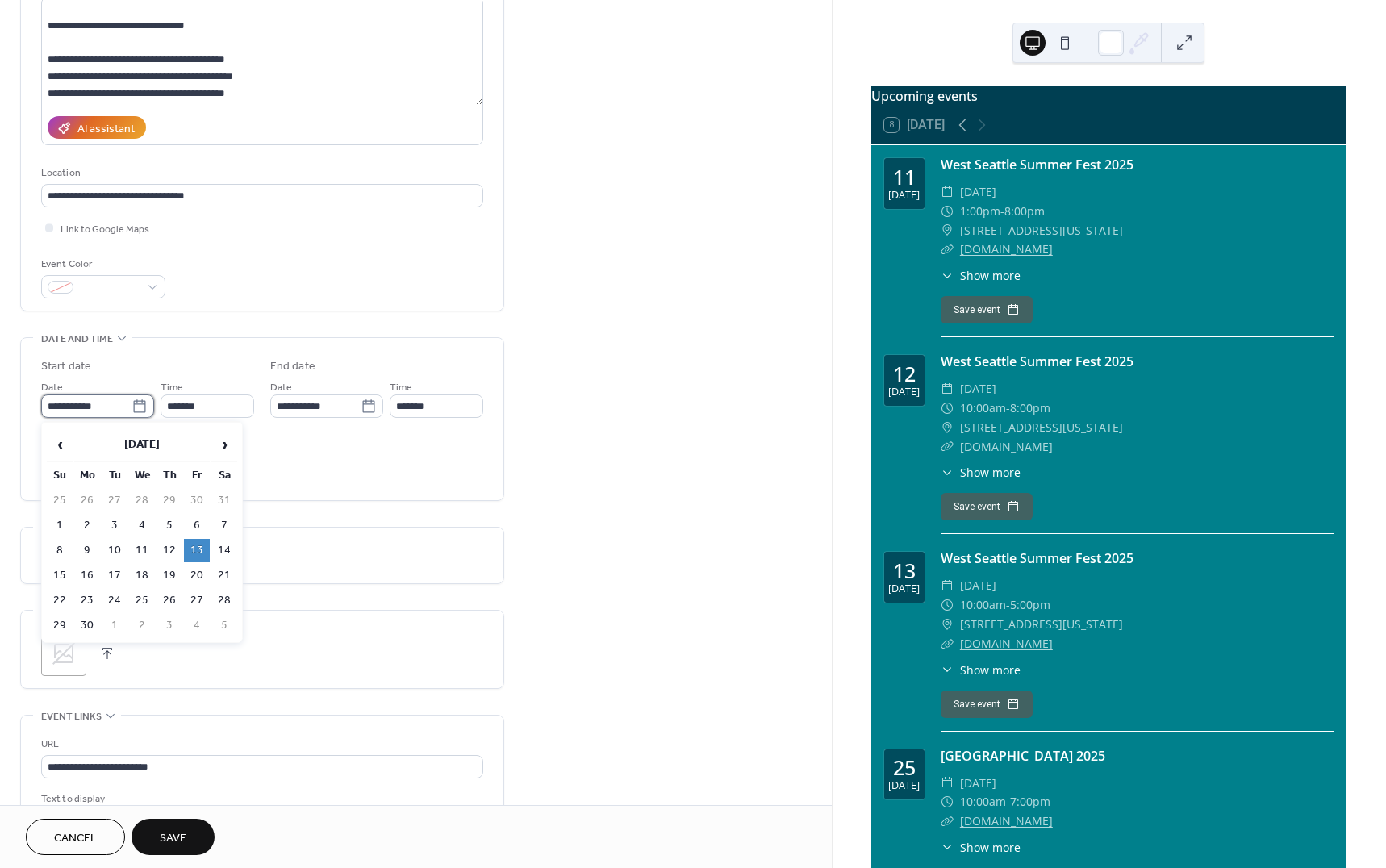 click on "**********" at bounding box center (86, 406) 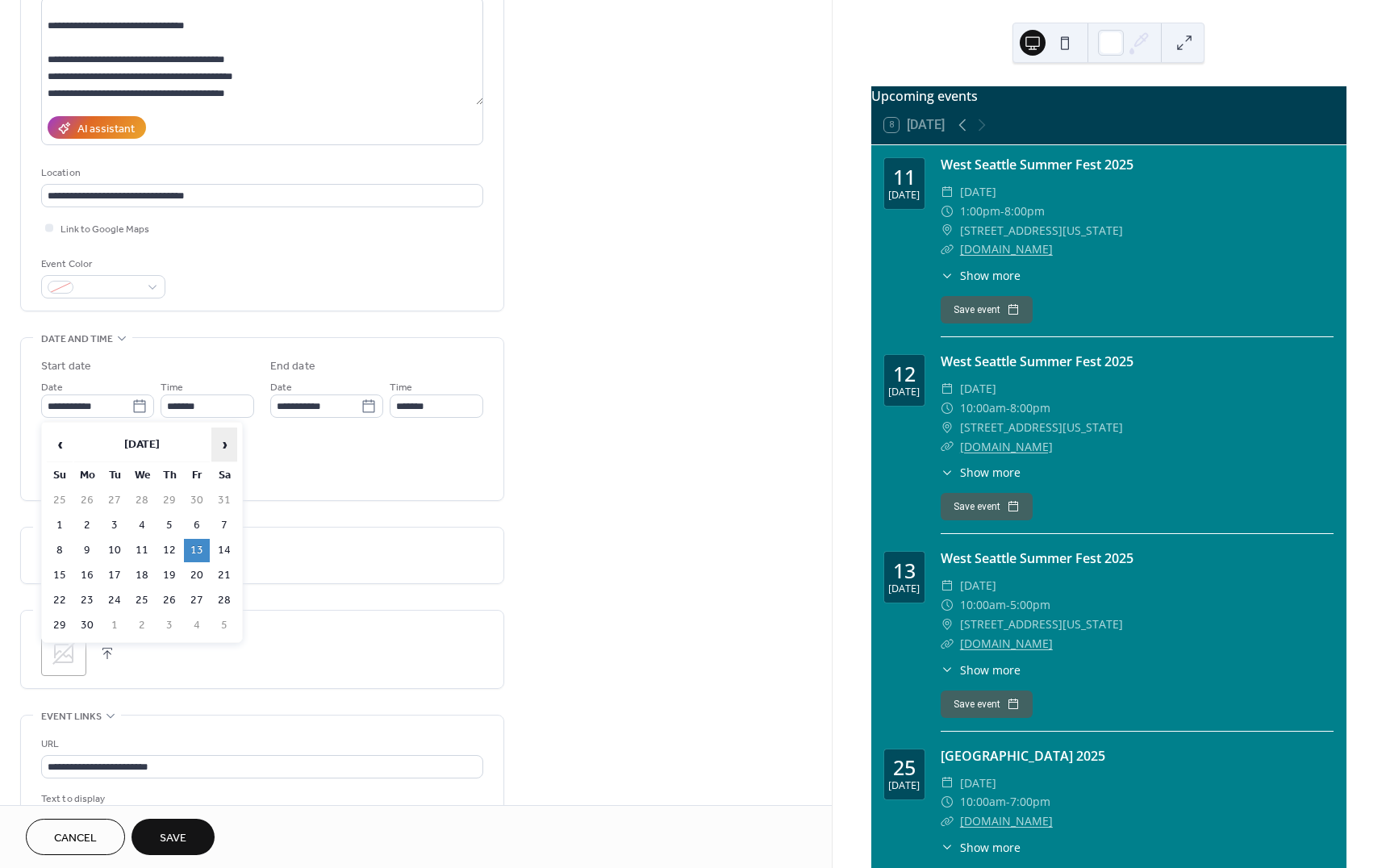click on "›" at bounding box center (224, 444) 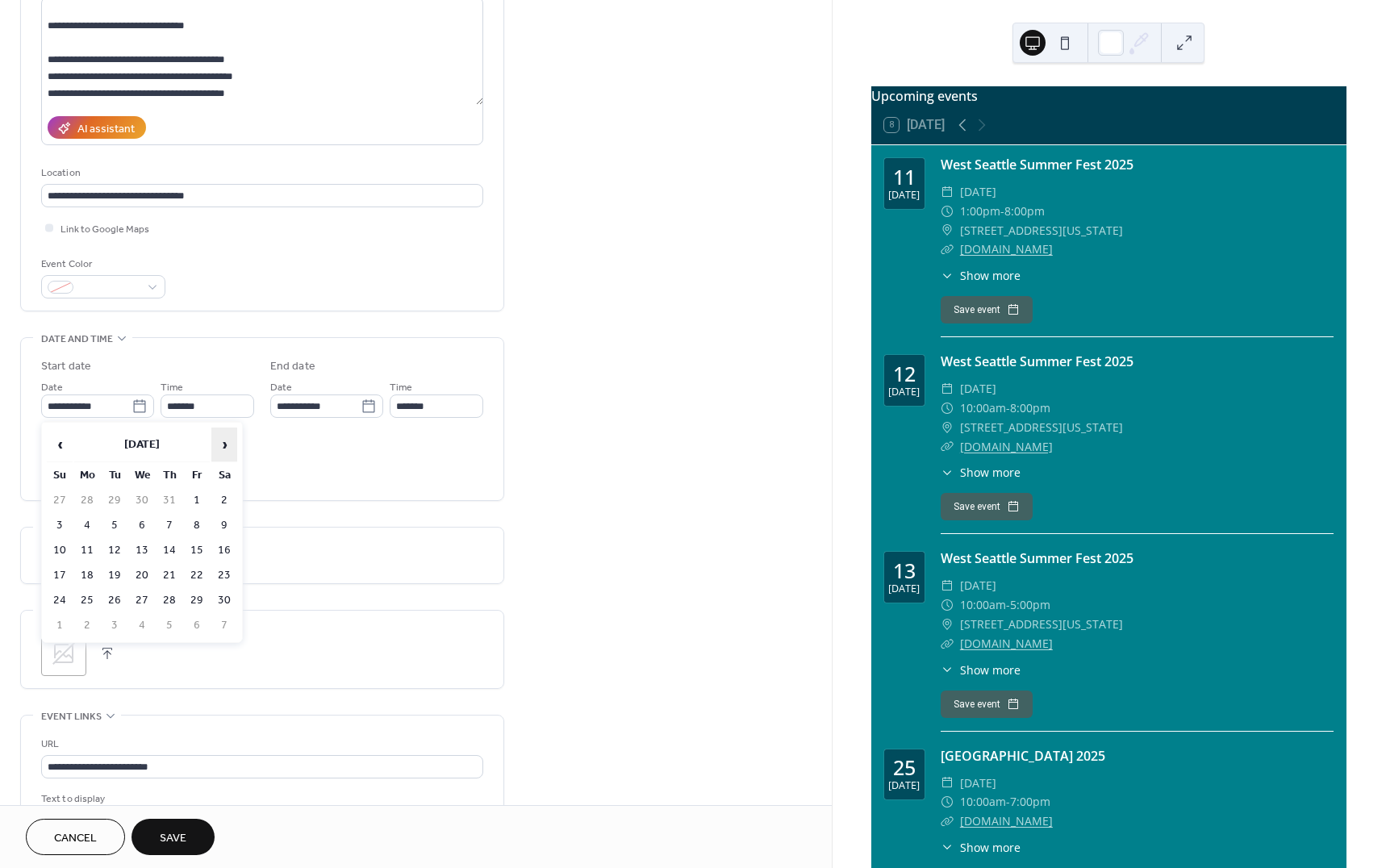 click on "›" at bounding box center (224, 444) 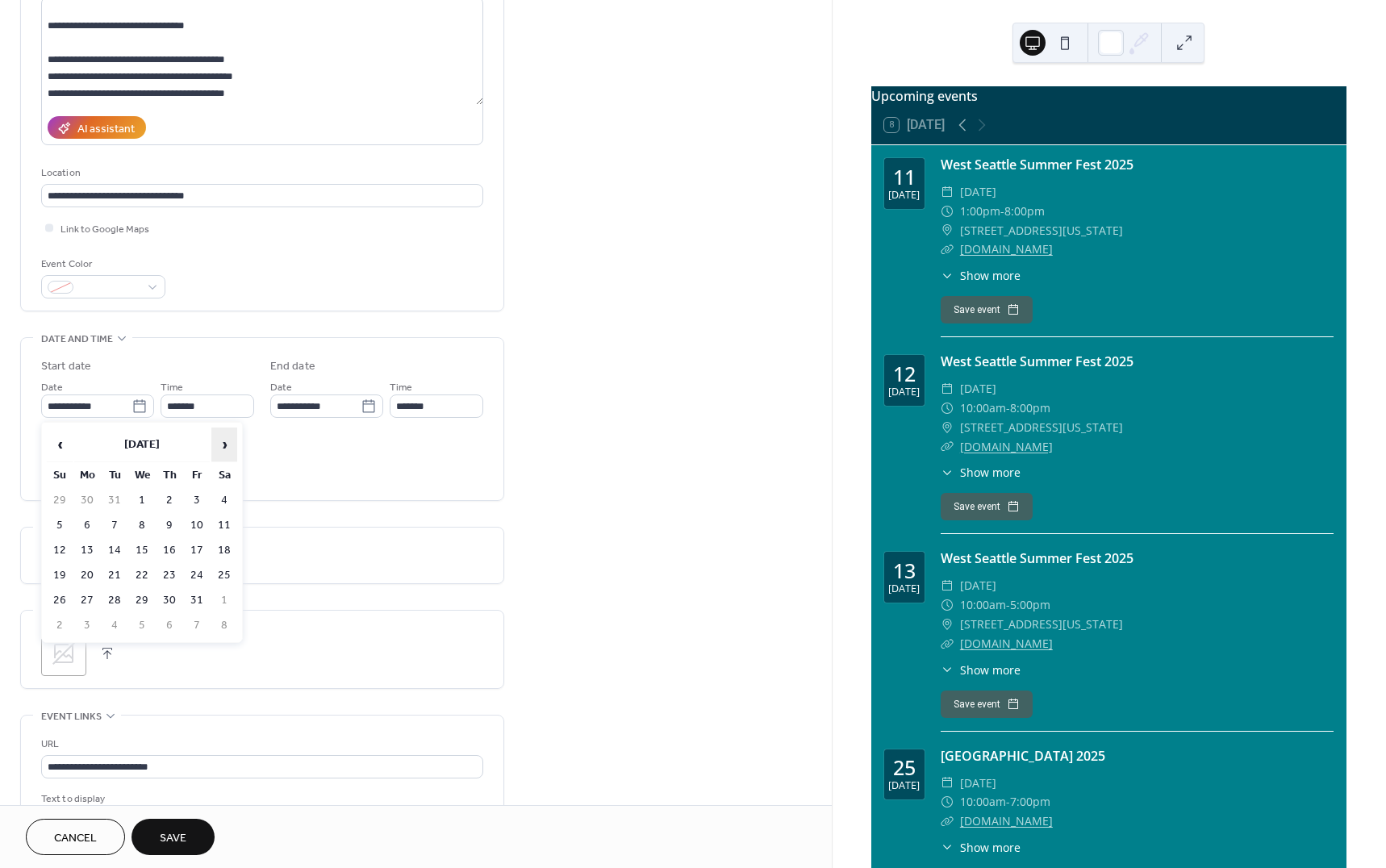 click on "›" at bounding box center (224, 444) 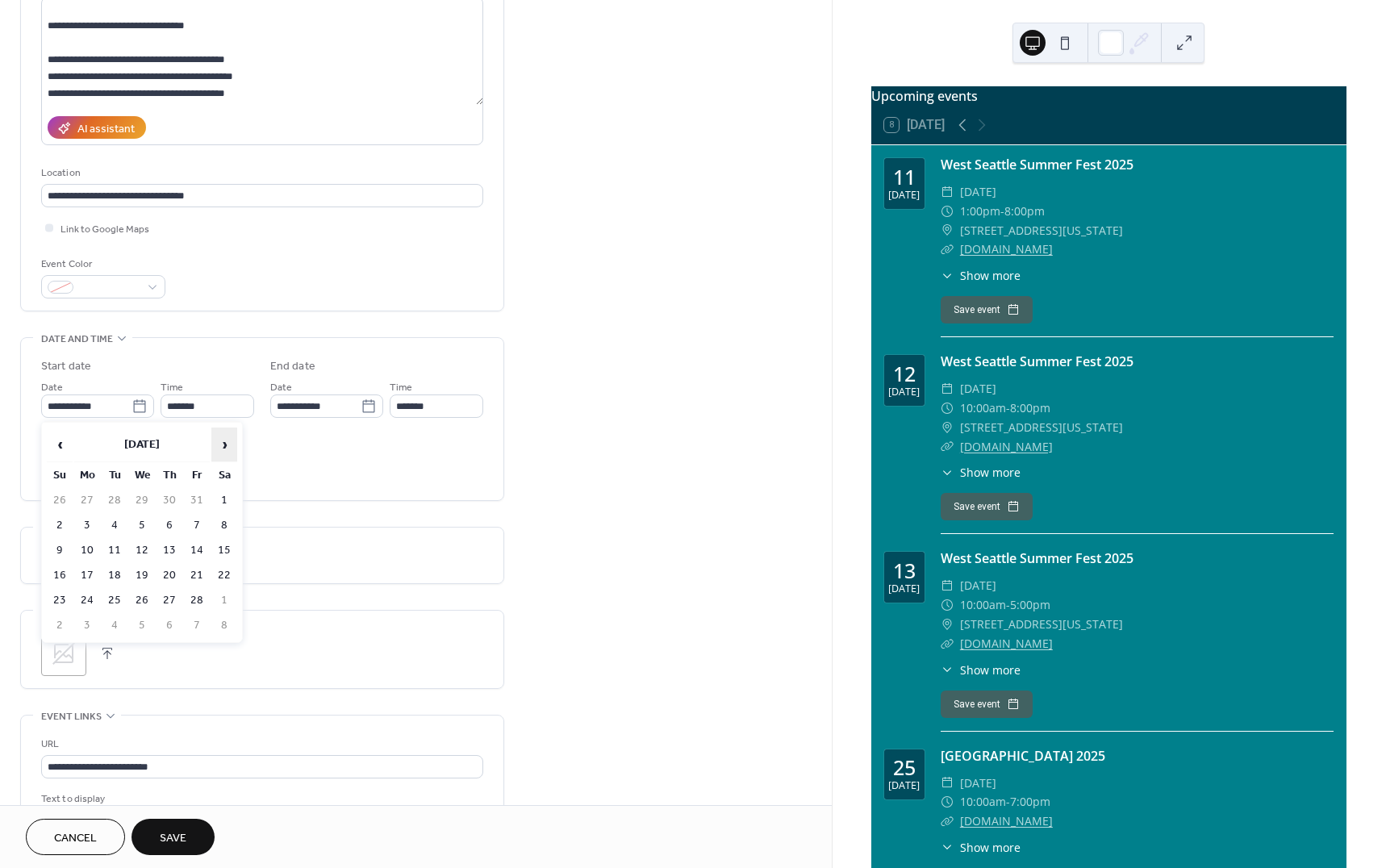 click on "›" at bounding box center (224, 444) 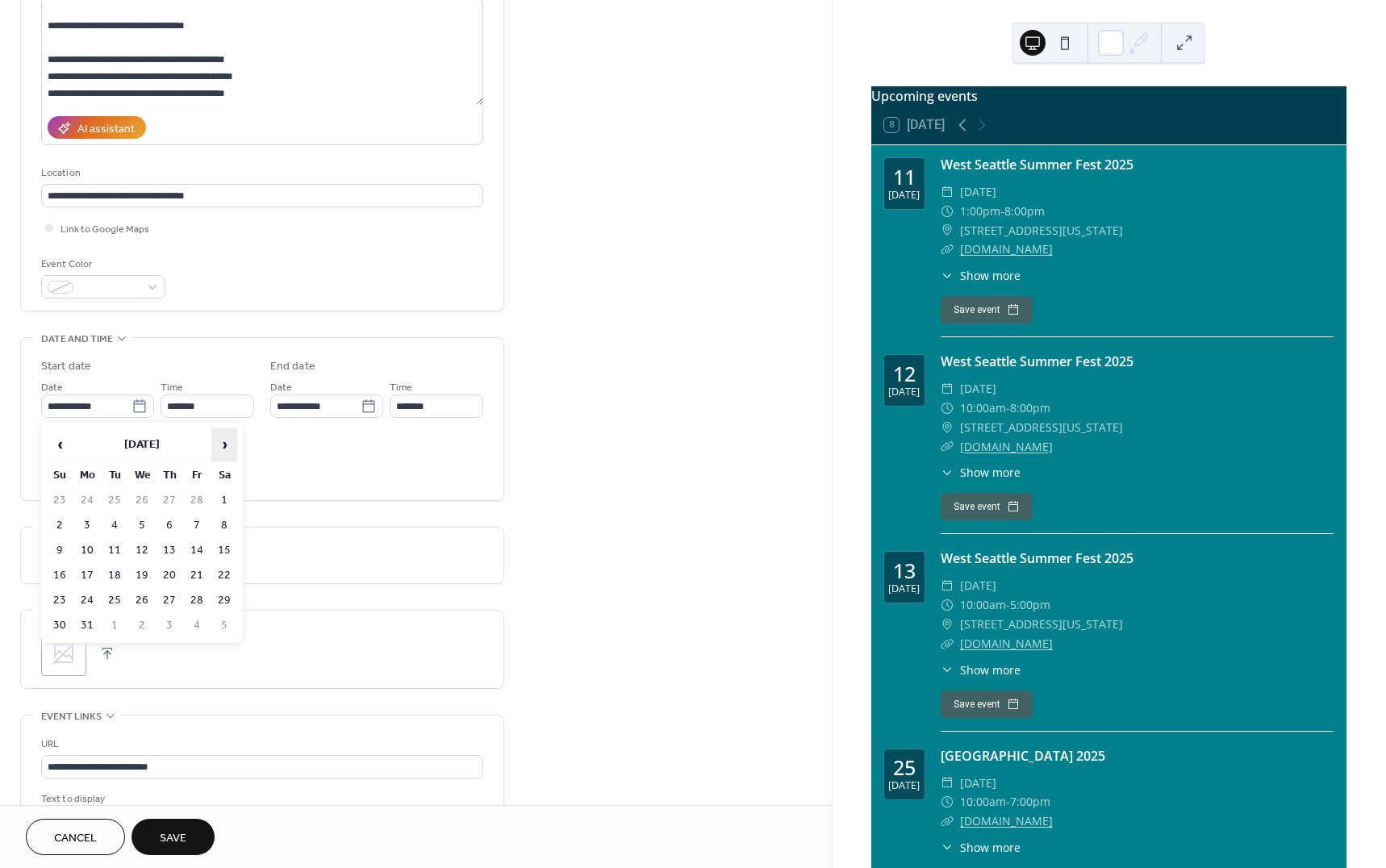 click on "›" at bounding box center [224, 444] 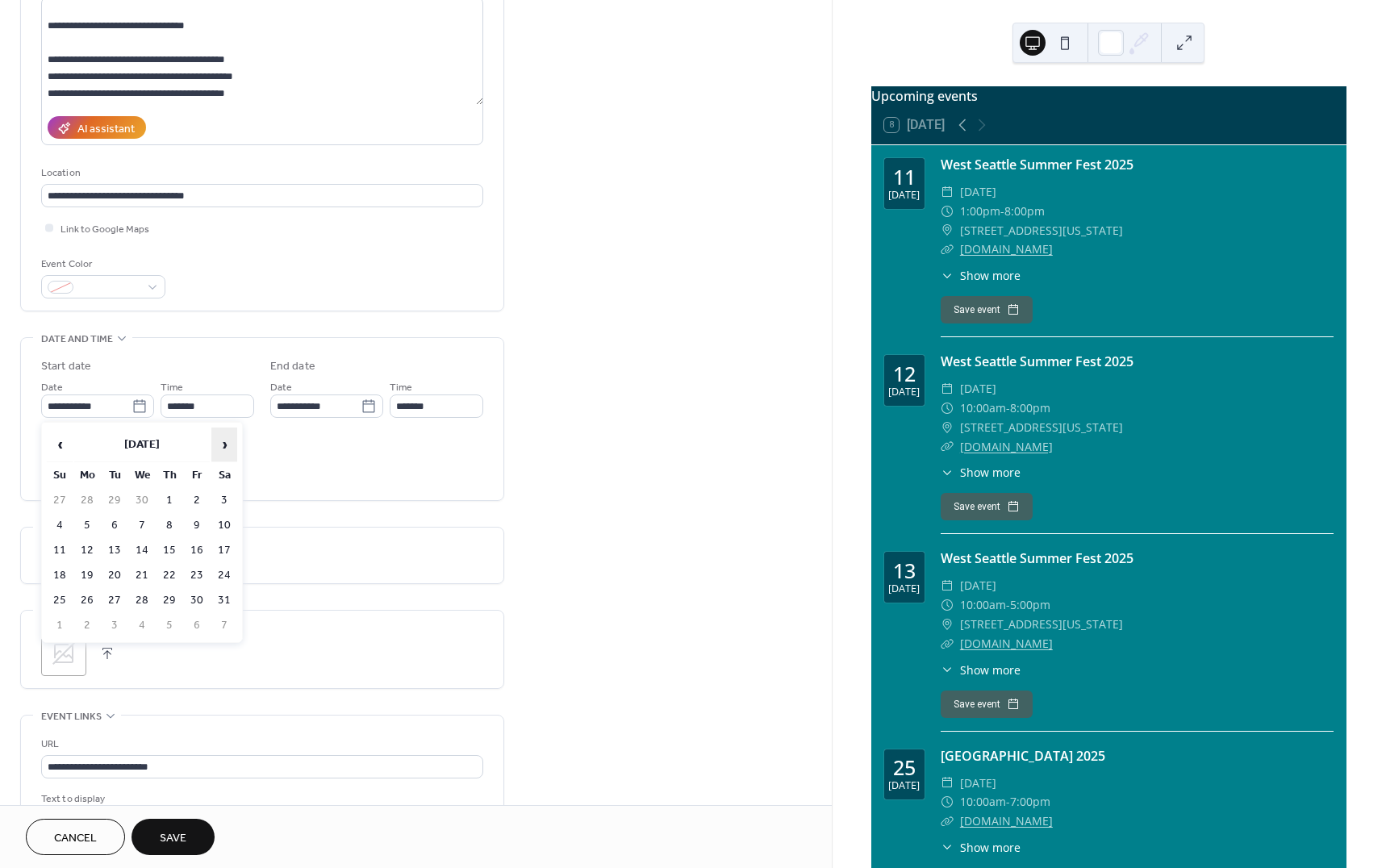 click on "›" at bounding box center [224, 444] 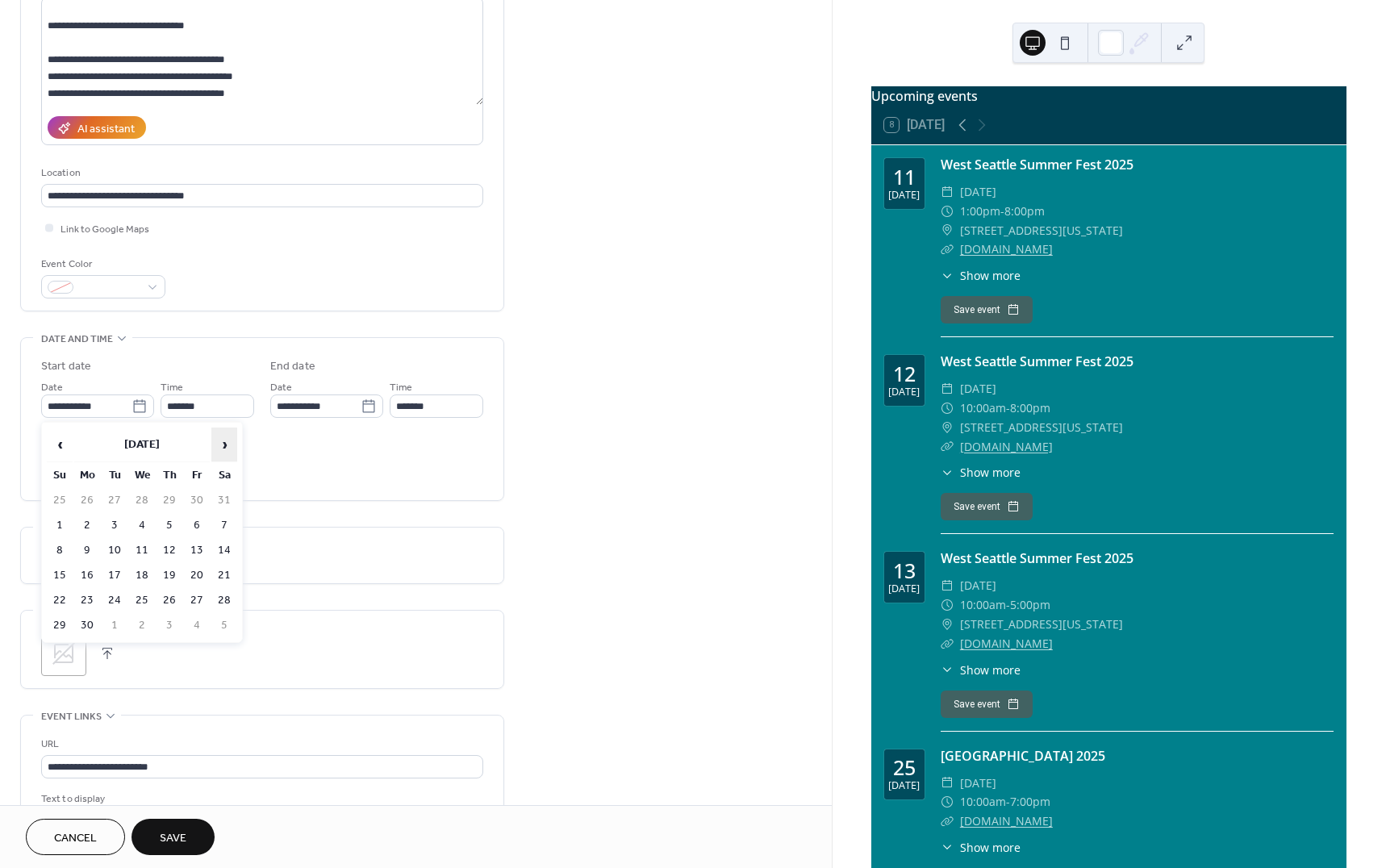 click on "›" at bounding box center [224, 444] 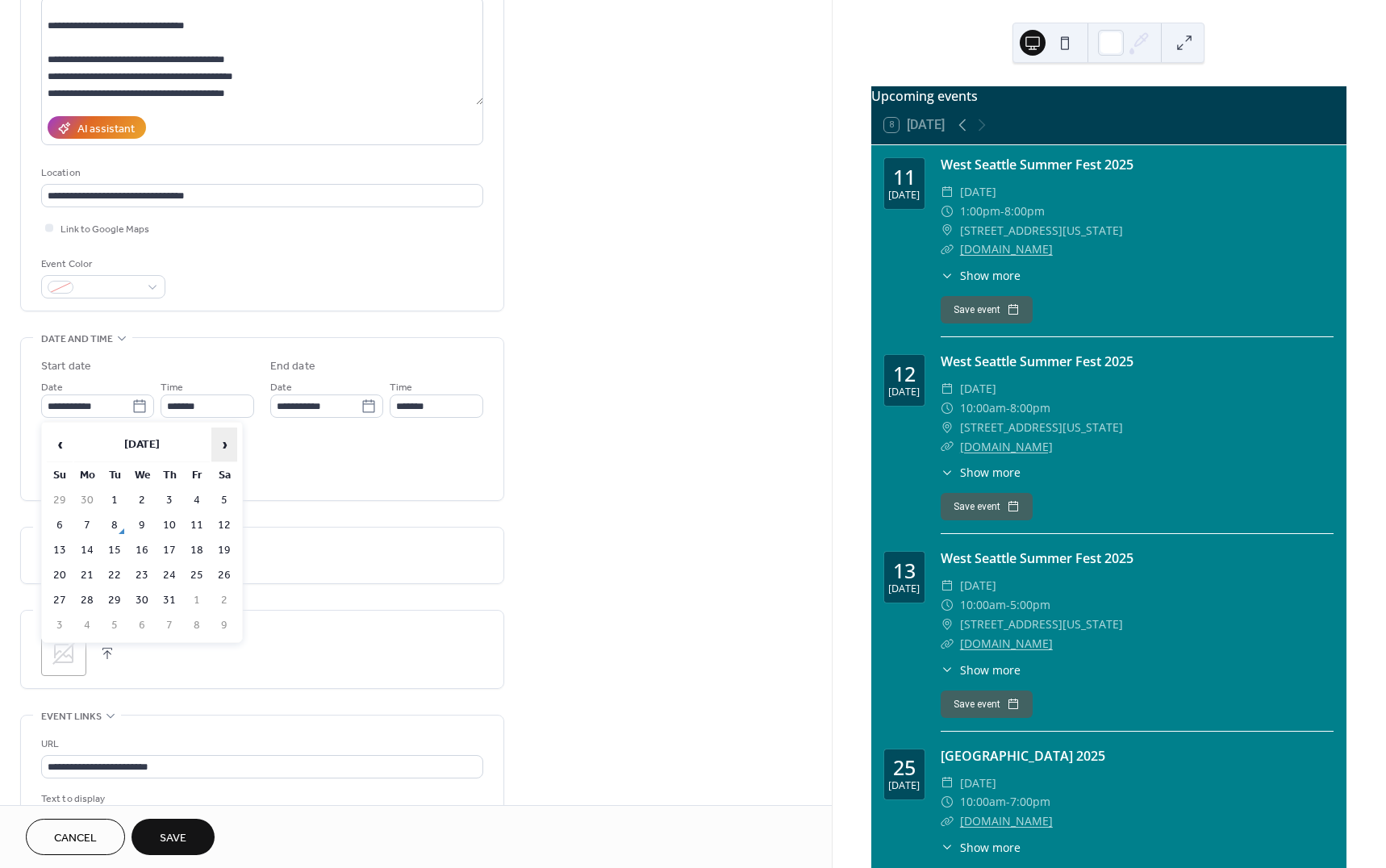 click on "›" at bounding box center [224, 444] 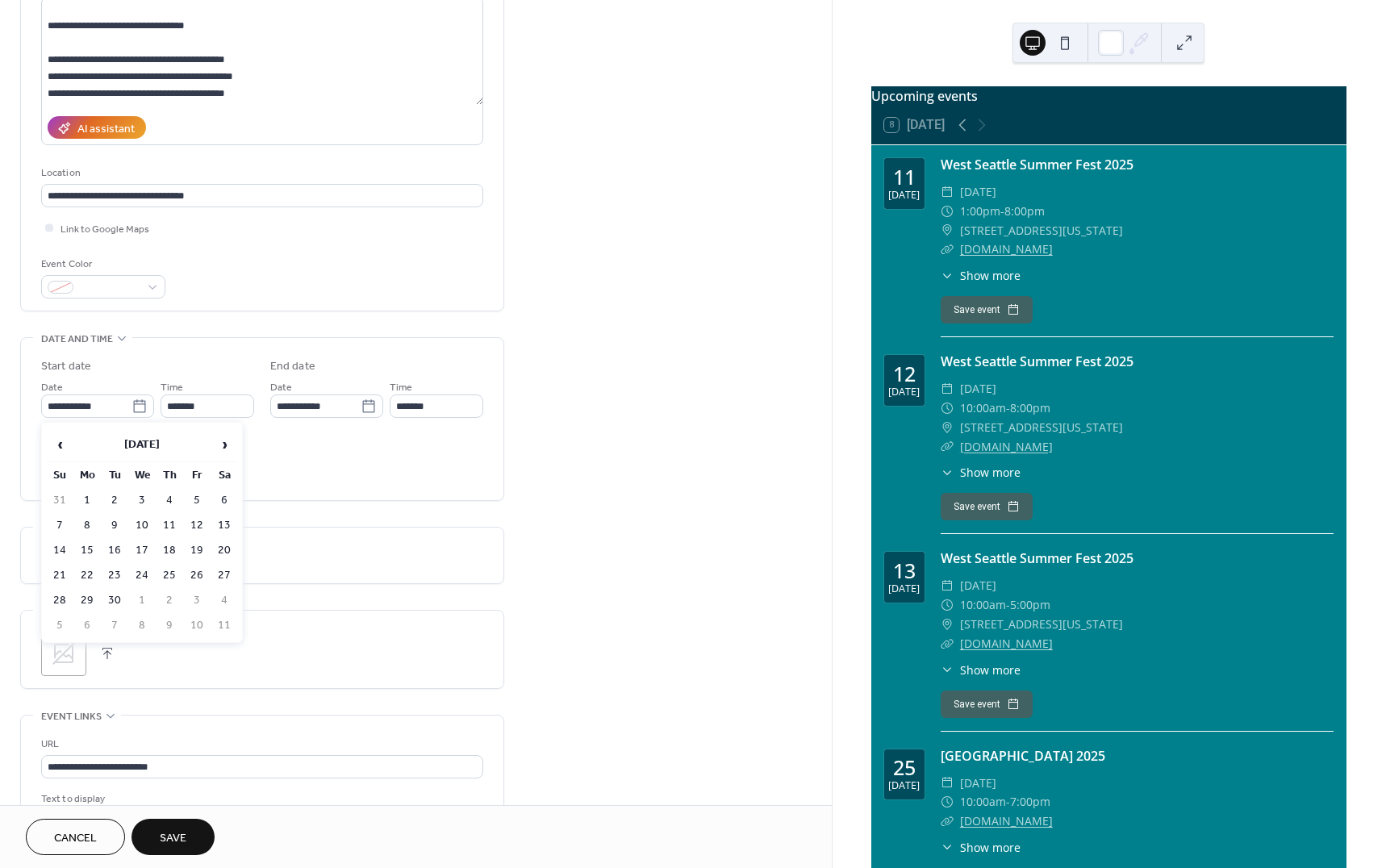 click on "12" at bounding box center (197, 525) 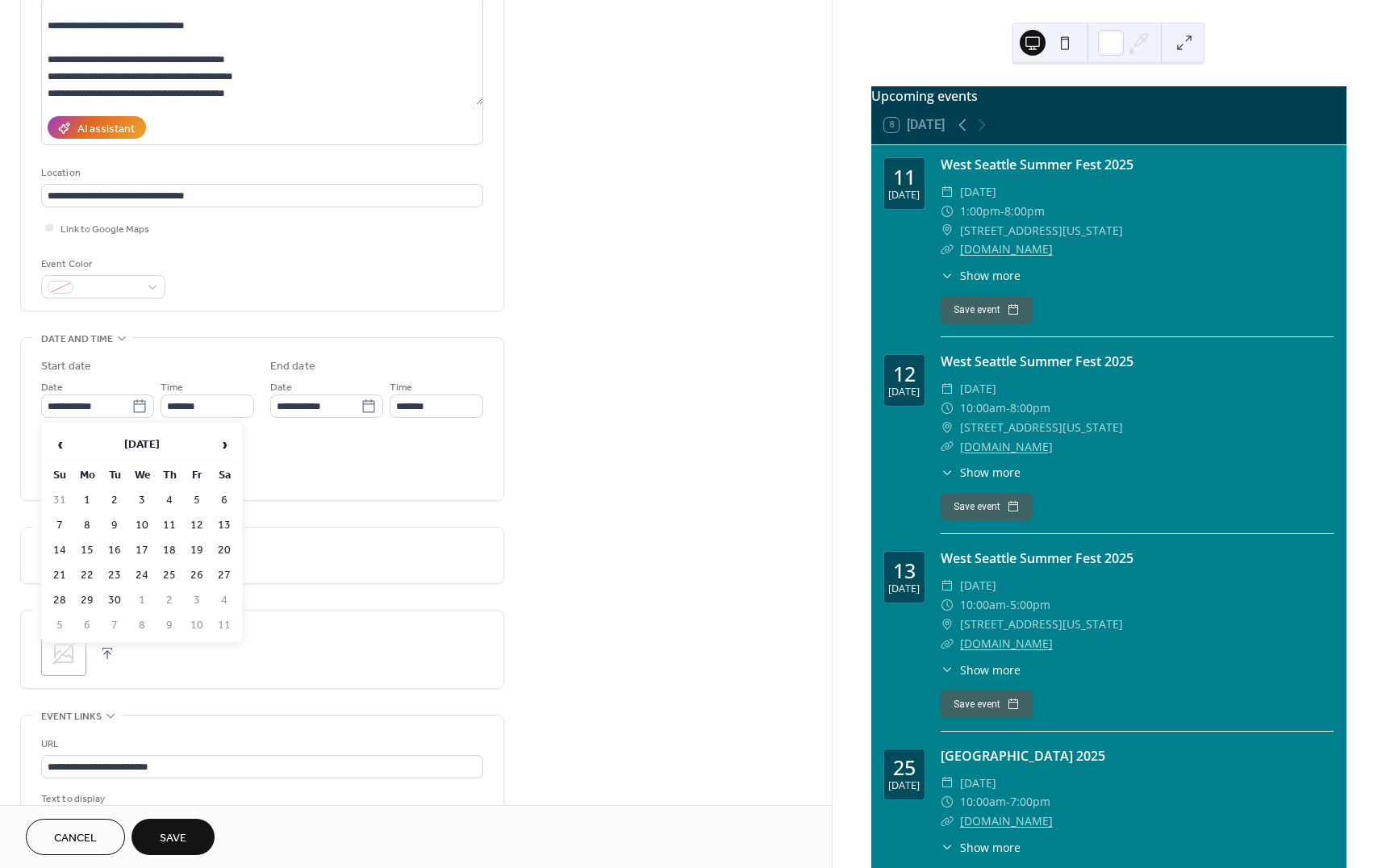 type on "**********" 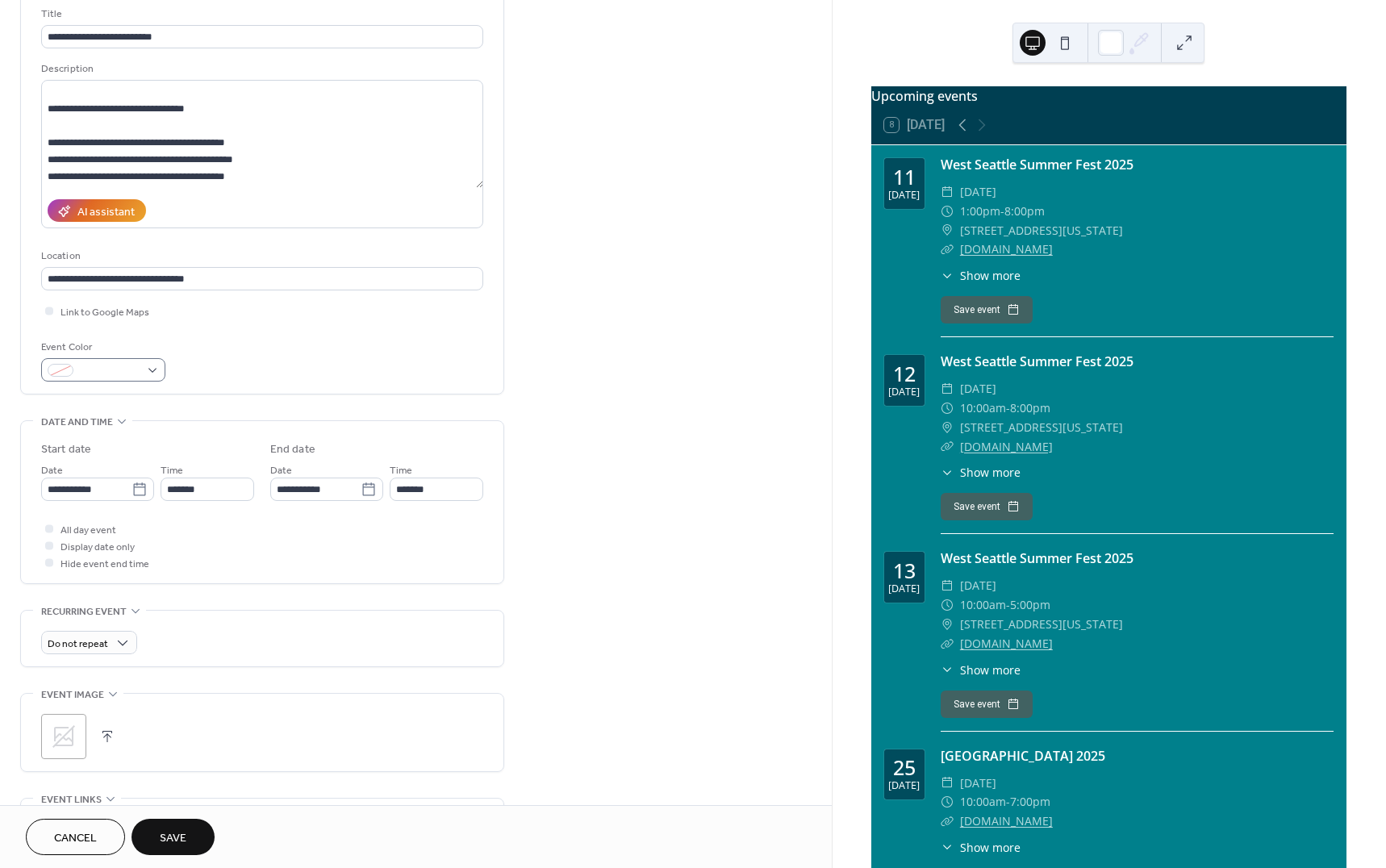 scroll, scrollTop: 66, scrollLeft: 0, axis: vertical 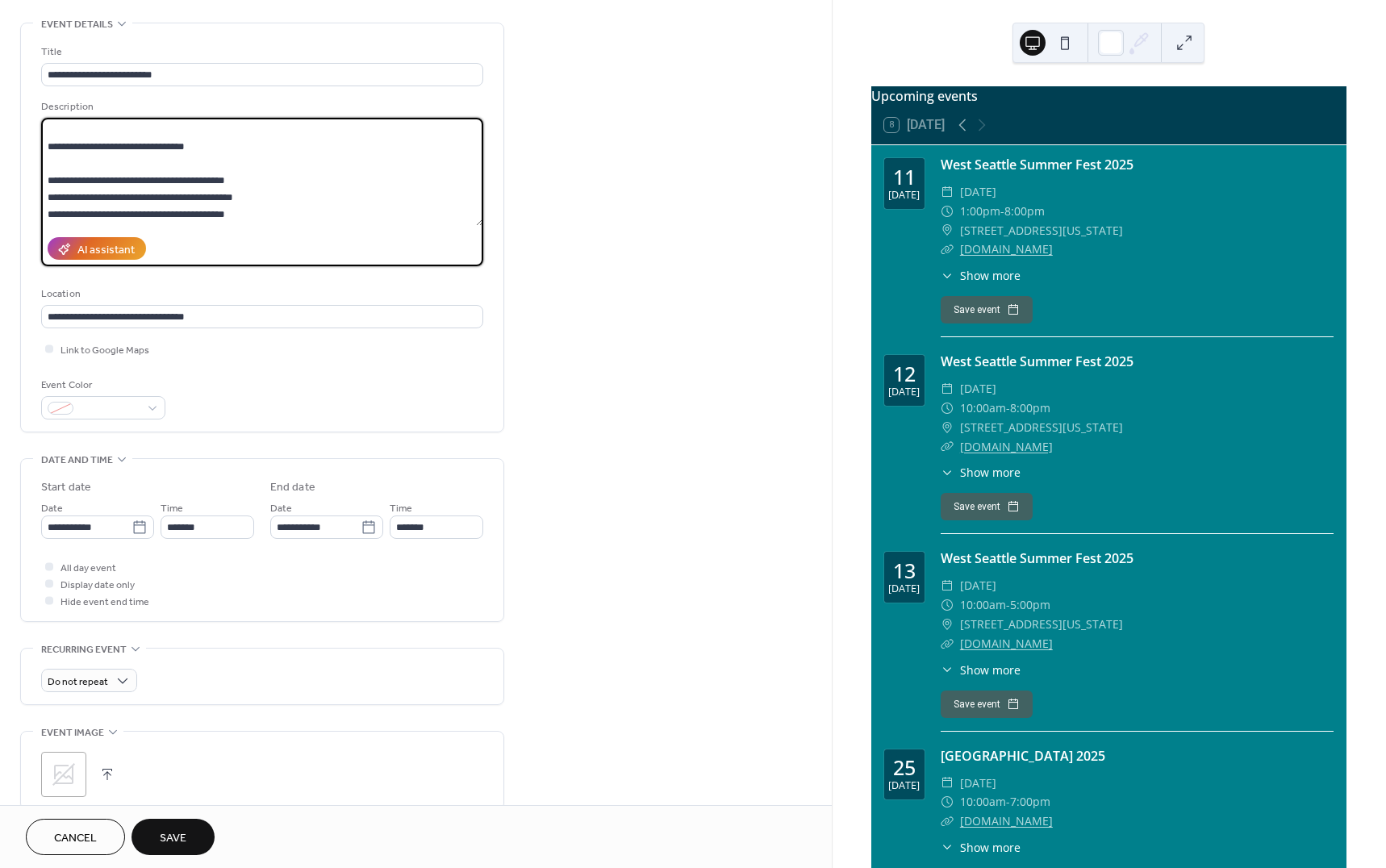 click on "**********" at bounding box center [262, 172] 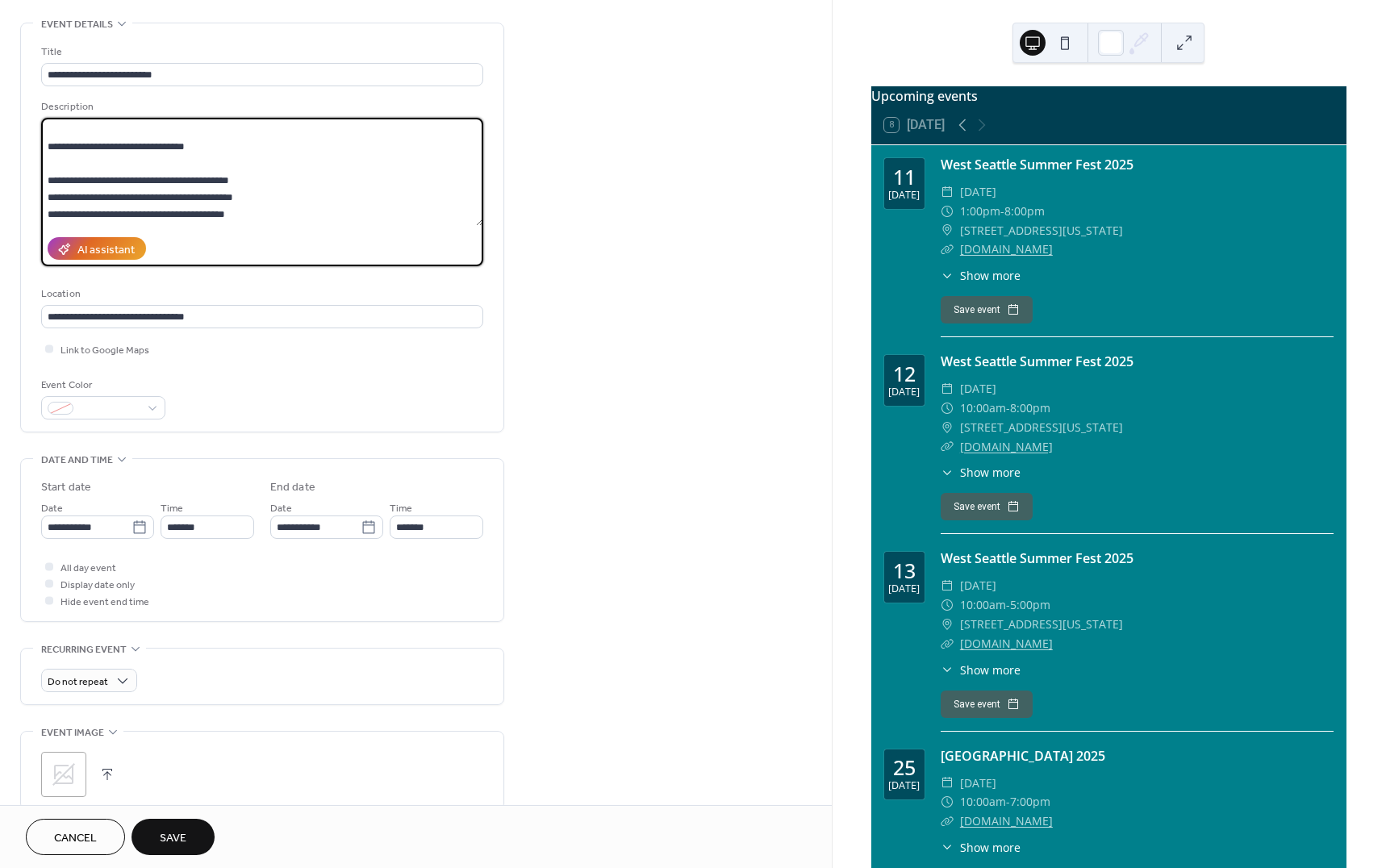 click on "**********" at bounding box center [262, 172] 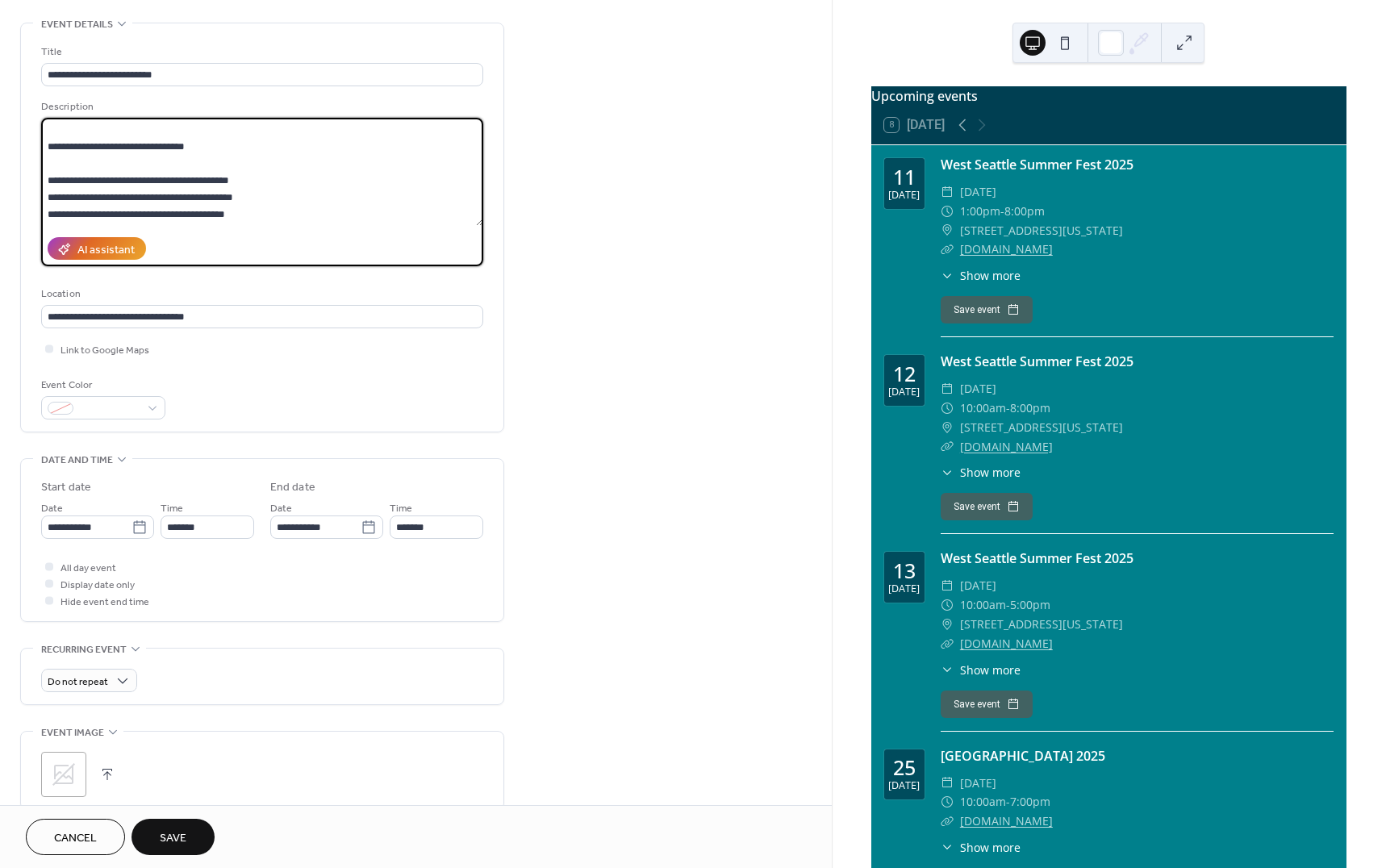 click on "**********" at bounding box center [262, 172] 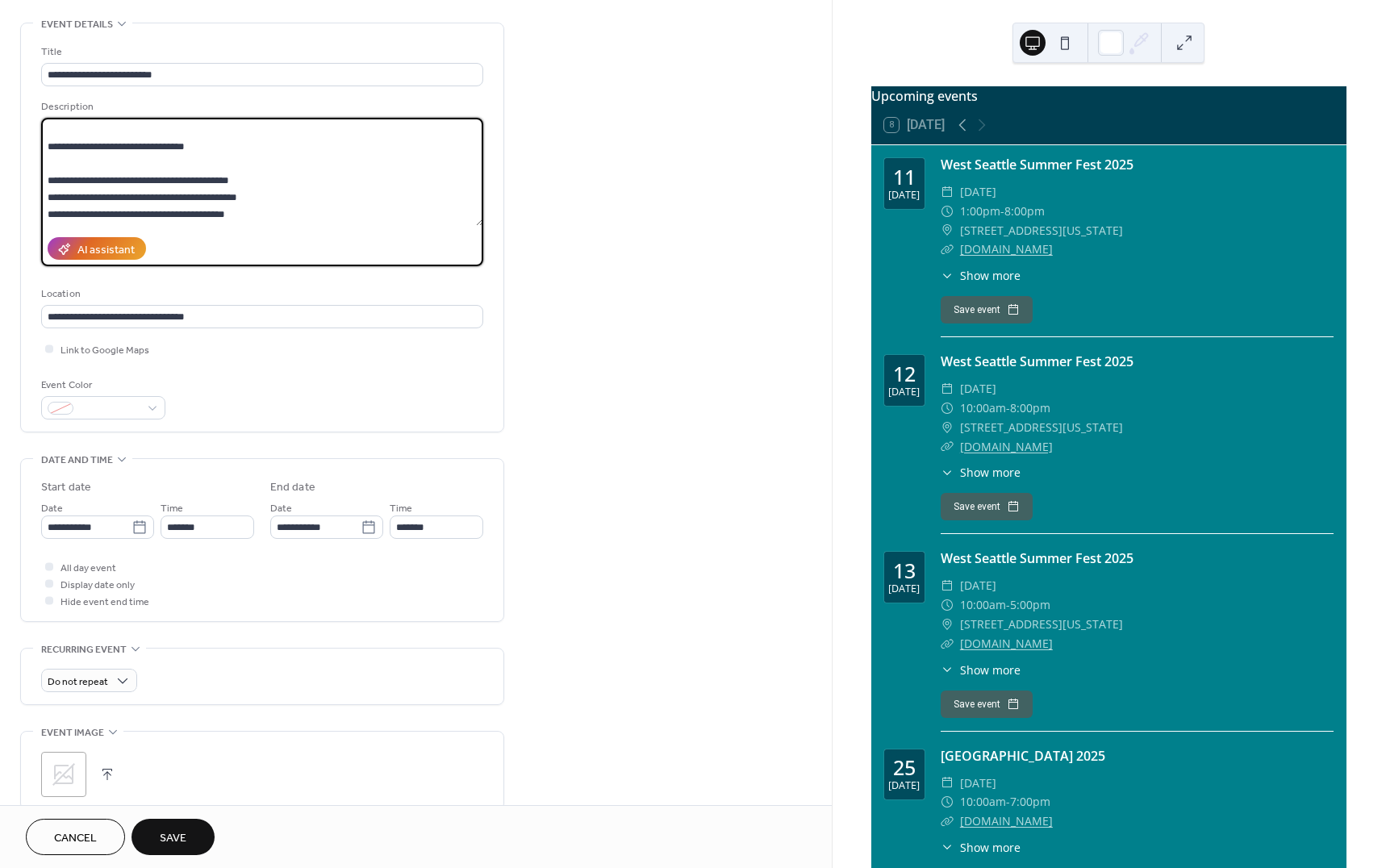 drag, startPoint x: 217, startPoint y: 202, endPoint x: 248, endPoint y: 182, distance: 36.891733 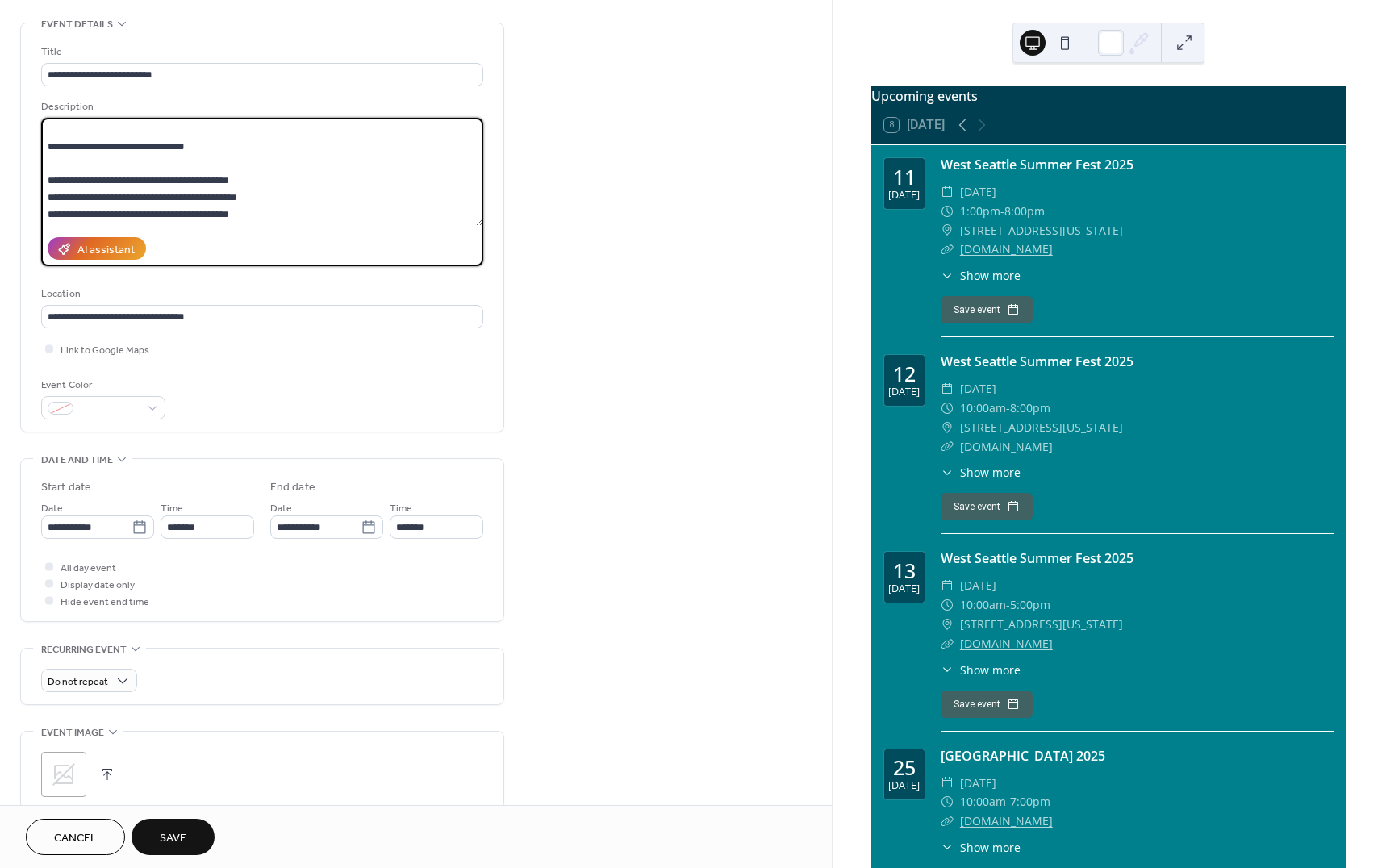 drag, startPoint x: 207, startPoint y: 216, endPoint x: 282, endPoint y: 177, distance: 84.53402 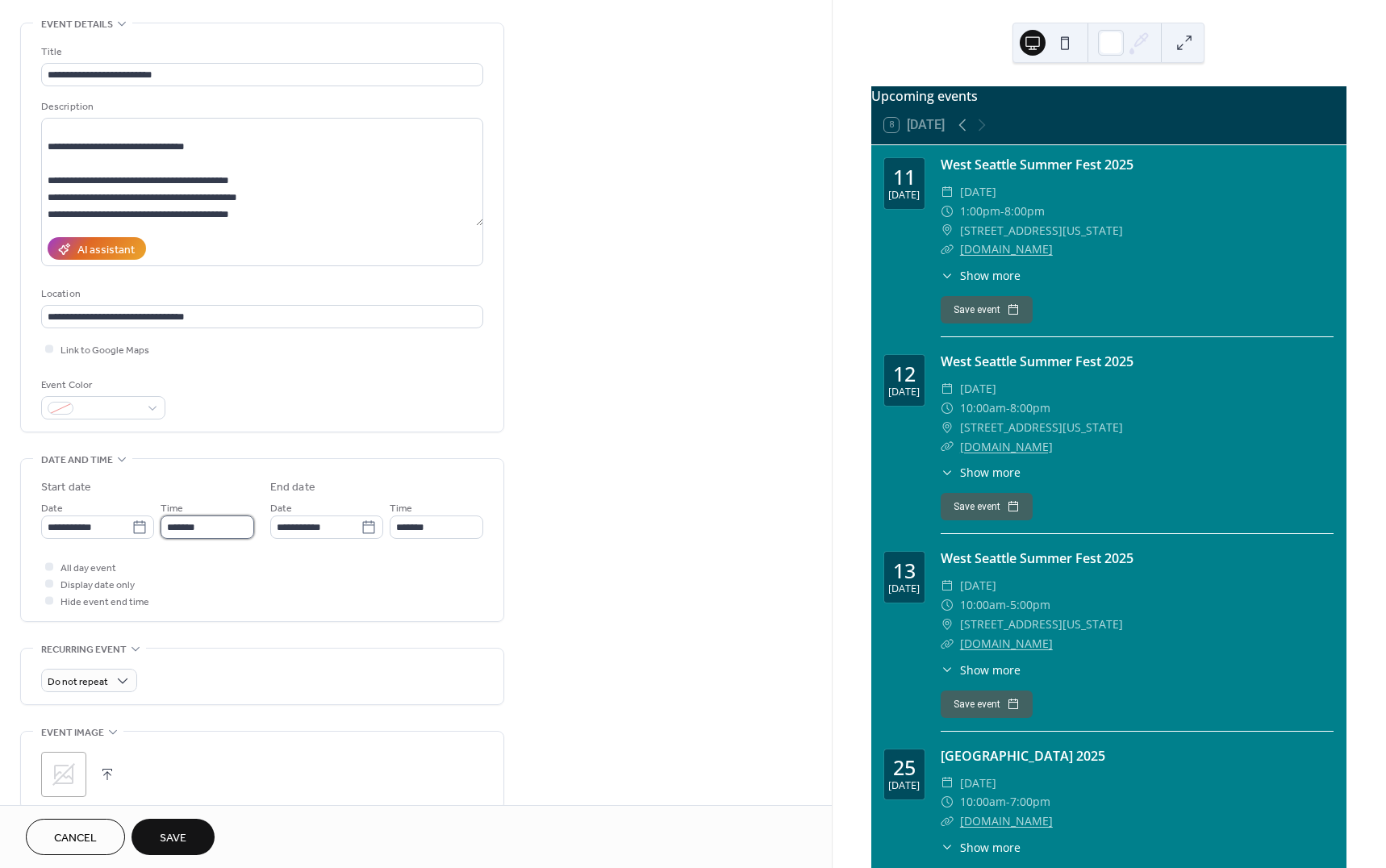 click on "*******" at bounding box center (207, 527) 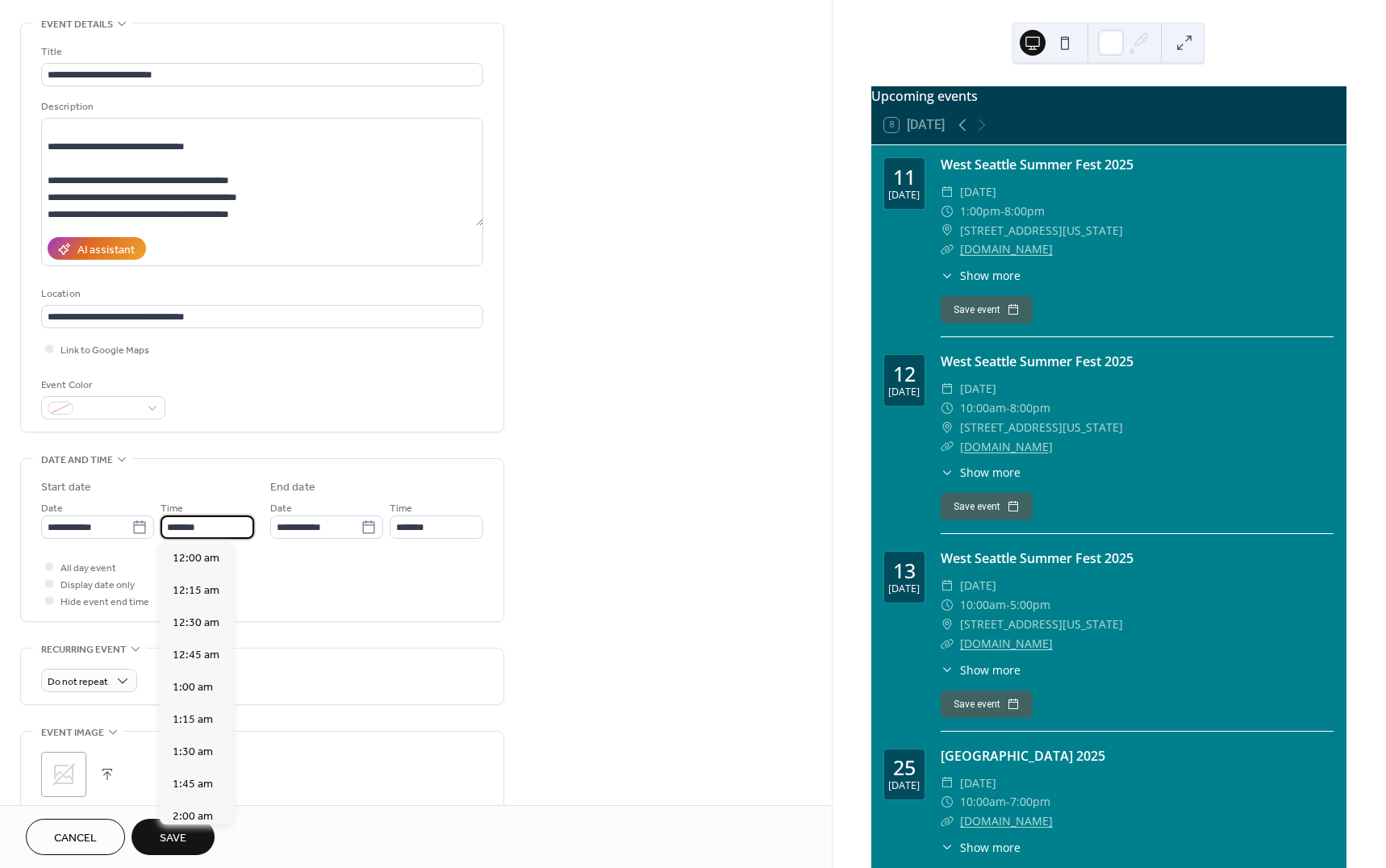 scroll, scrollTop: 1176, scrollLeft: 0, axis: vertical 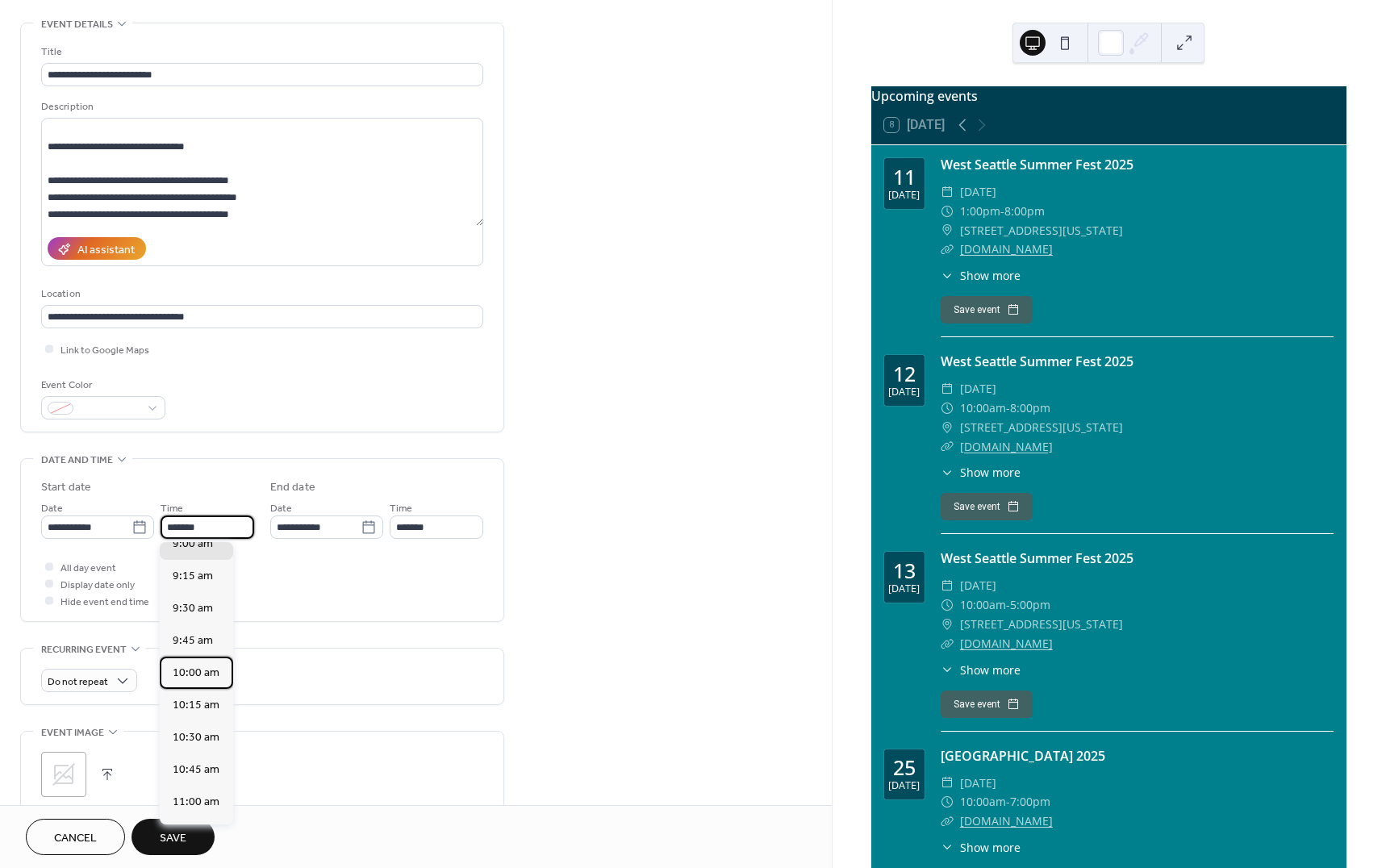 click on "10:00 am" at bounding box center (196, 673) 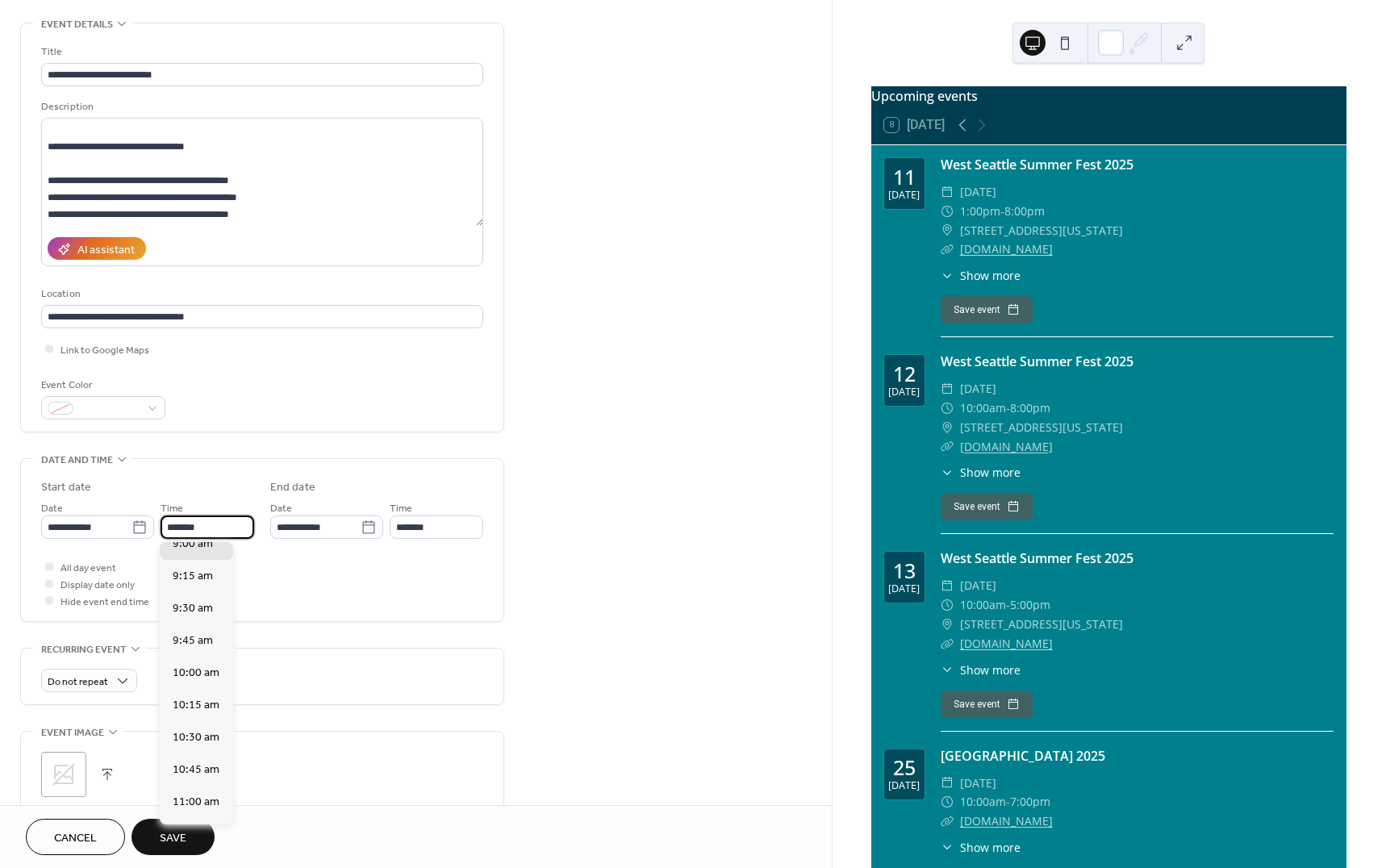 type on "********" 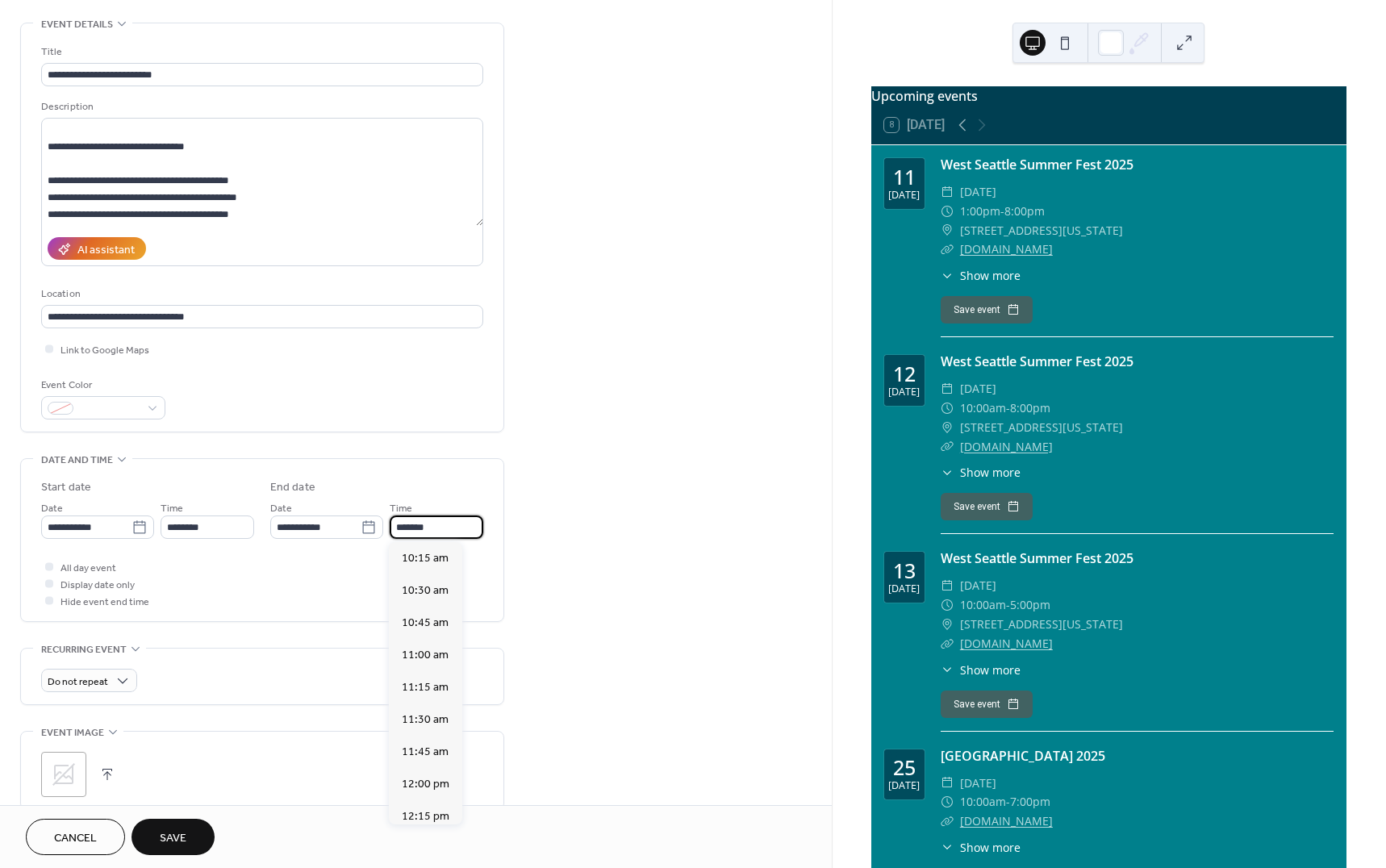 click on "*******" at bounding box center (436, 527) 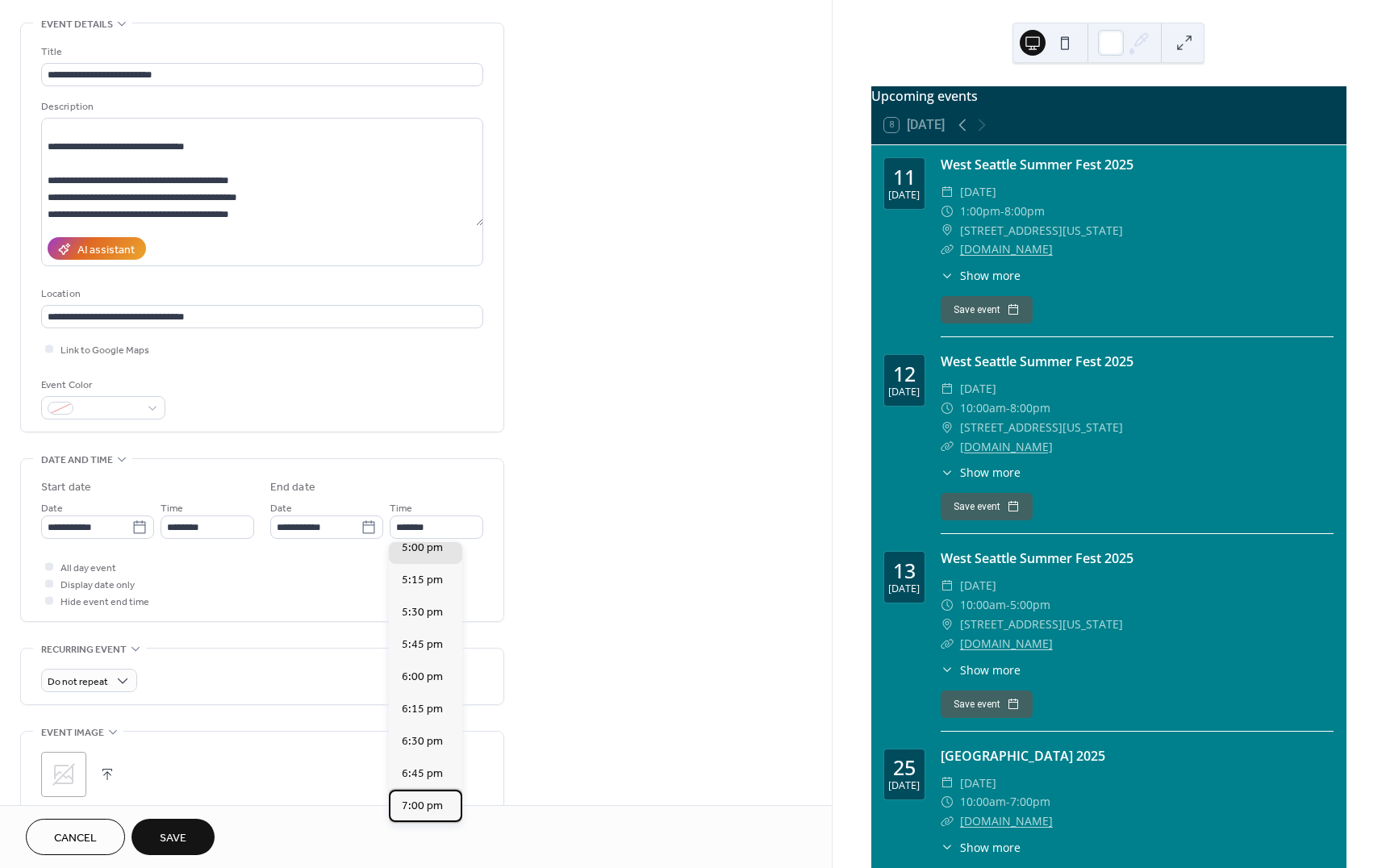 click on "7:00 pm" at bounding box center [425, 806] 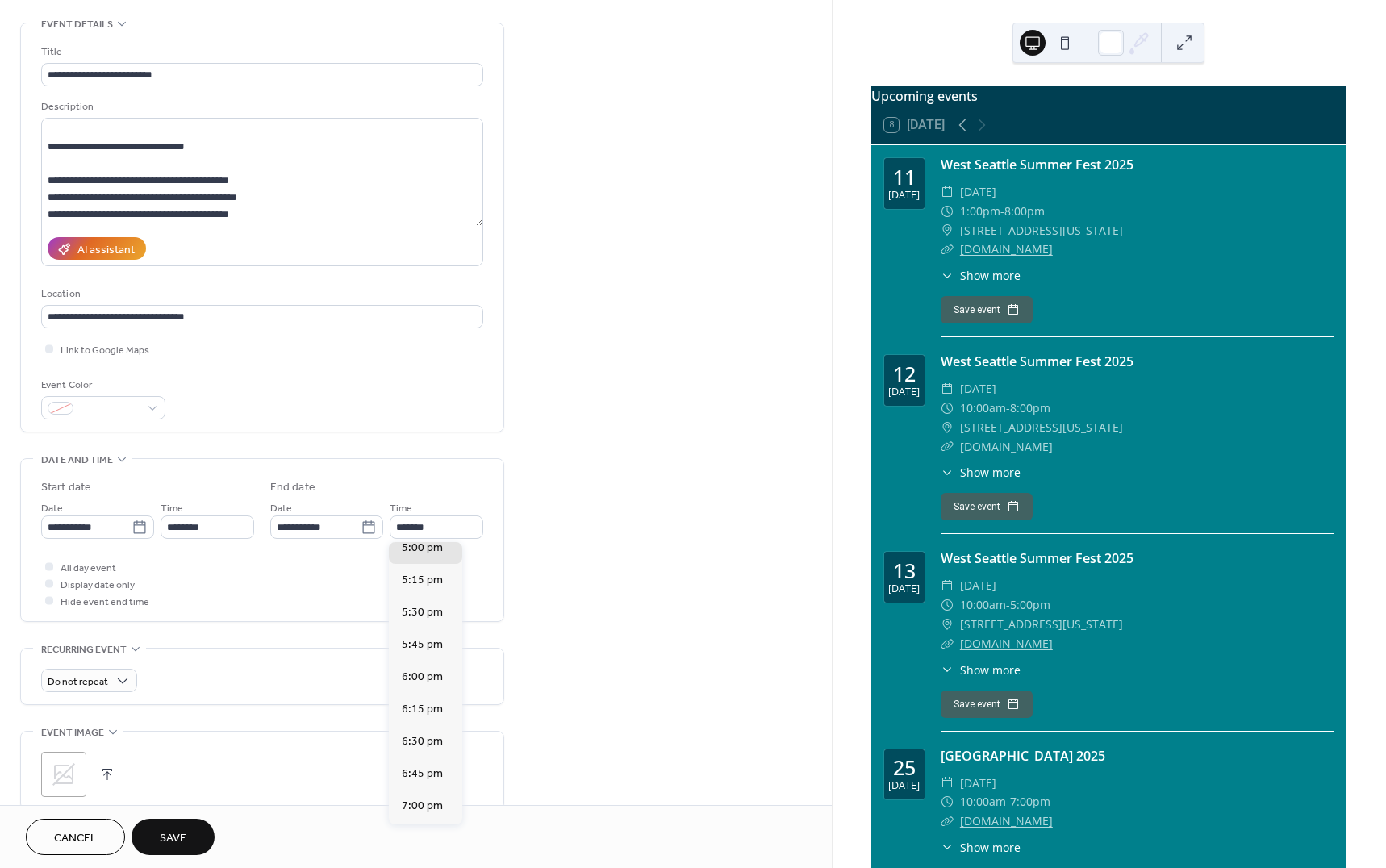 type on "*******" 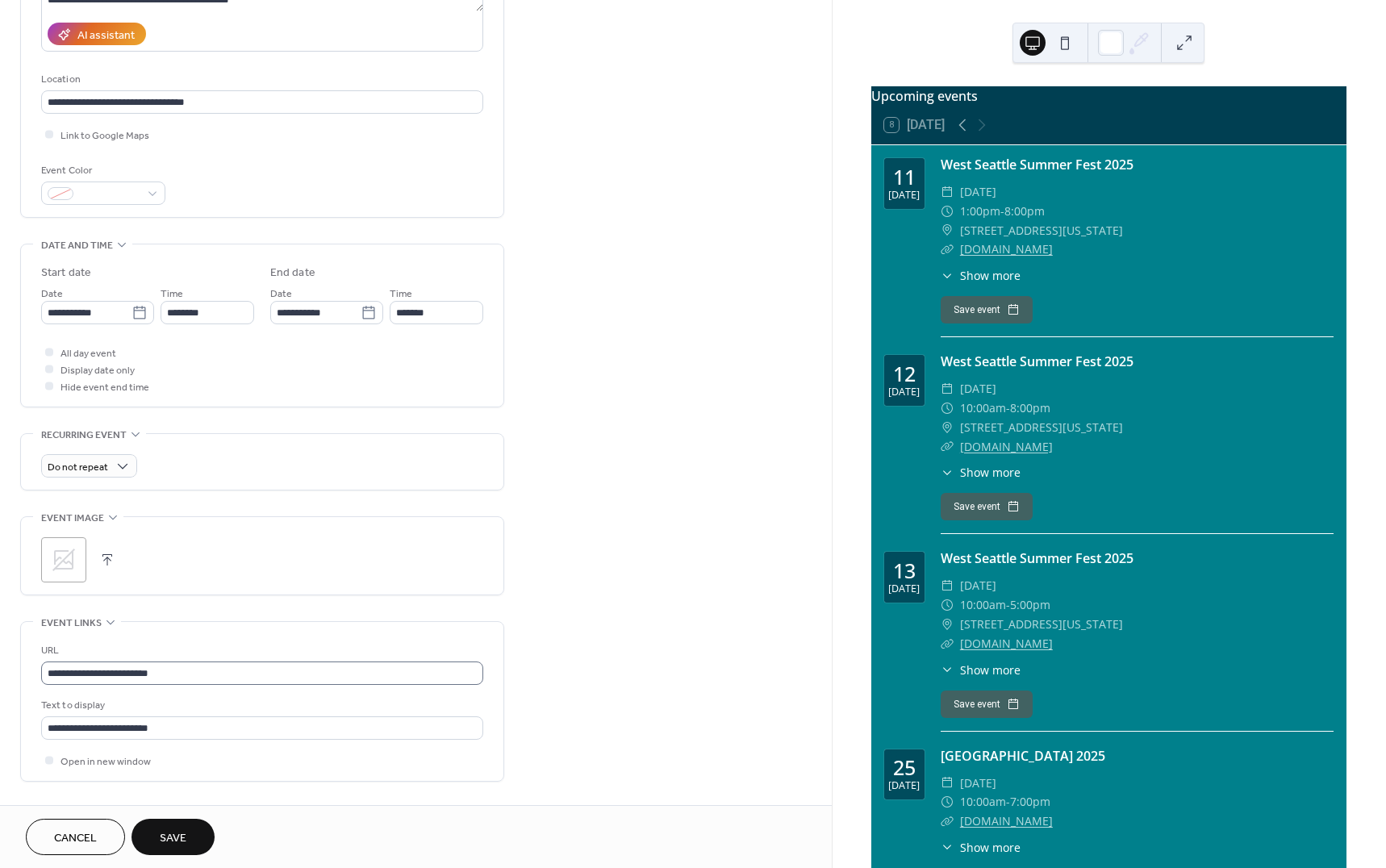 scroll, scrollTop: 0, scrollLeft: 0, axis: both 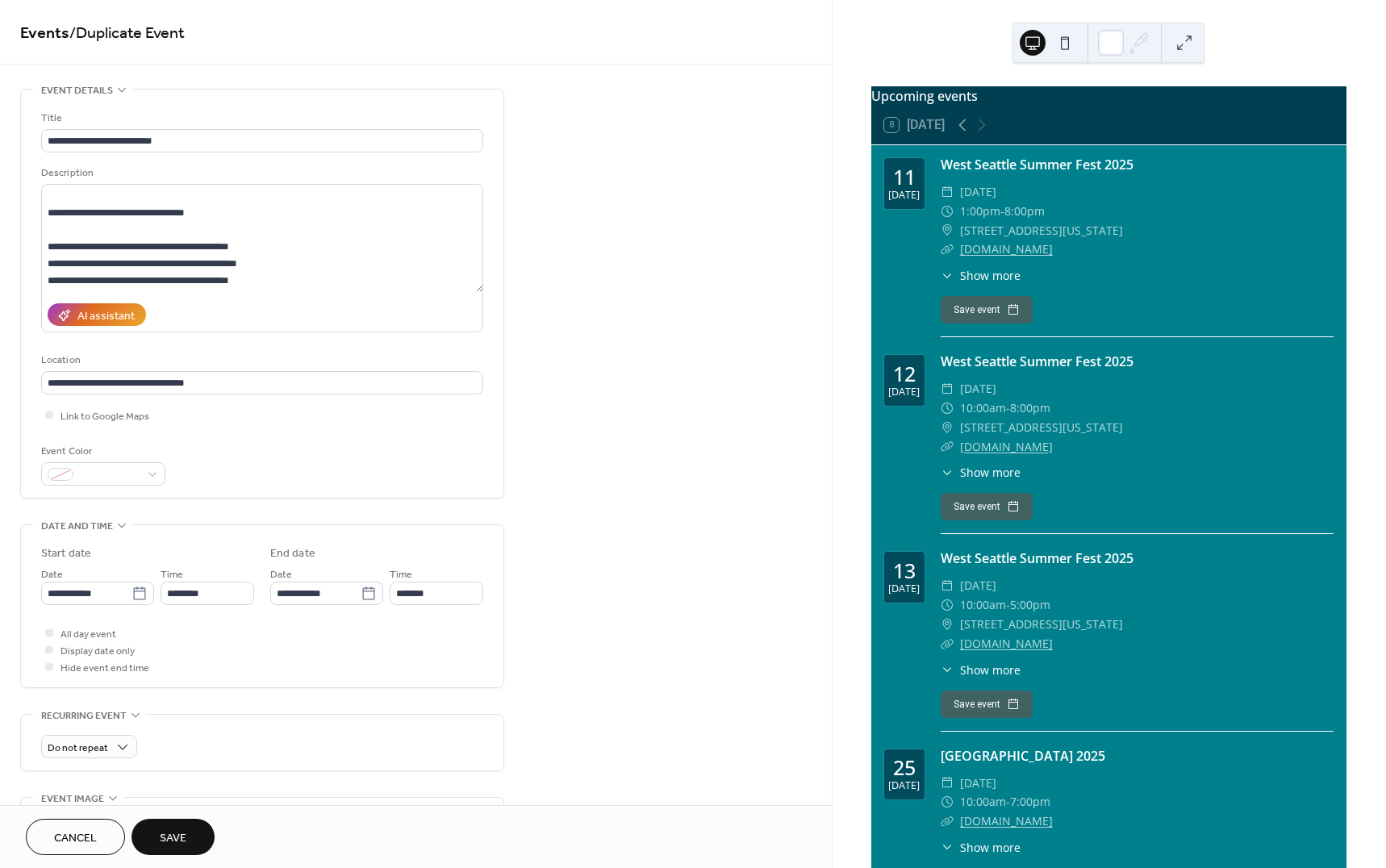 click on "Save" at bounding box center (173, 838) 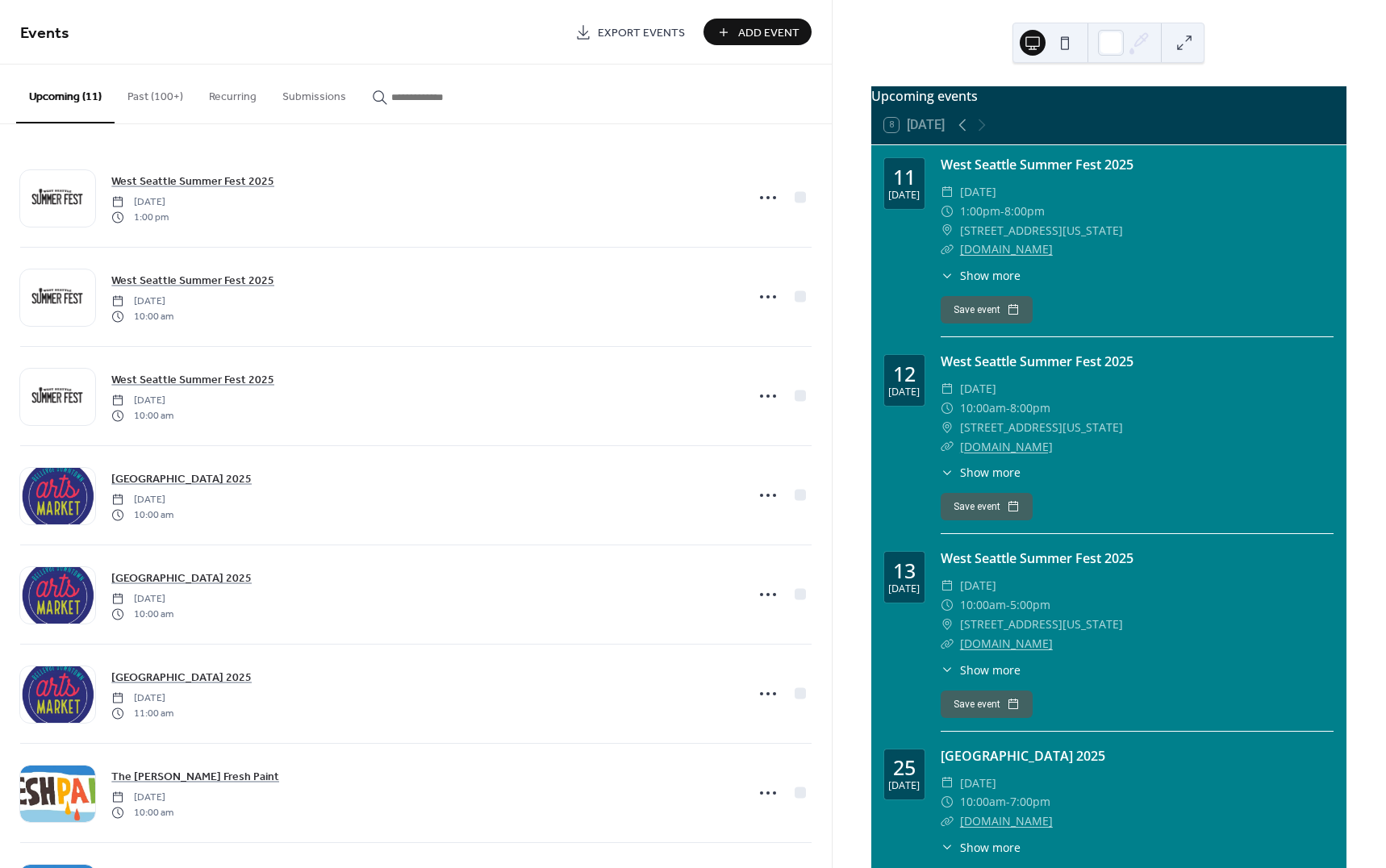 click on "Upcoming  (11)" at bounding box center [65, 94] 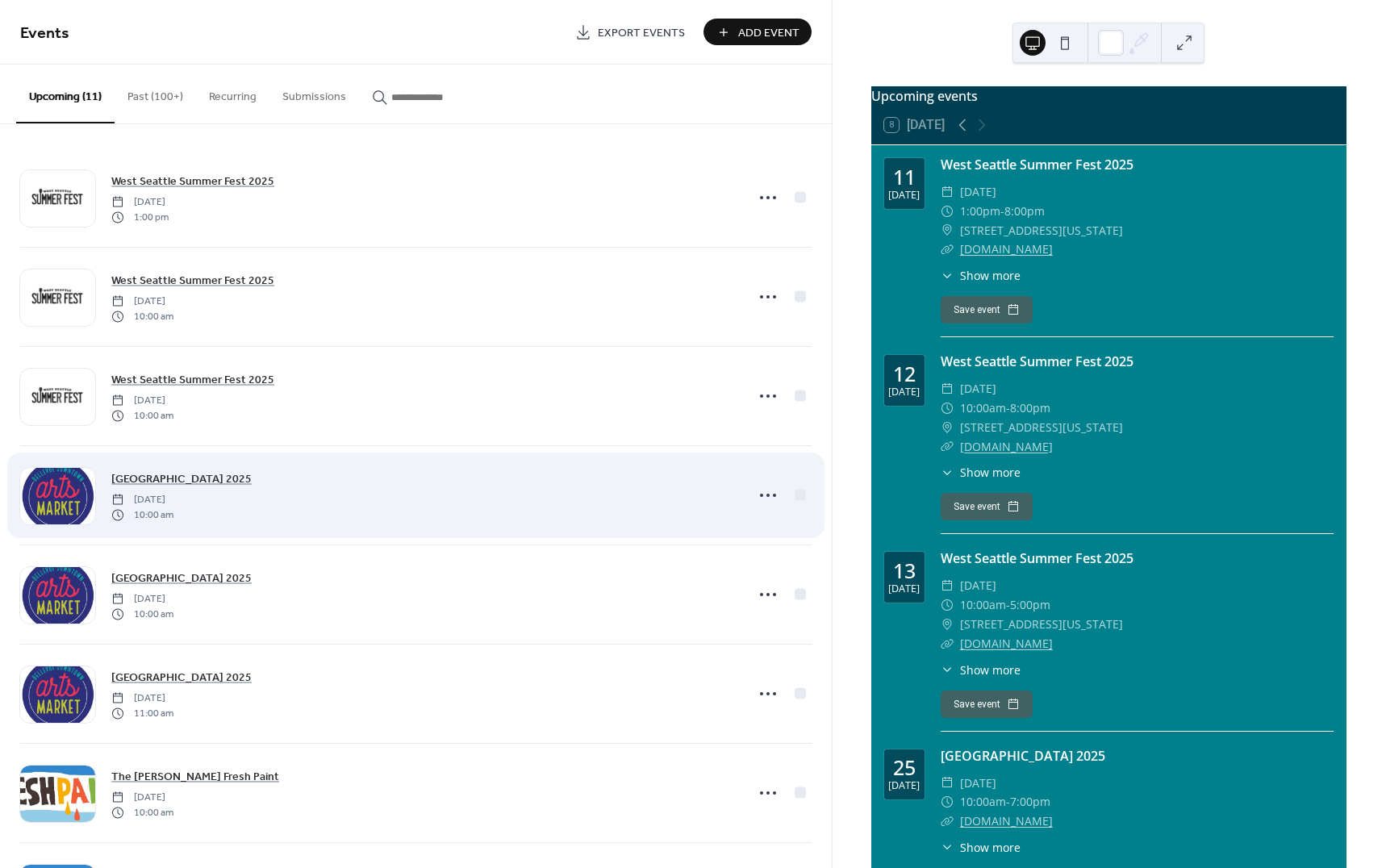 scroll, scrollTop: 395, scrollLeft: 0, axis: vertical 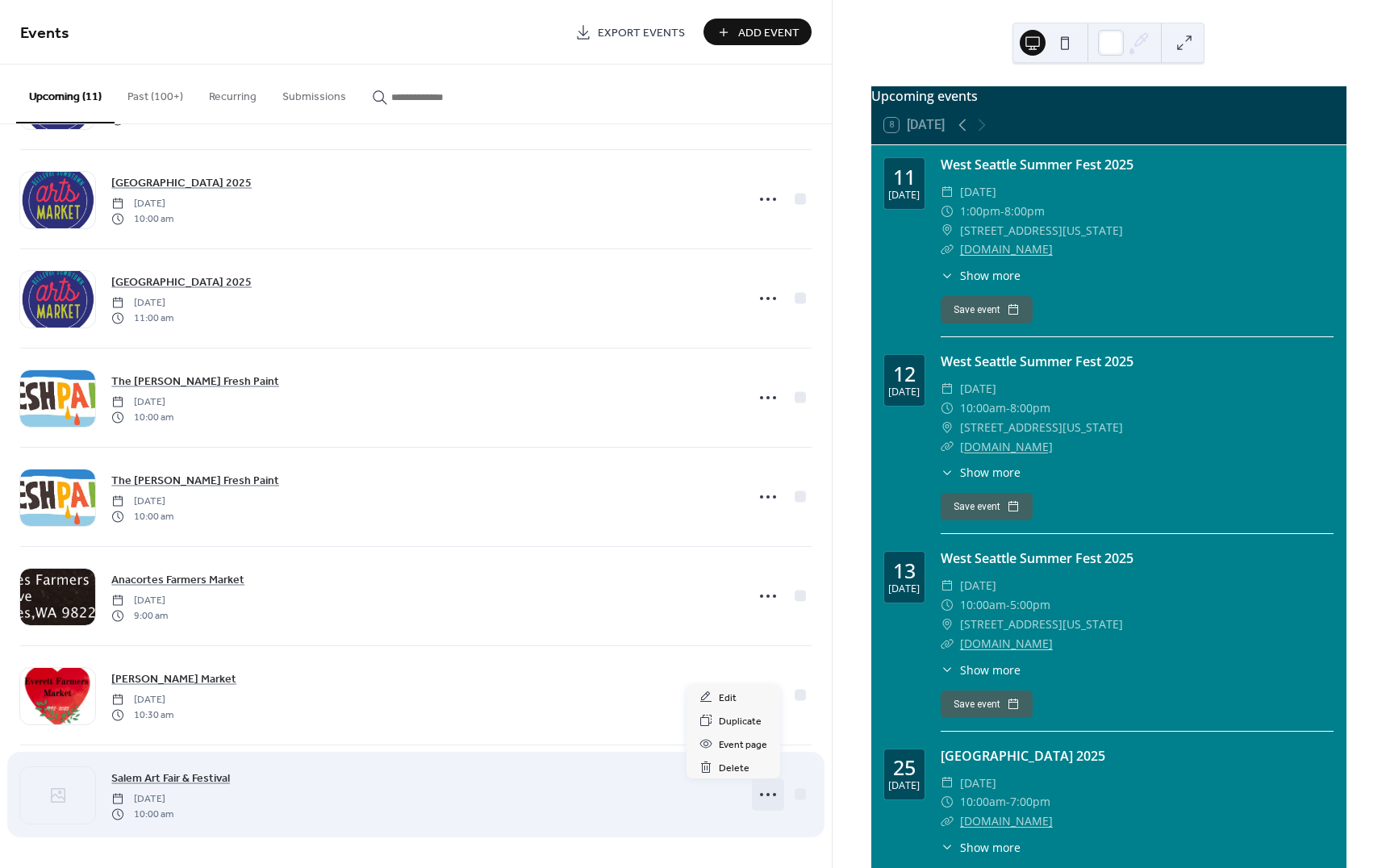 click 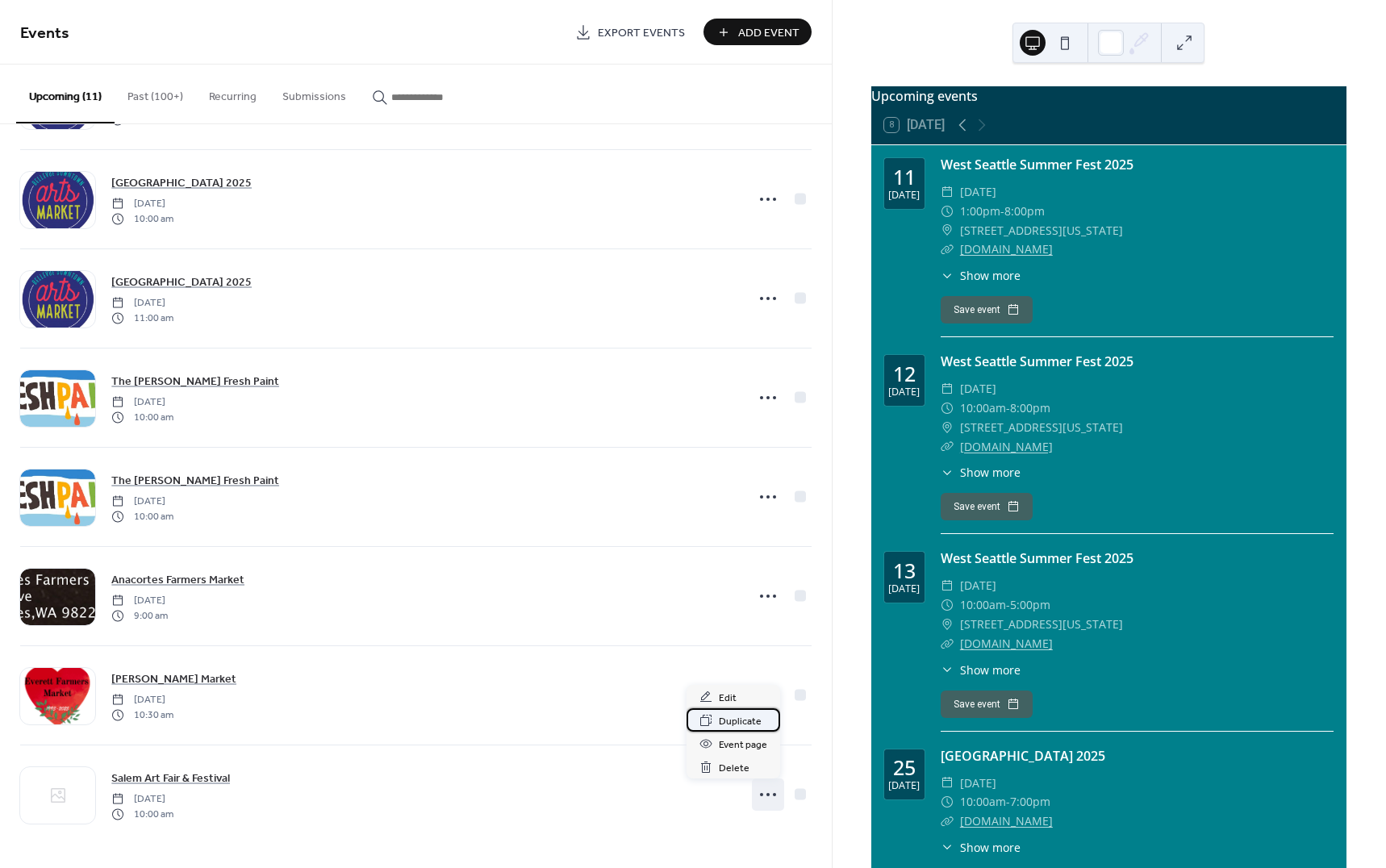 click on "Duplicate" at bounding box center [740, 721] 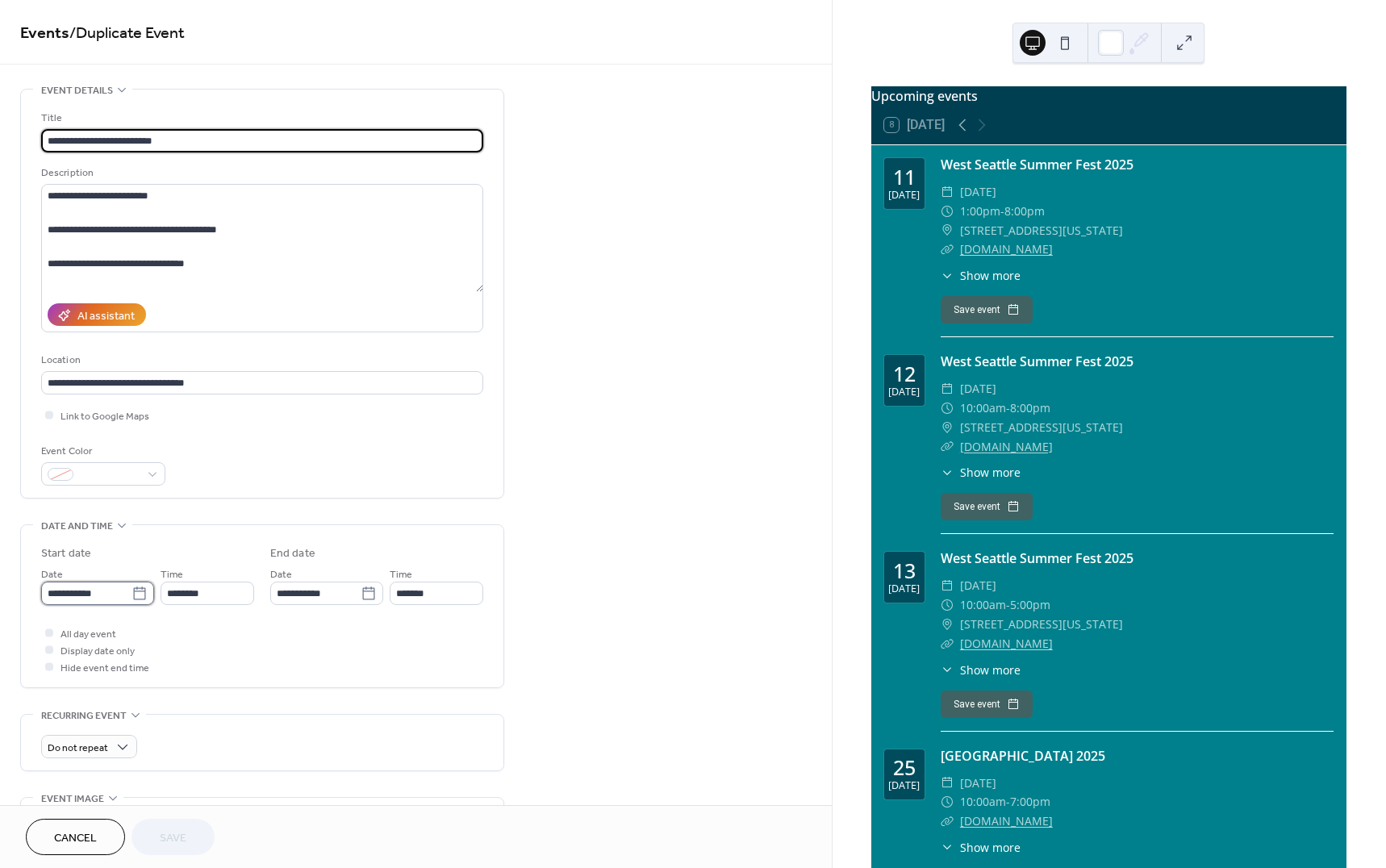 click on "**********" at bounding box center (86, 593) 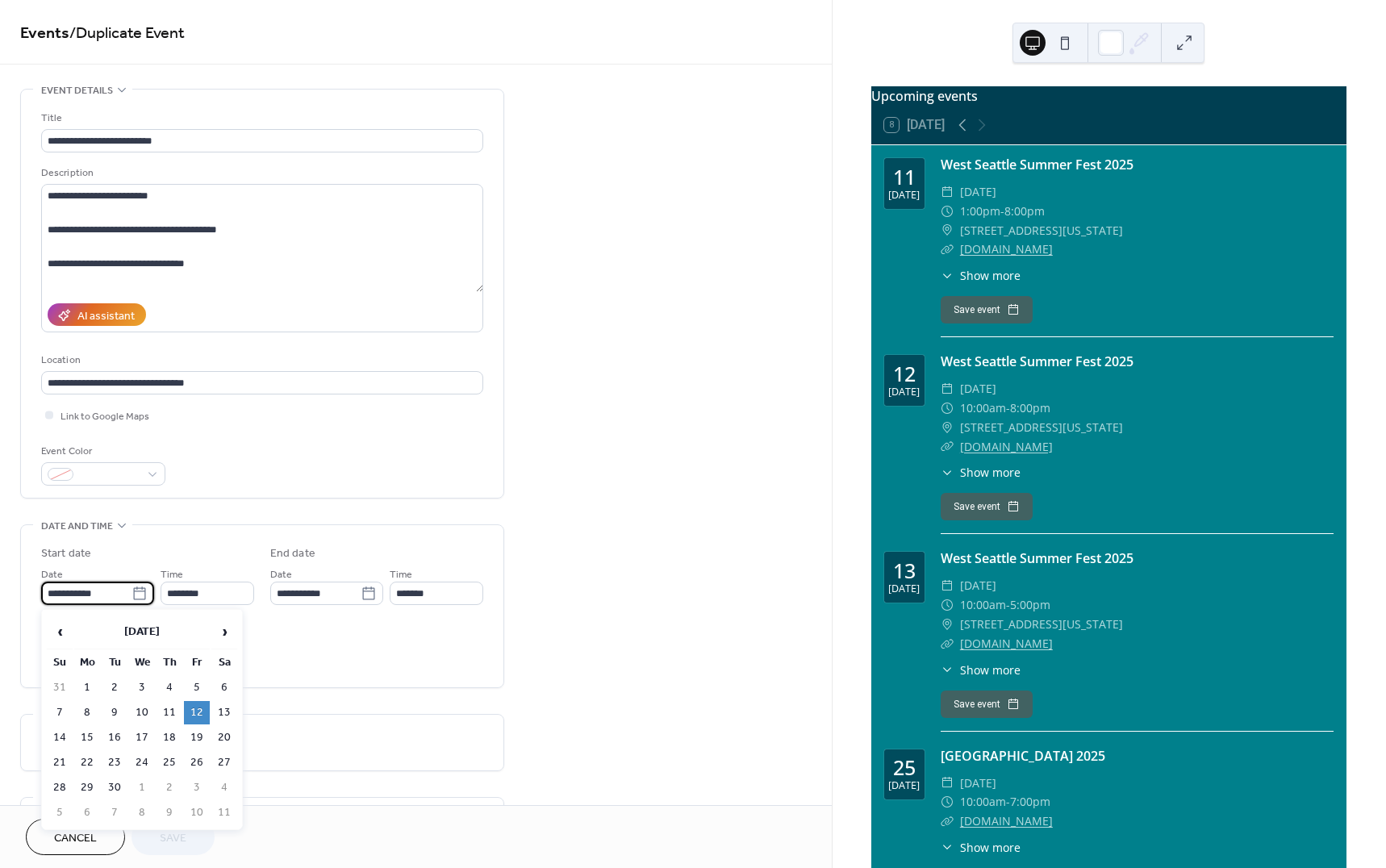 click on "13" at bounding box center (224, 712) 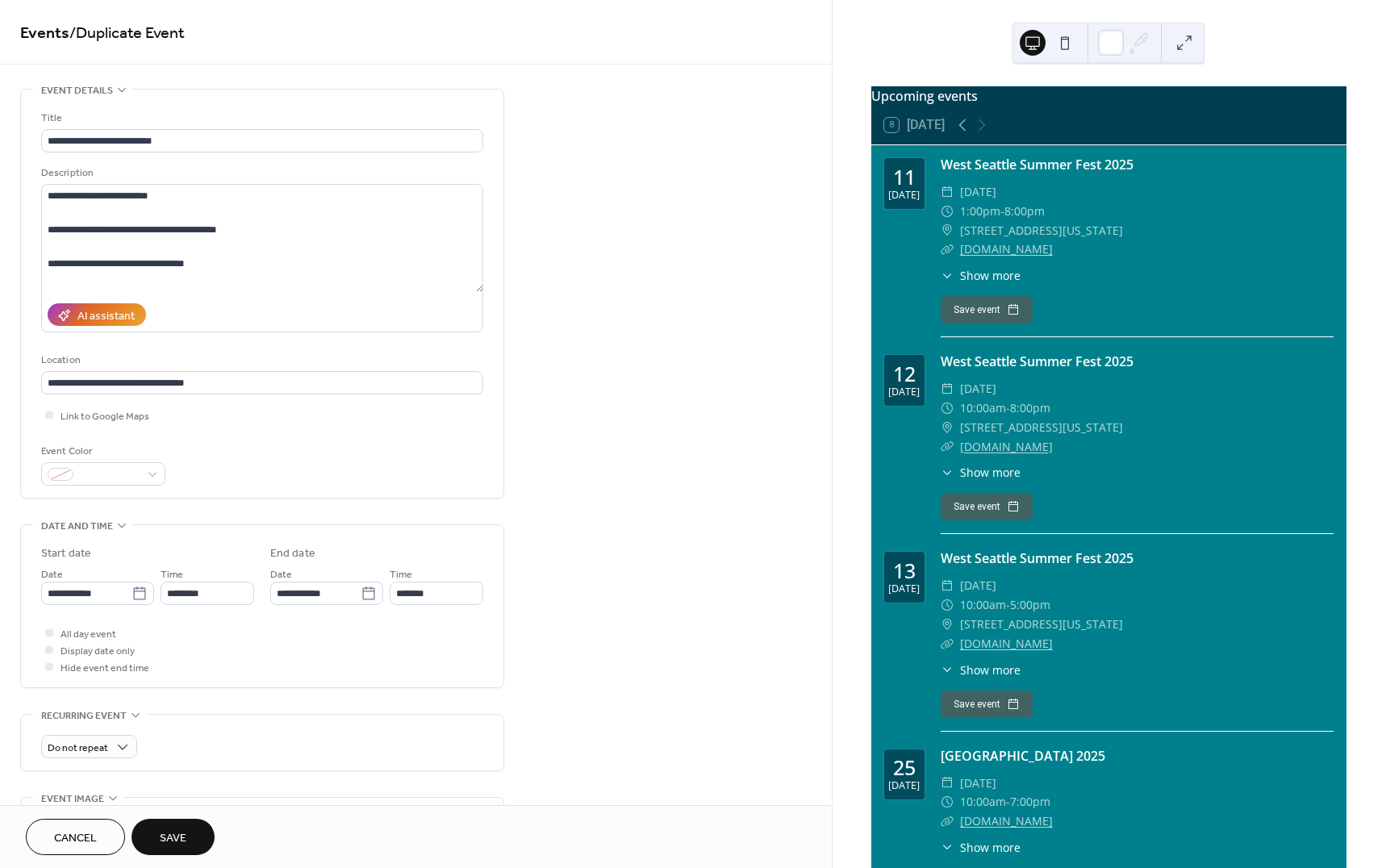 scroll, scrollTop: 2, scrollLeft: 0, axis: vertical 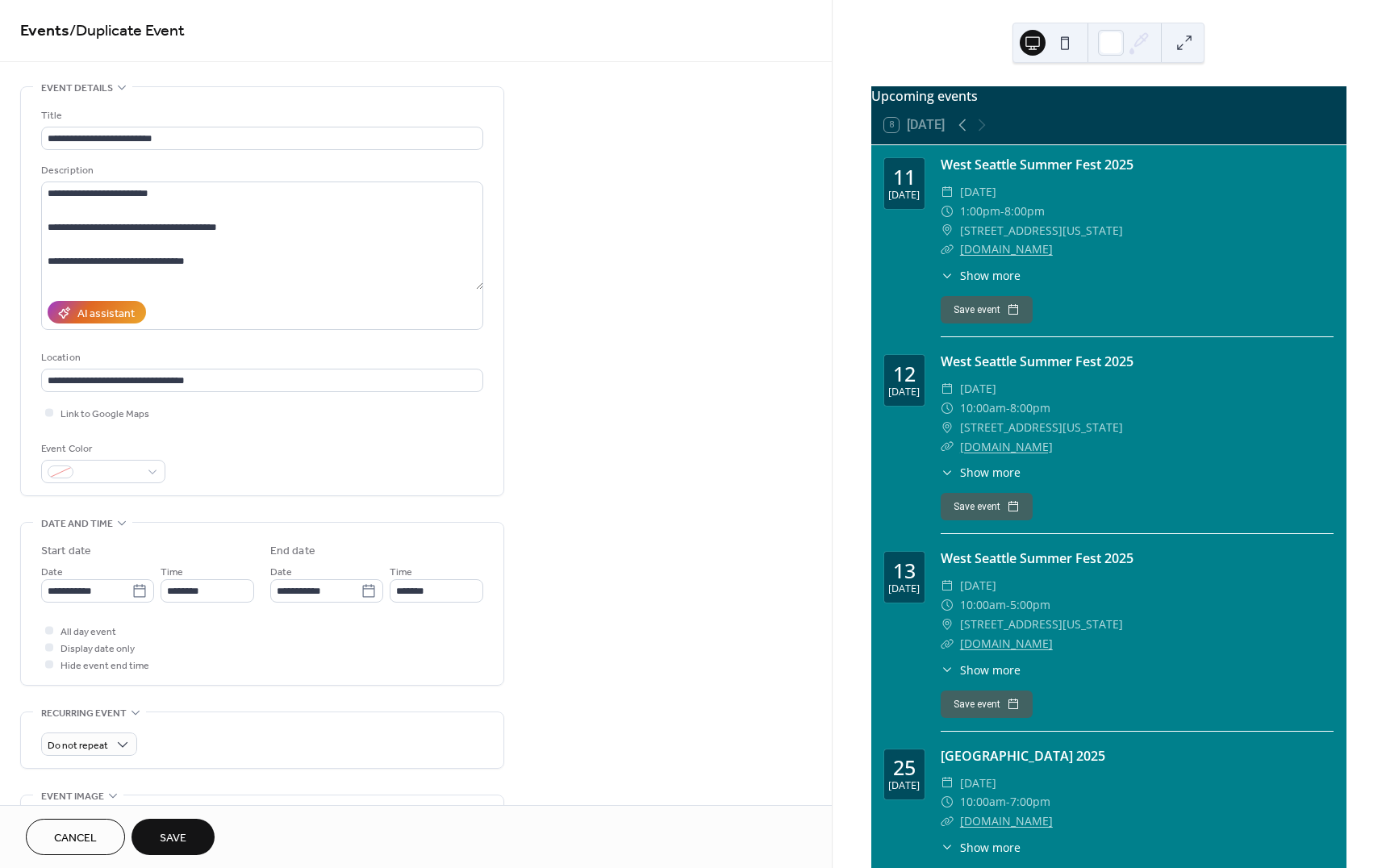 click on "Save" at bounding box center [173, 838] 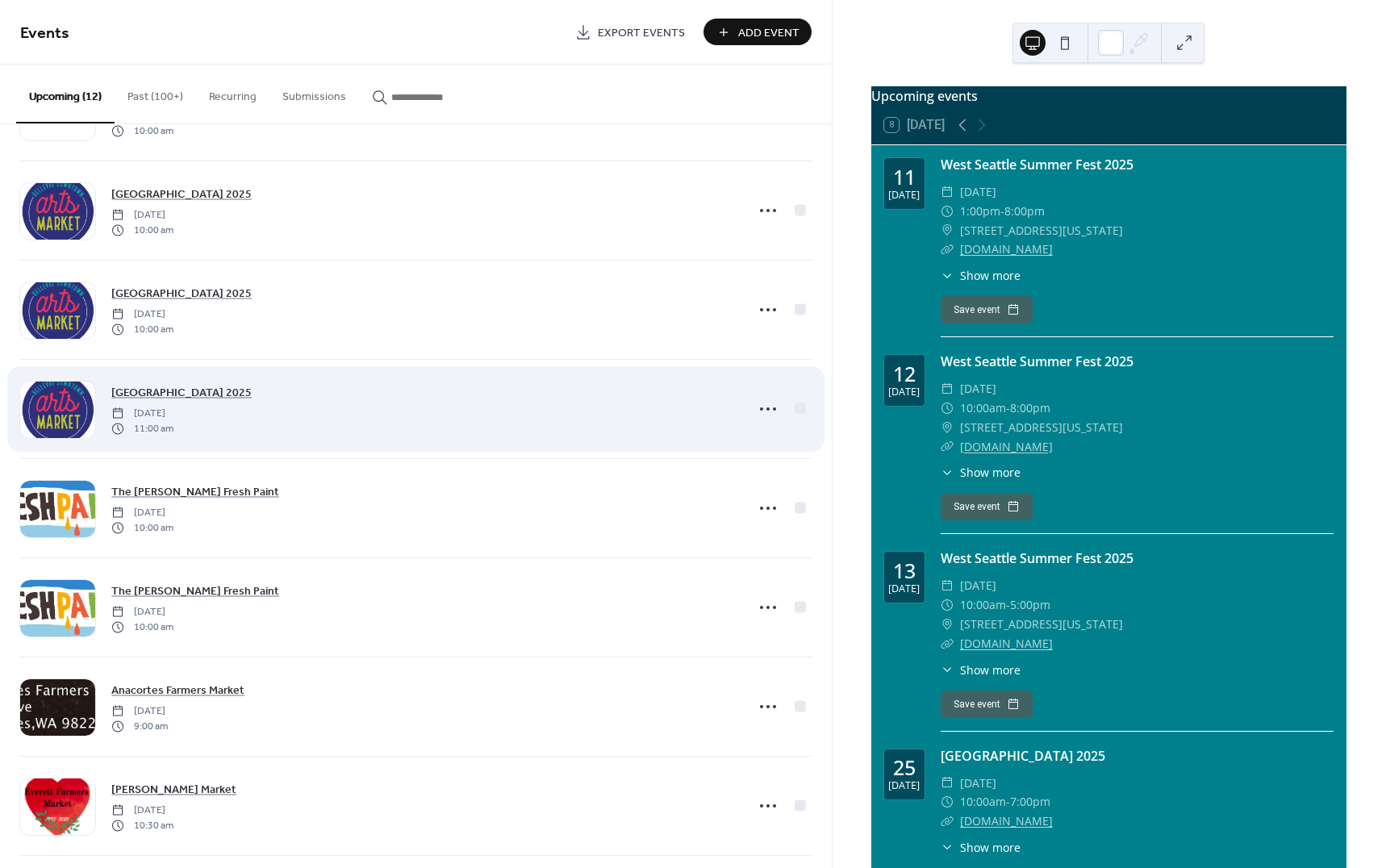 scroll, scrollTop: 495, scrollLeft: 0, axis: vertical 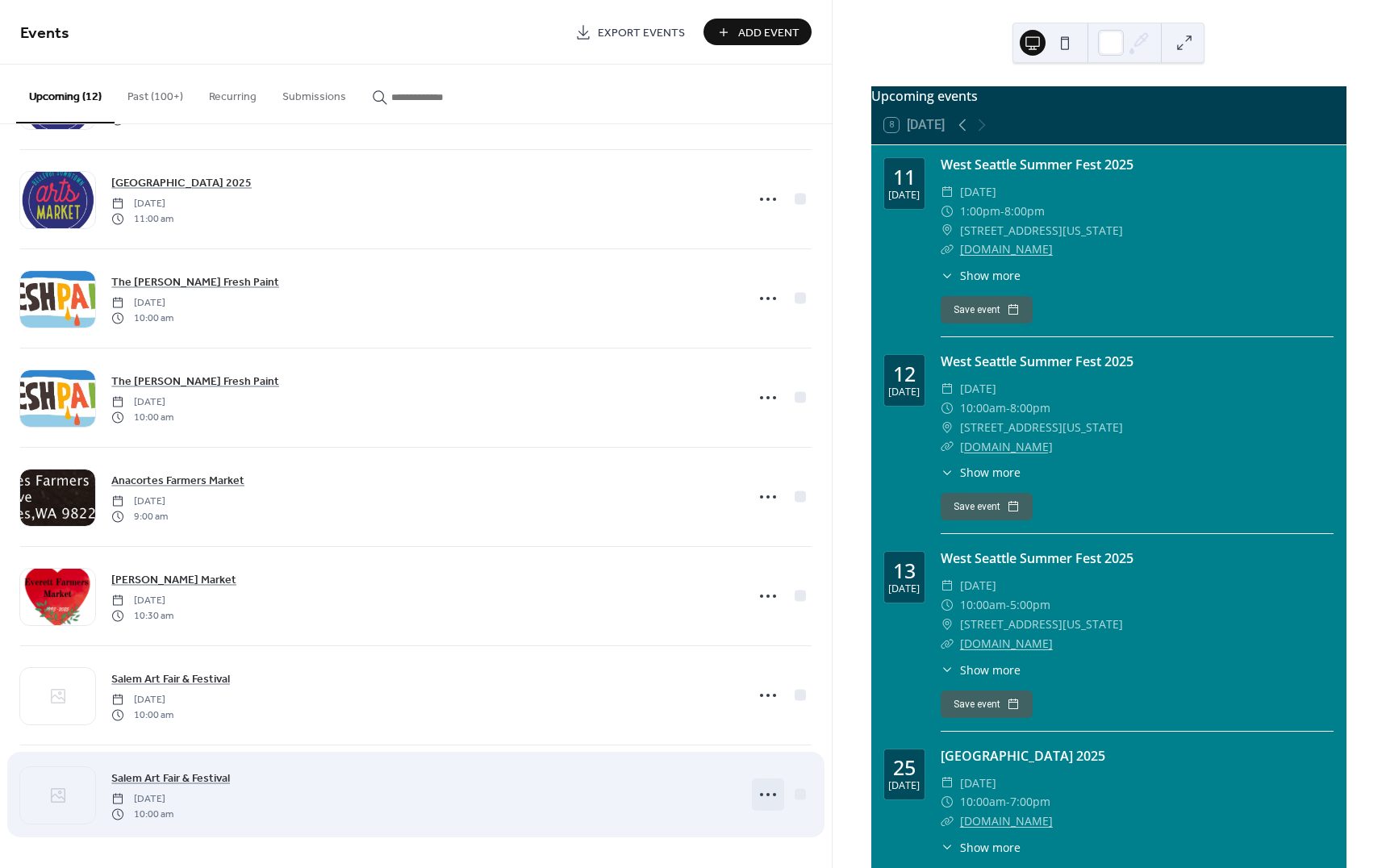 click 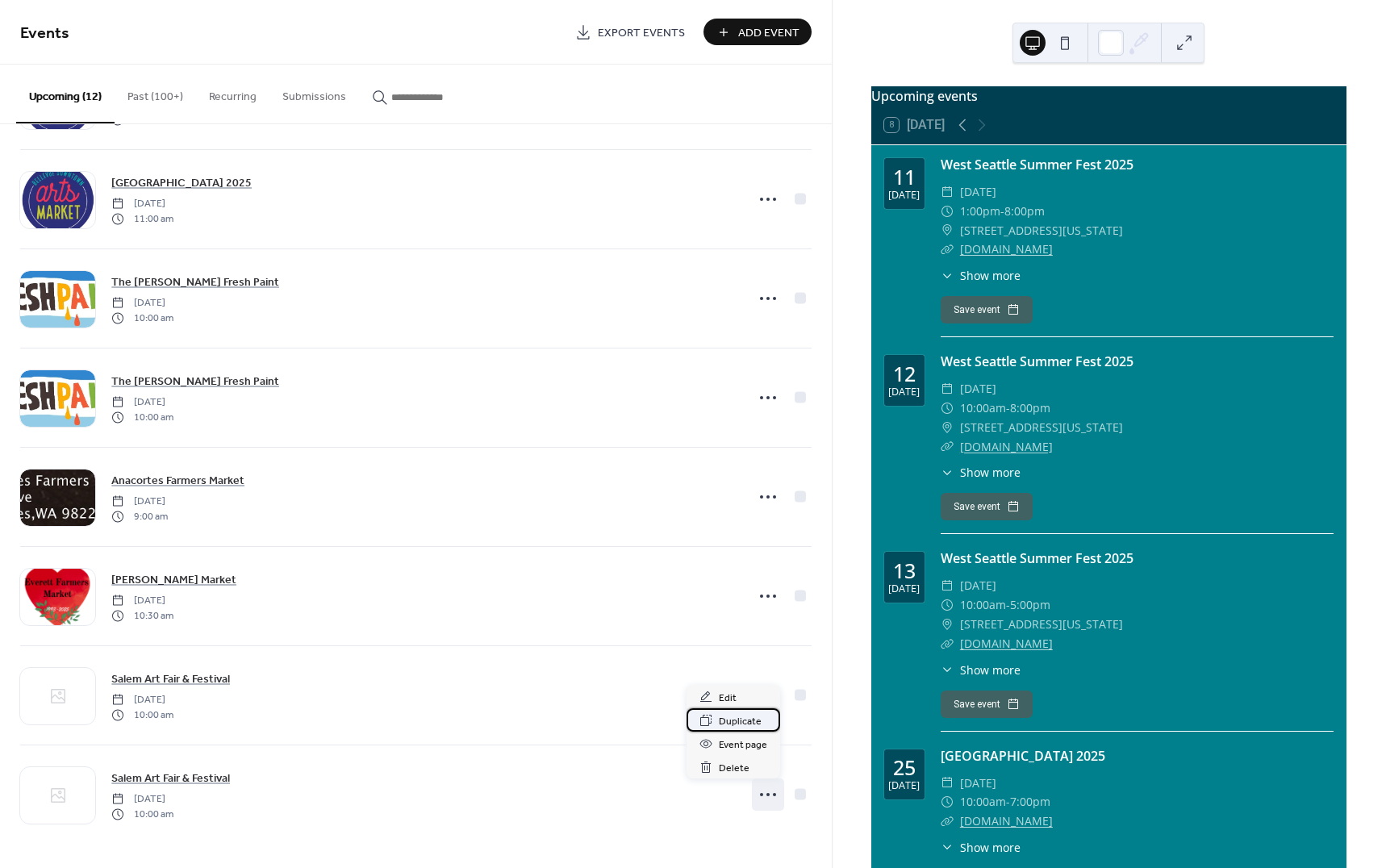 click on "Duplicate" at bounding box center (740, 721) 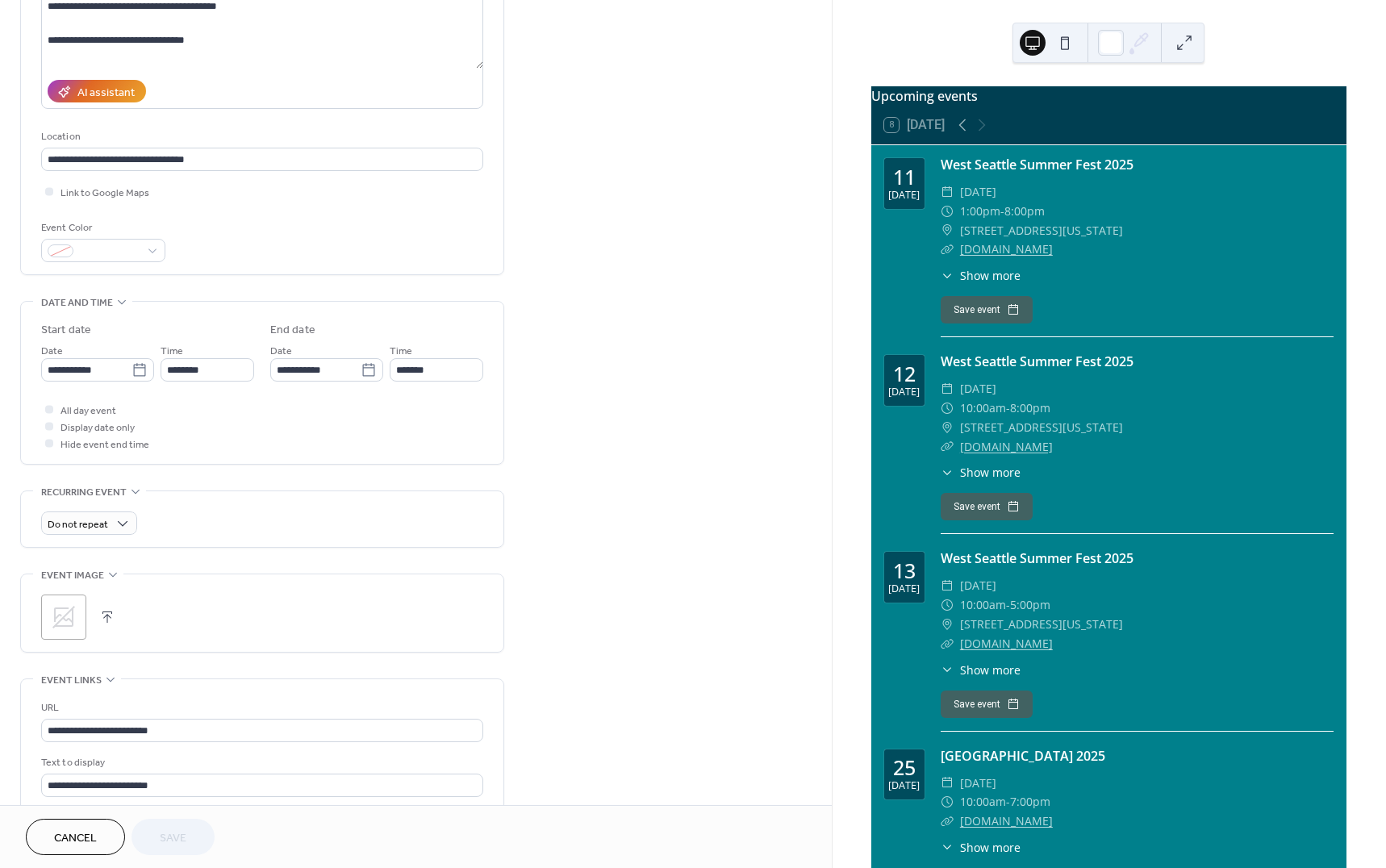 scroll, scrollTop: 461, scrollLeft: 0, axis: vertical 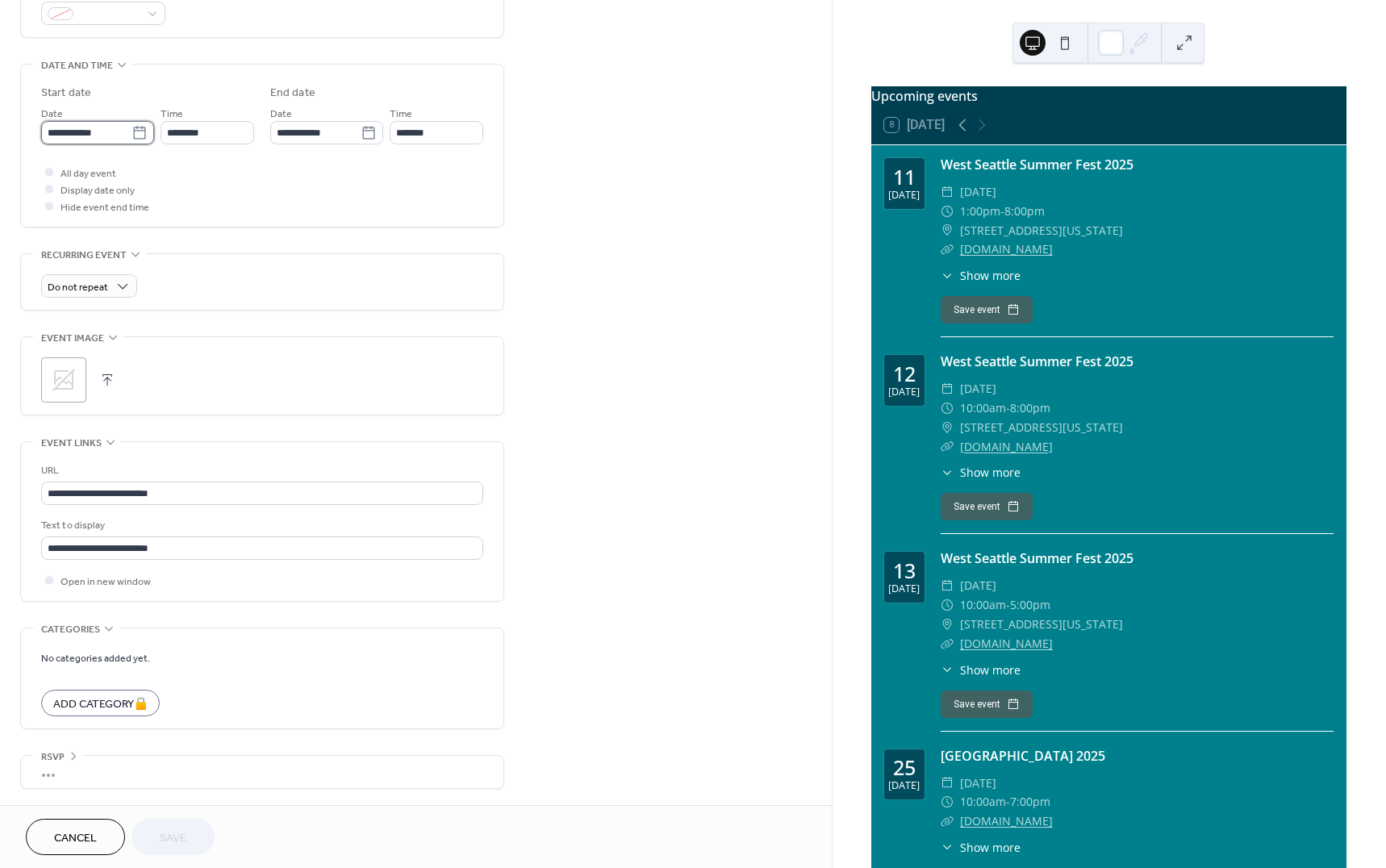 click on "**********" at bounding box center [86, 132] 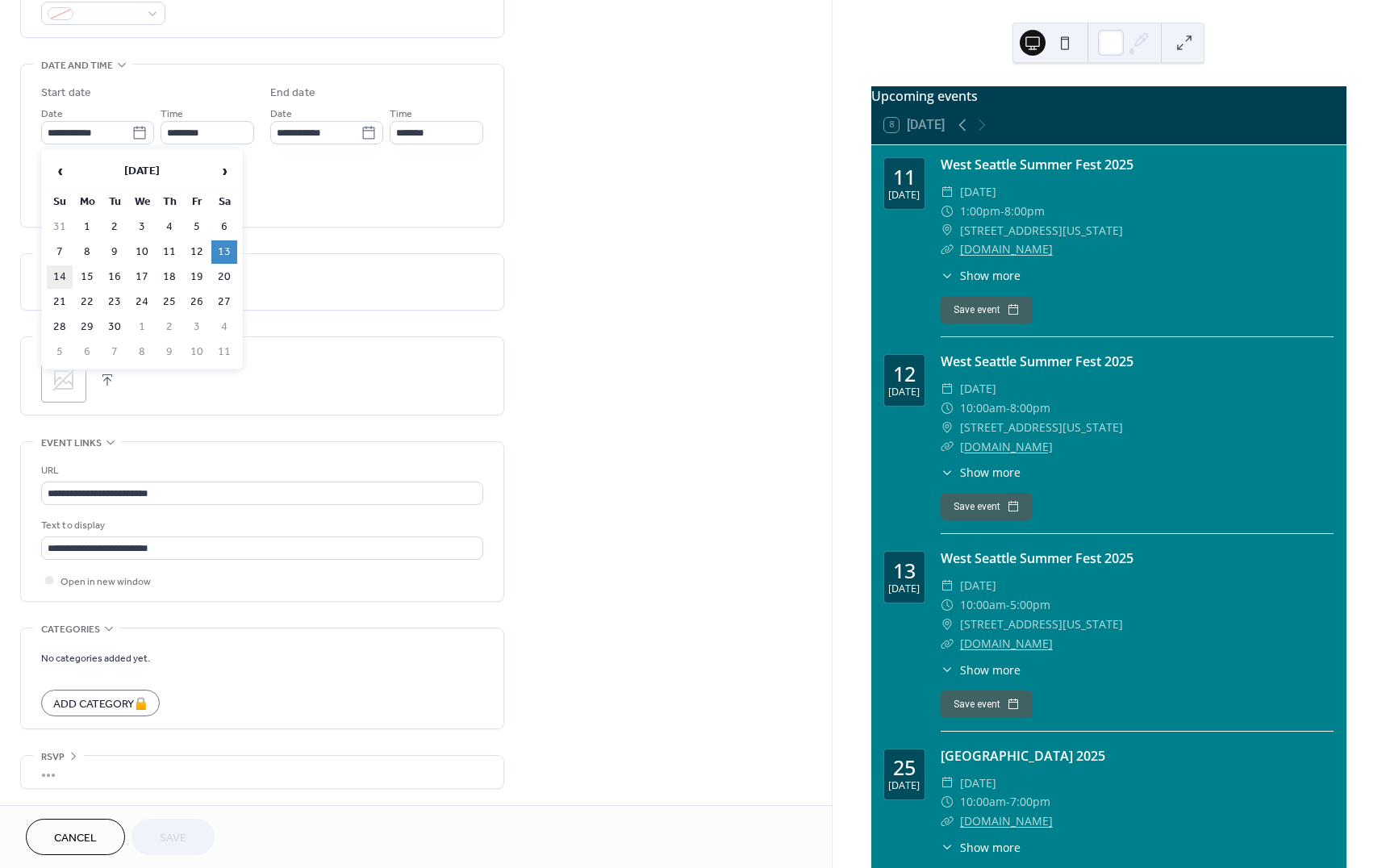 click on "14" at bounding box center [60, 277] 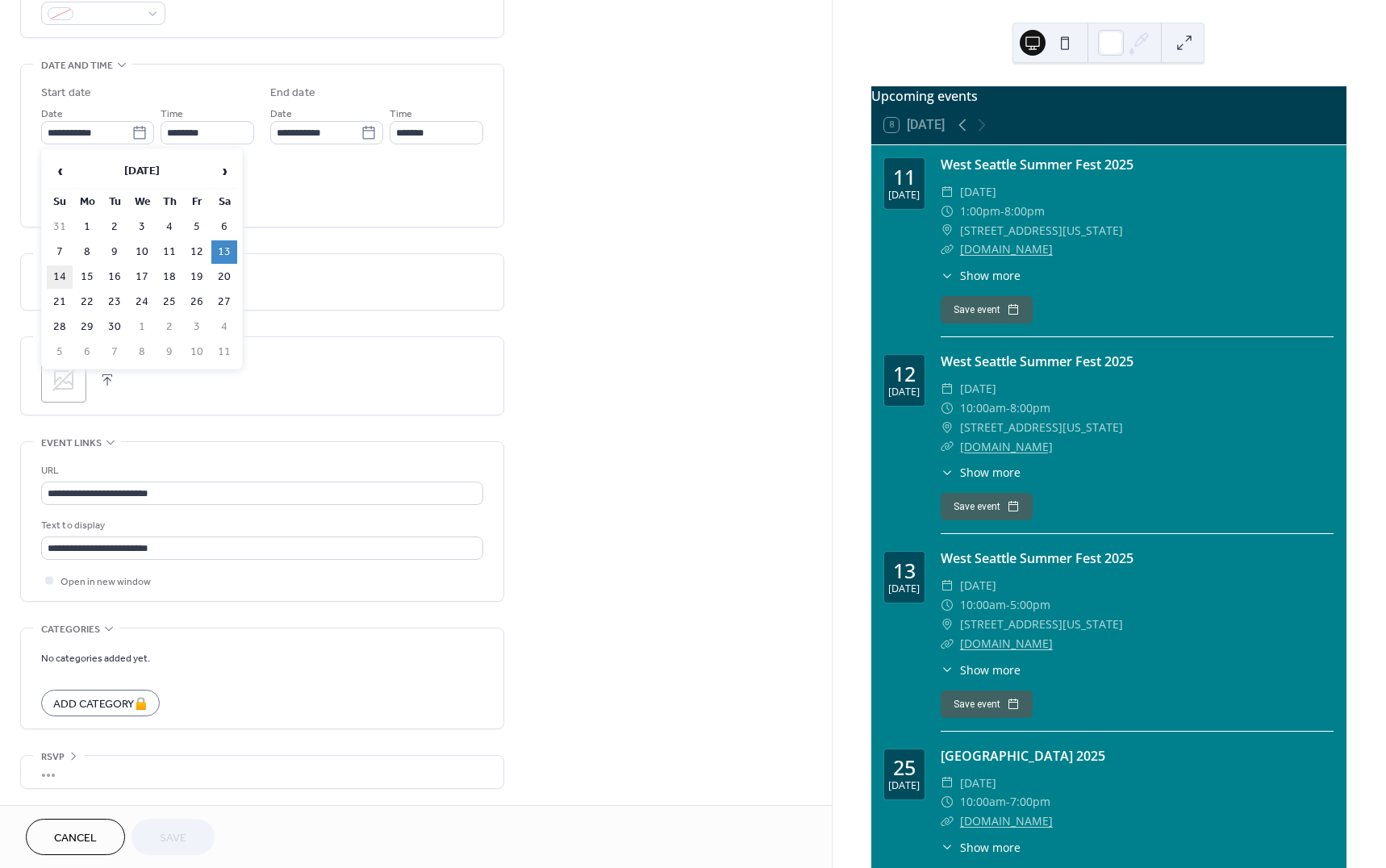 type on "**********" 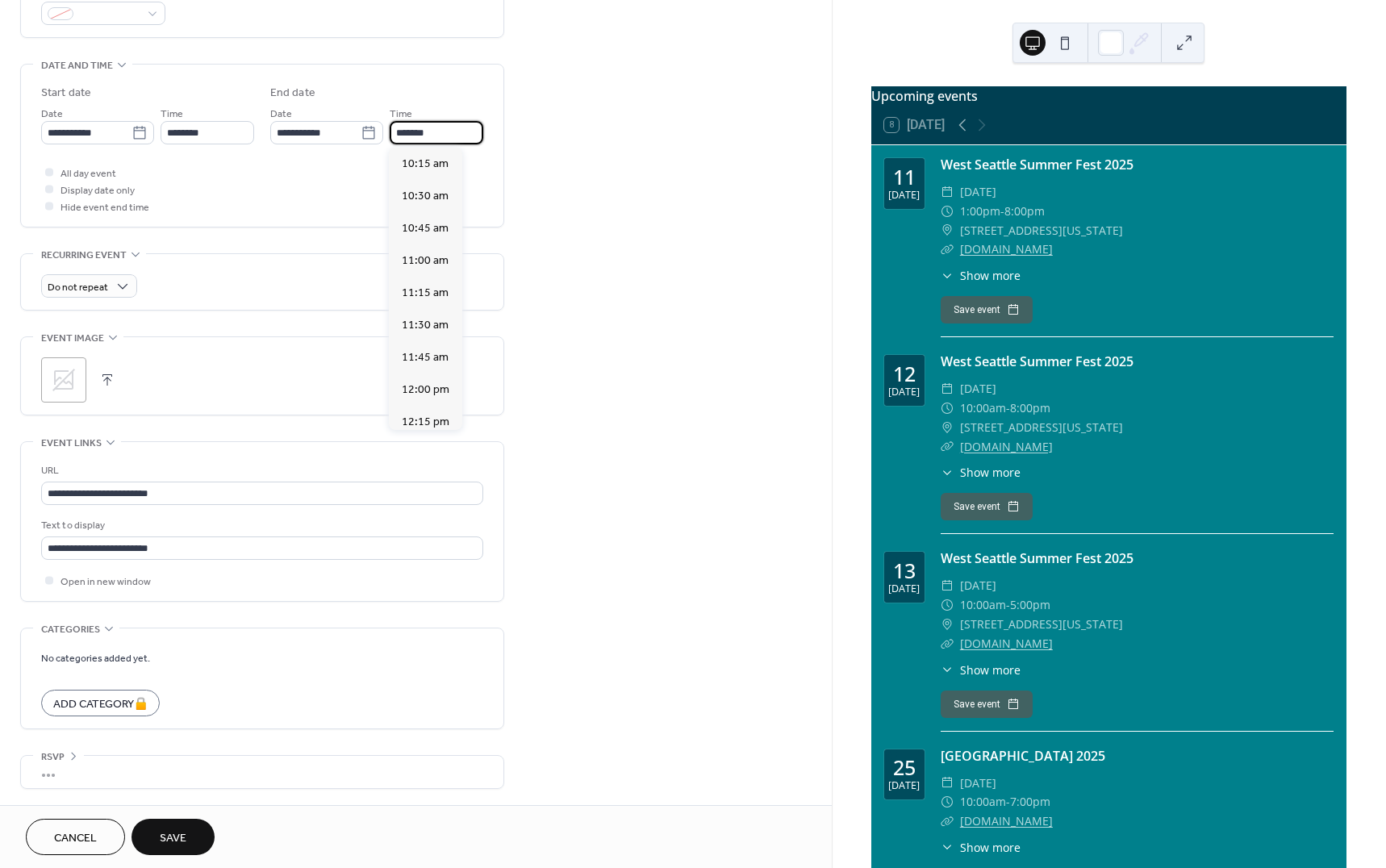 drag, startPoint x: 399, startPoint y: 131, endPoint x: 500, endPoint y: 122, distance: 101.4002 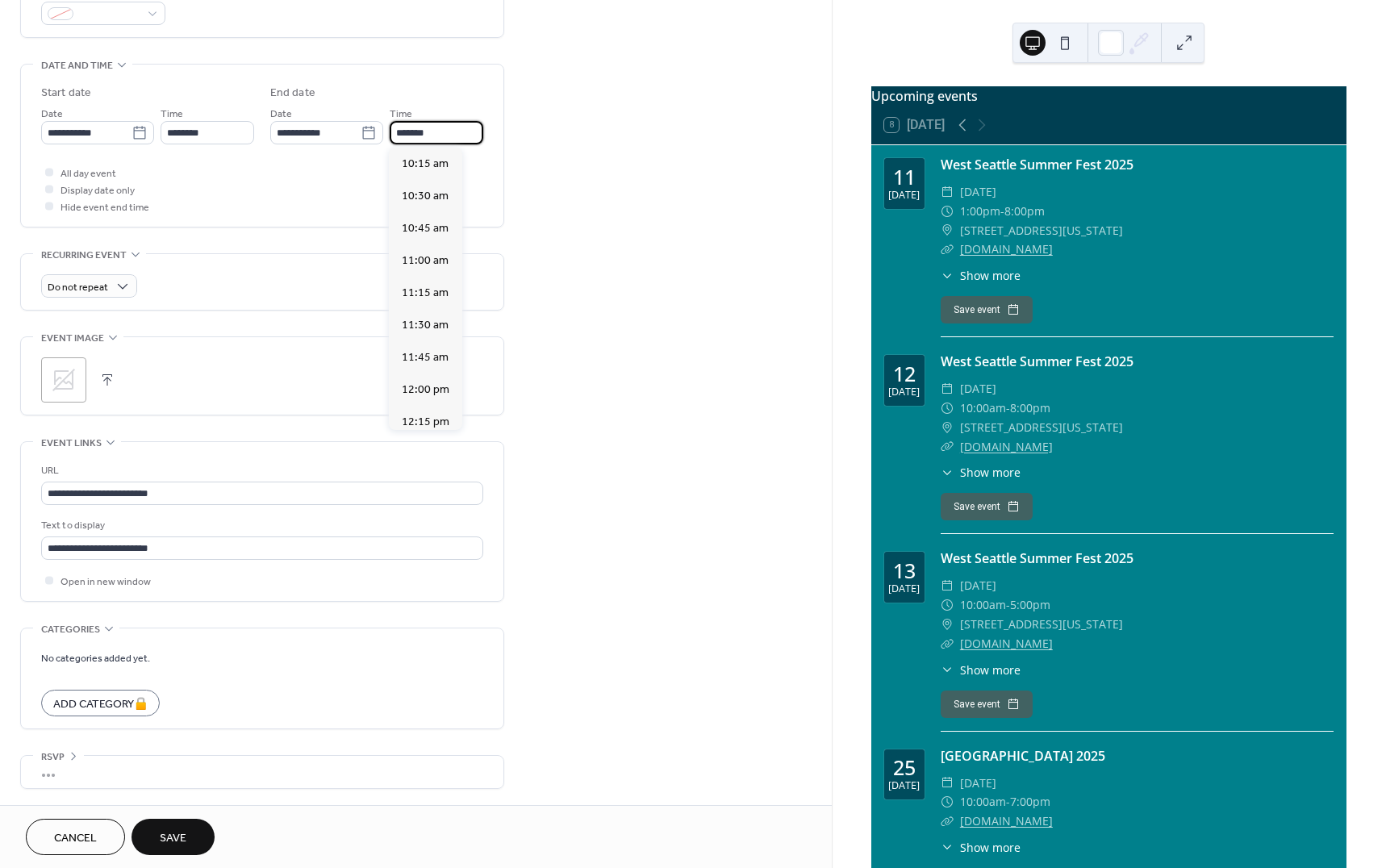 click on "*******" at bounding box center [436, 132] 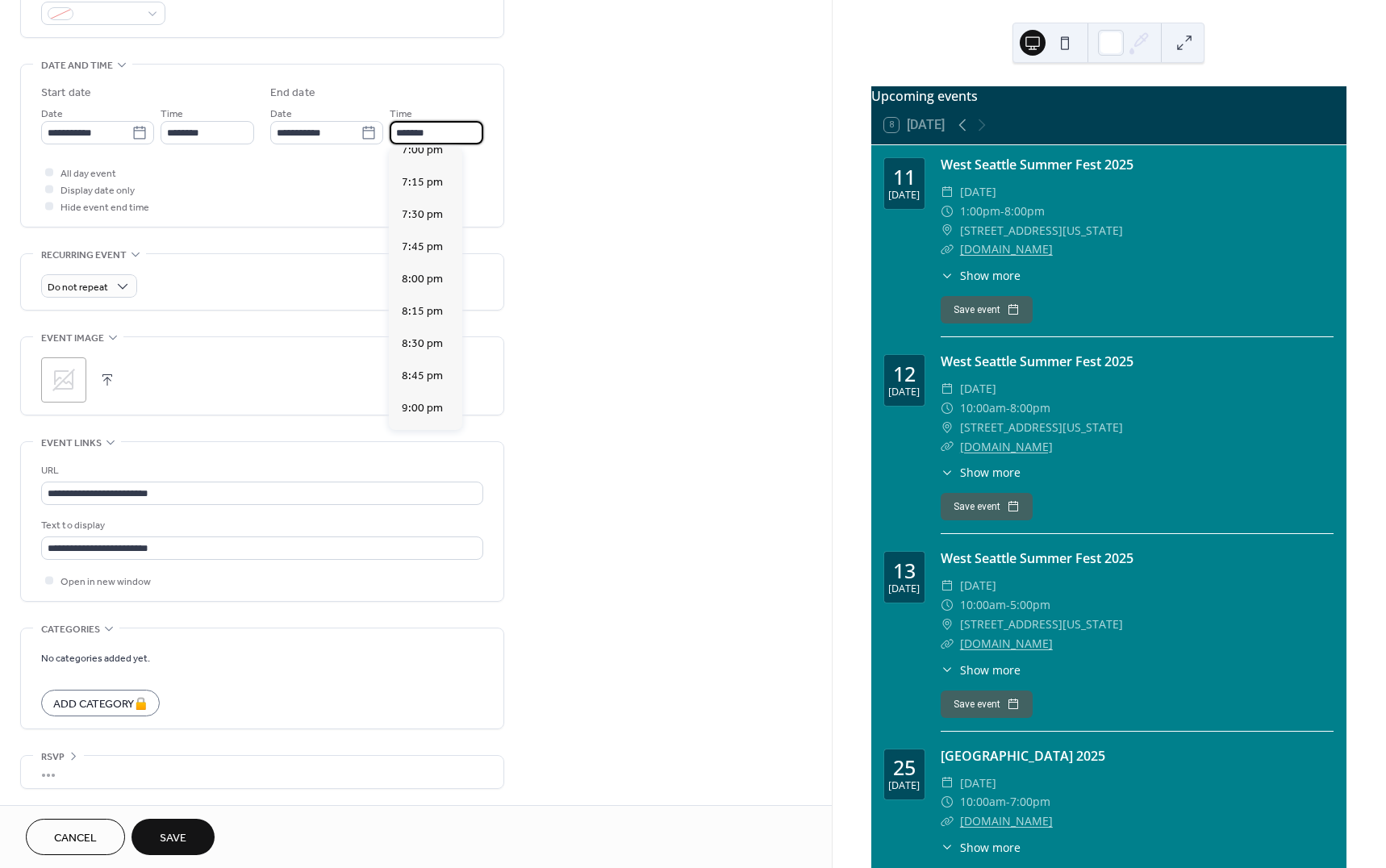 scroll, scrollTop: 882, scrollLeft: 0, axis: vertical 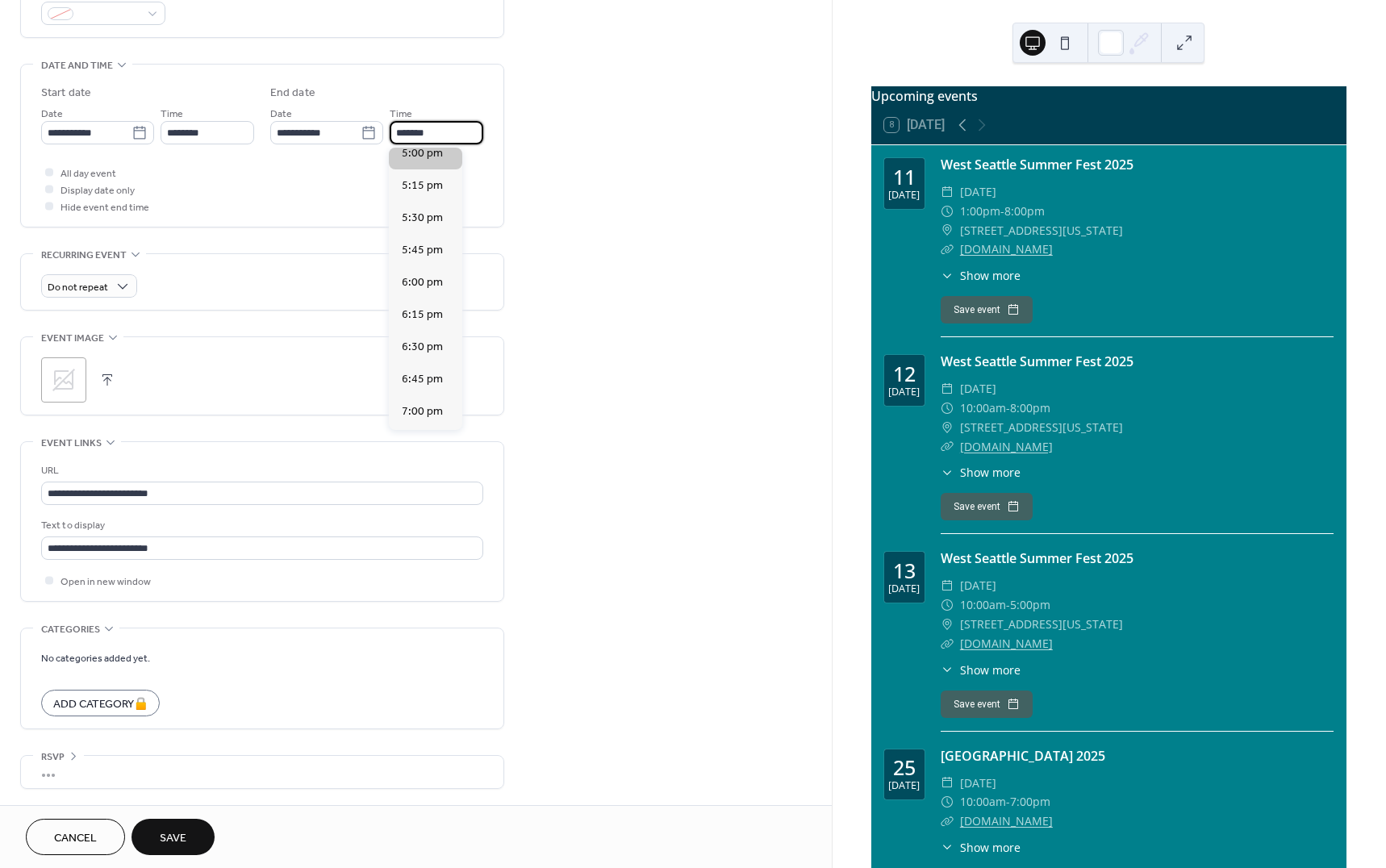 type on "*******" 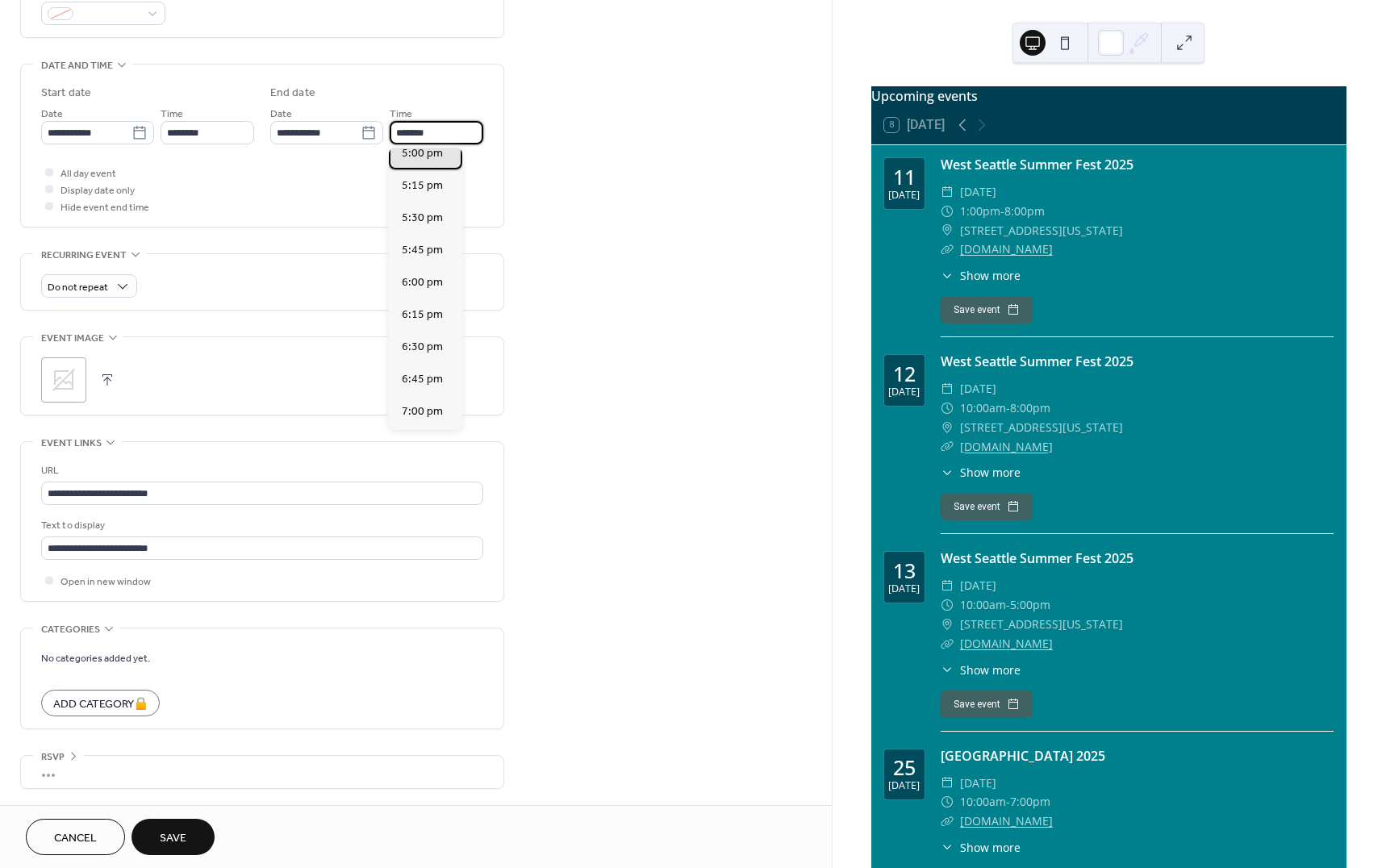 drag, startPoint x: 412, startPoint y: 168, endPoint x: 424, endPoint y: 182, distance: 18.439089 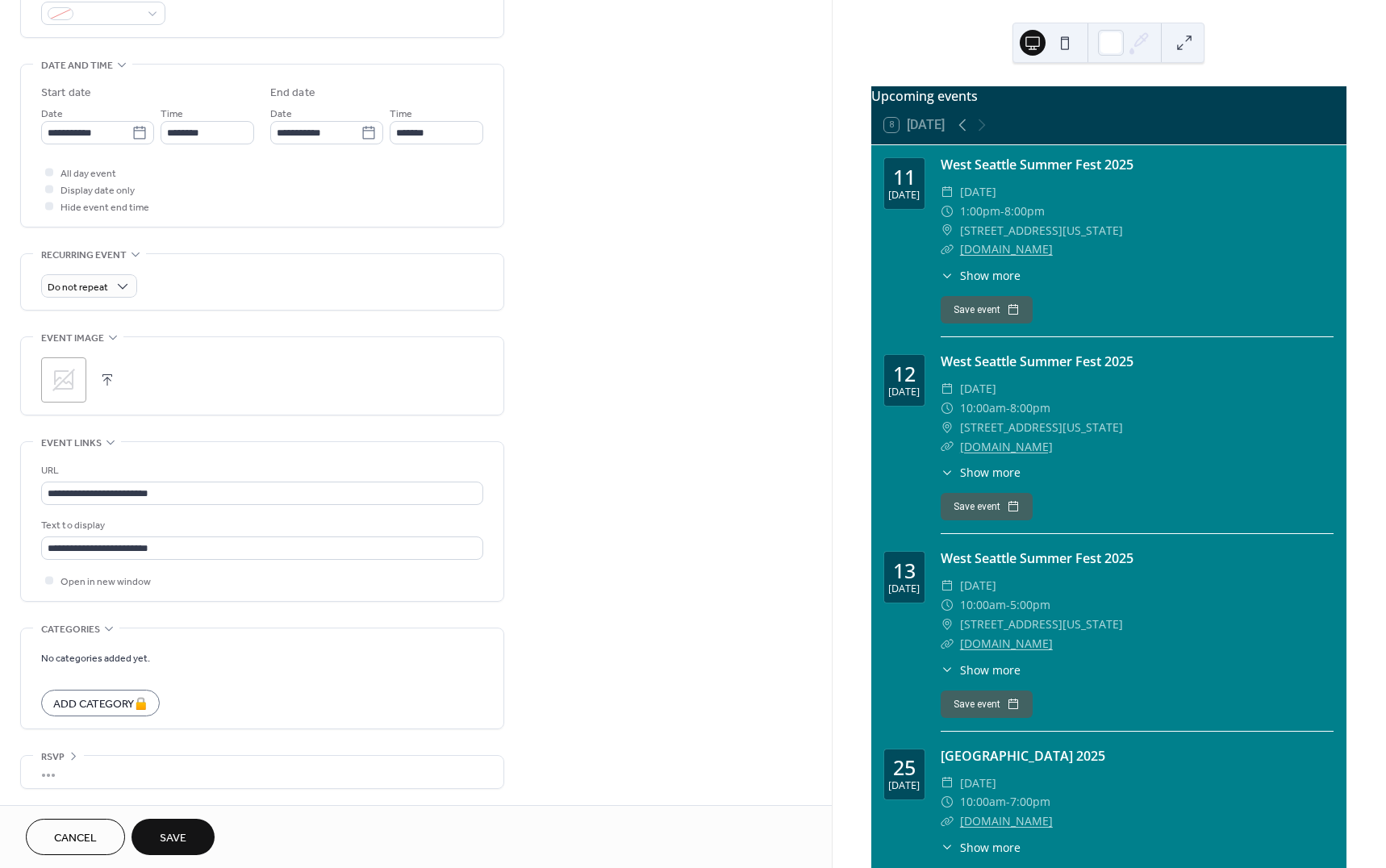 click on "Save" at bounding box center [173, 838] 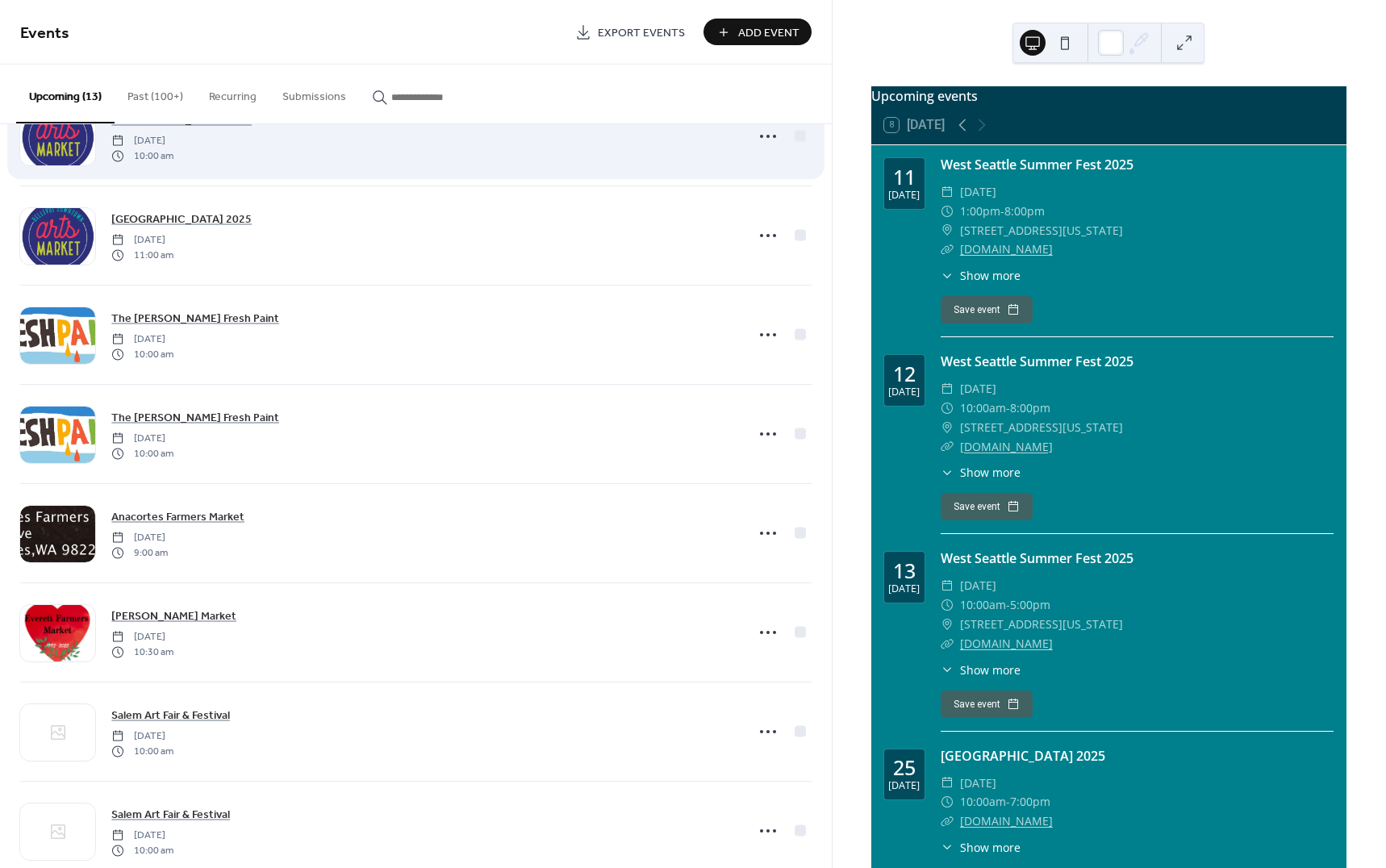 scroll, scrollTop: 594, scrollLeft: 0, axis: vertical 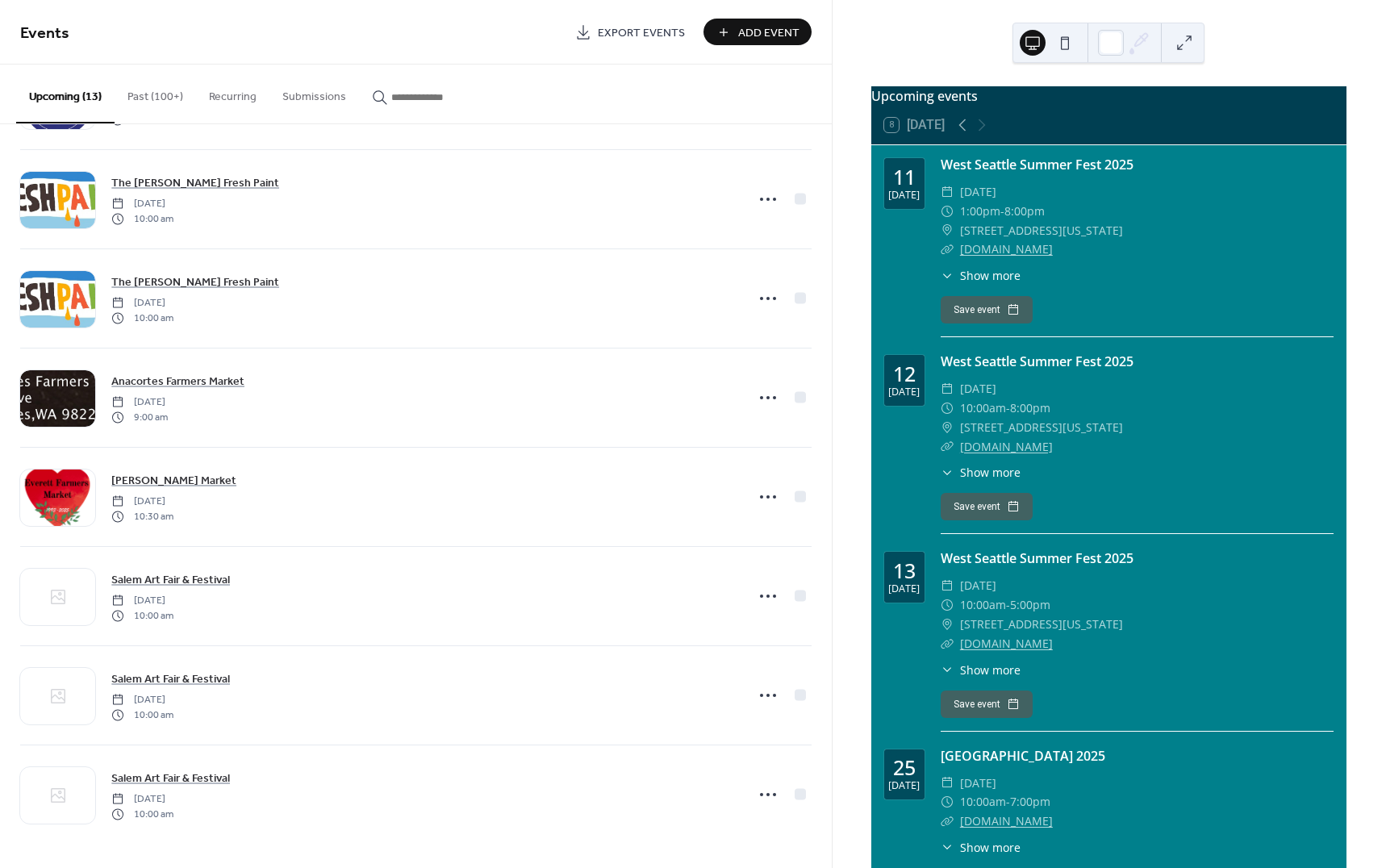 click on "Add Event" at bounding box center (769, 33) 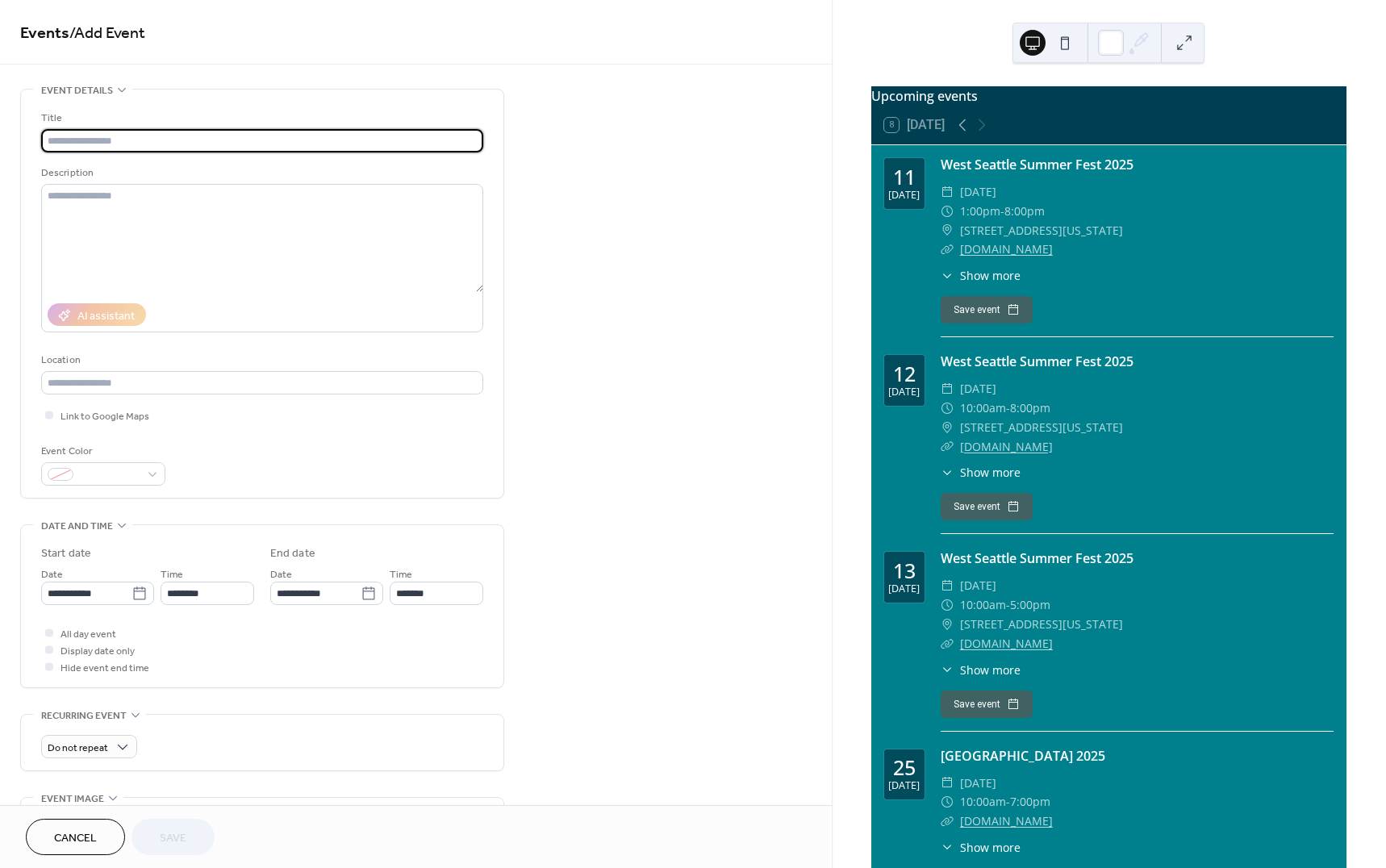 paste on "**********" 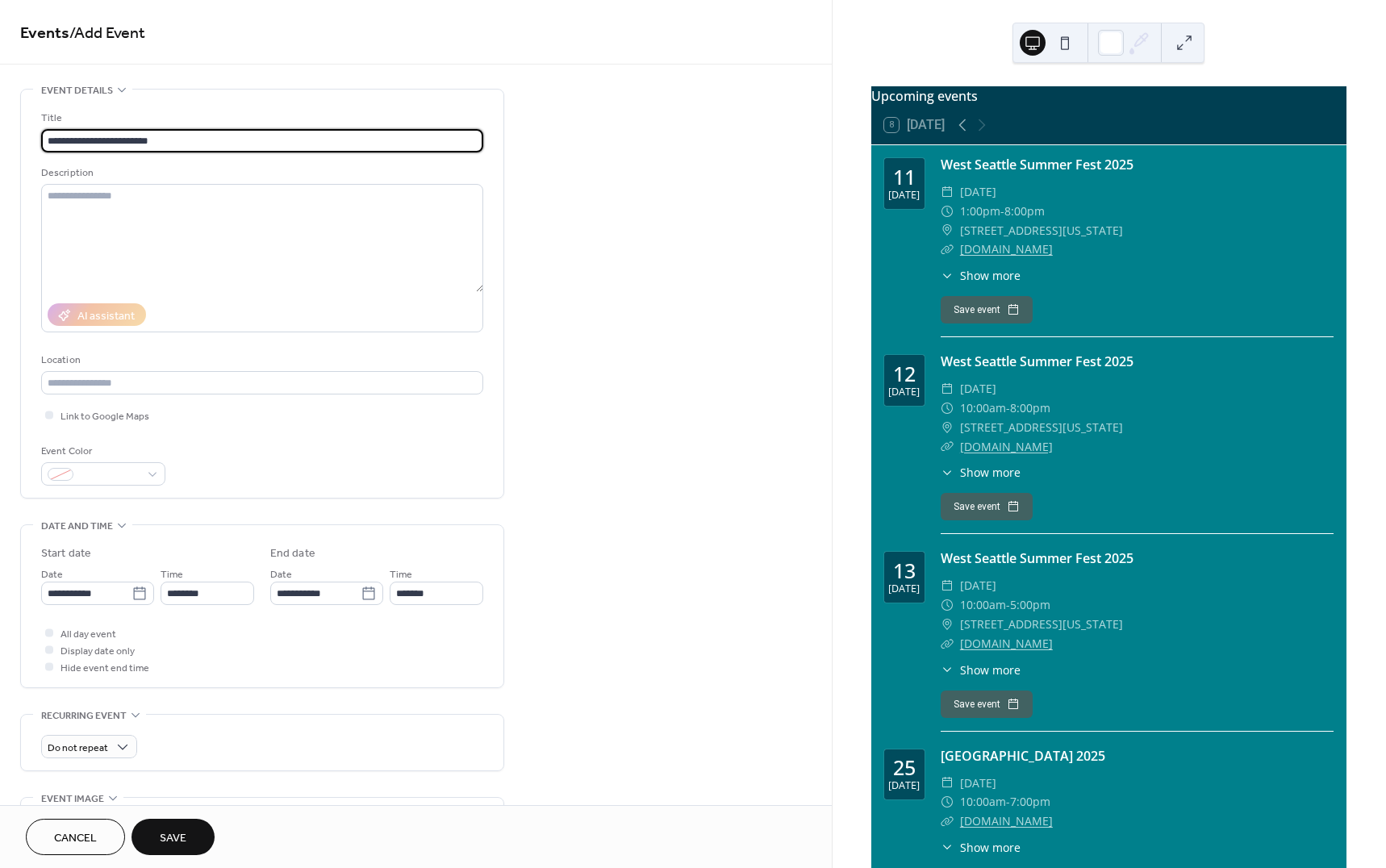 type on "**********" 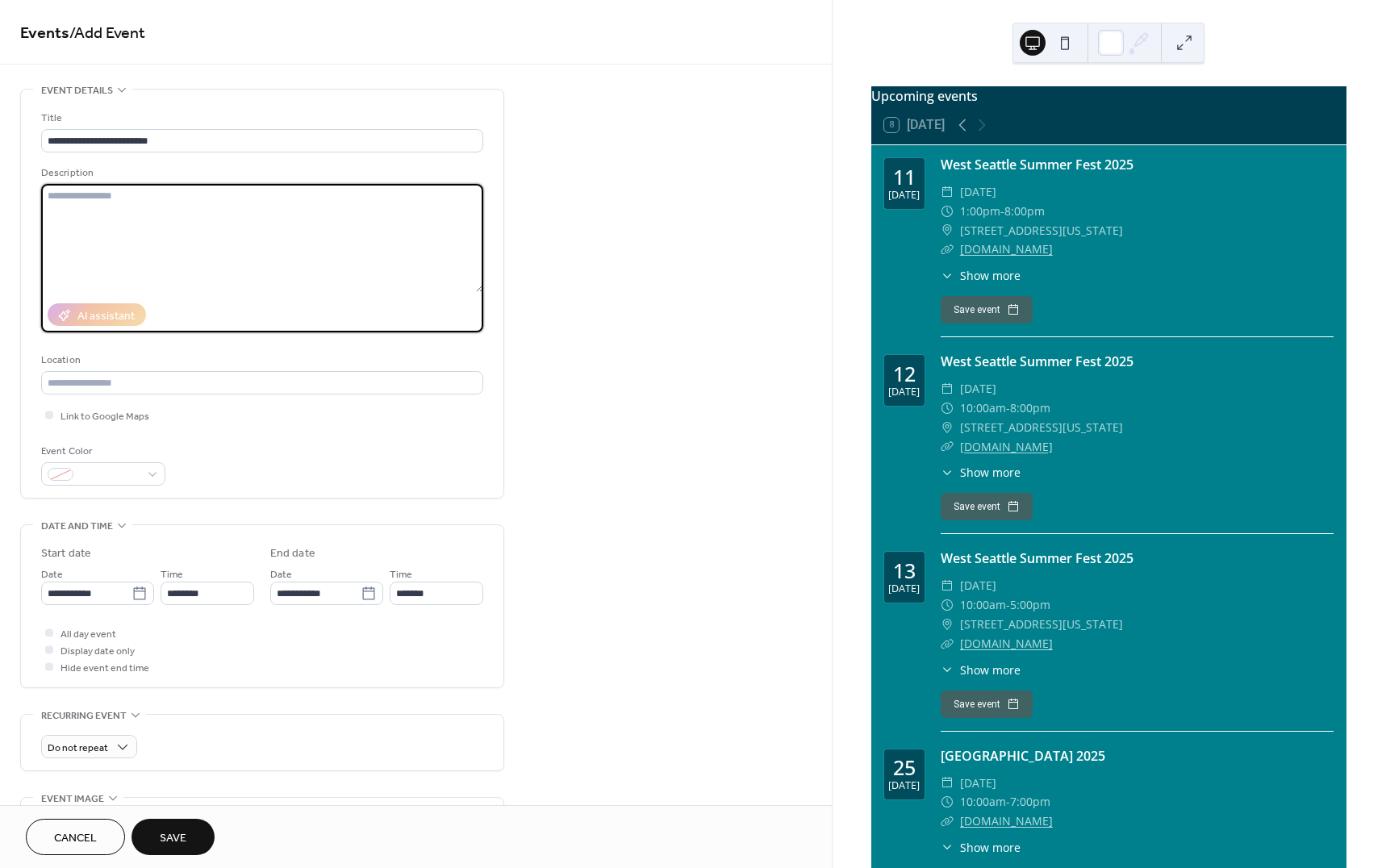 click at bounding box center (262, 238) 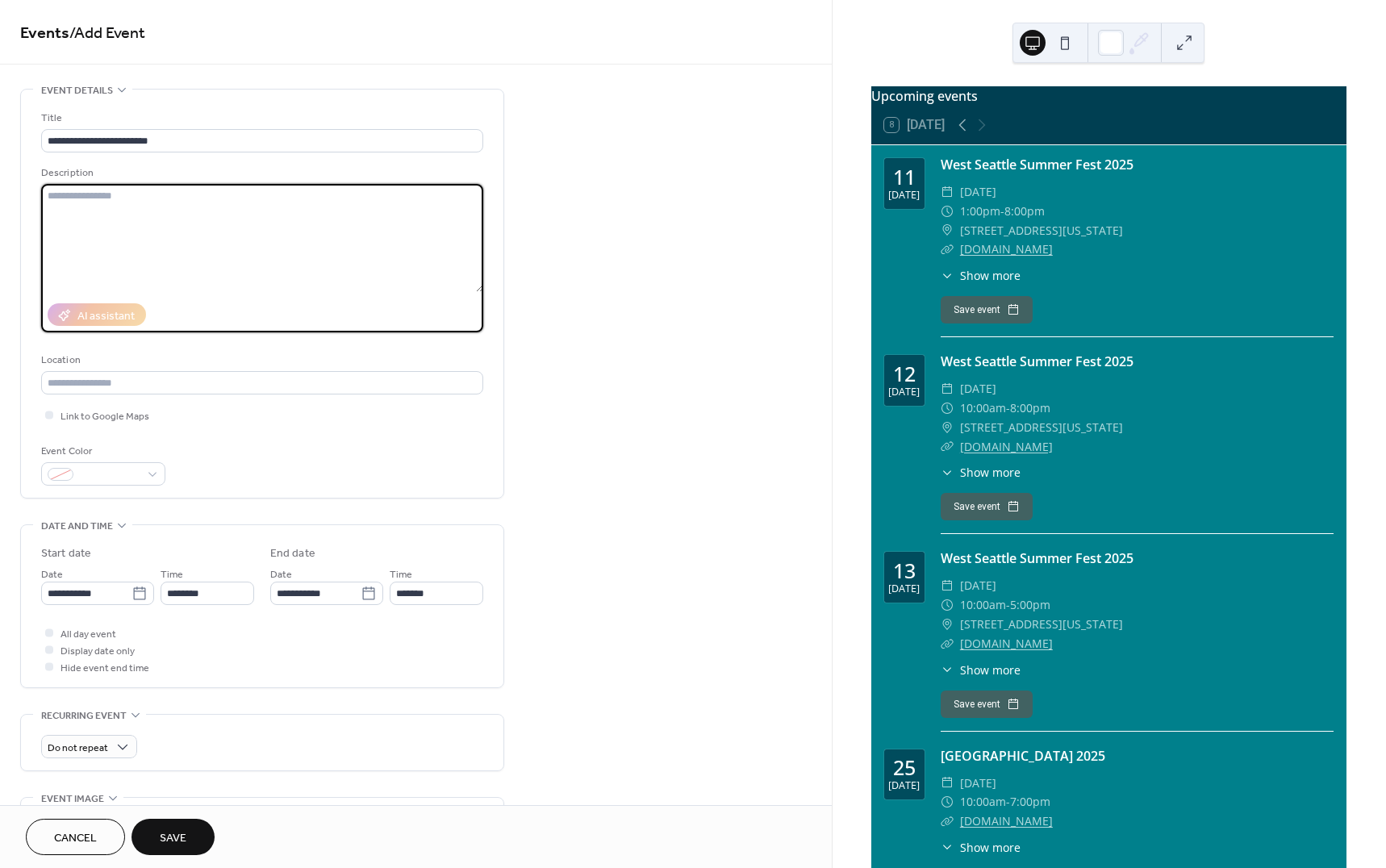 paste on "**********" 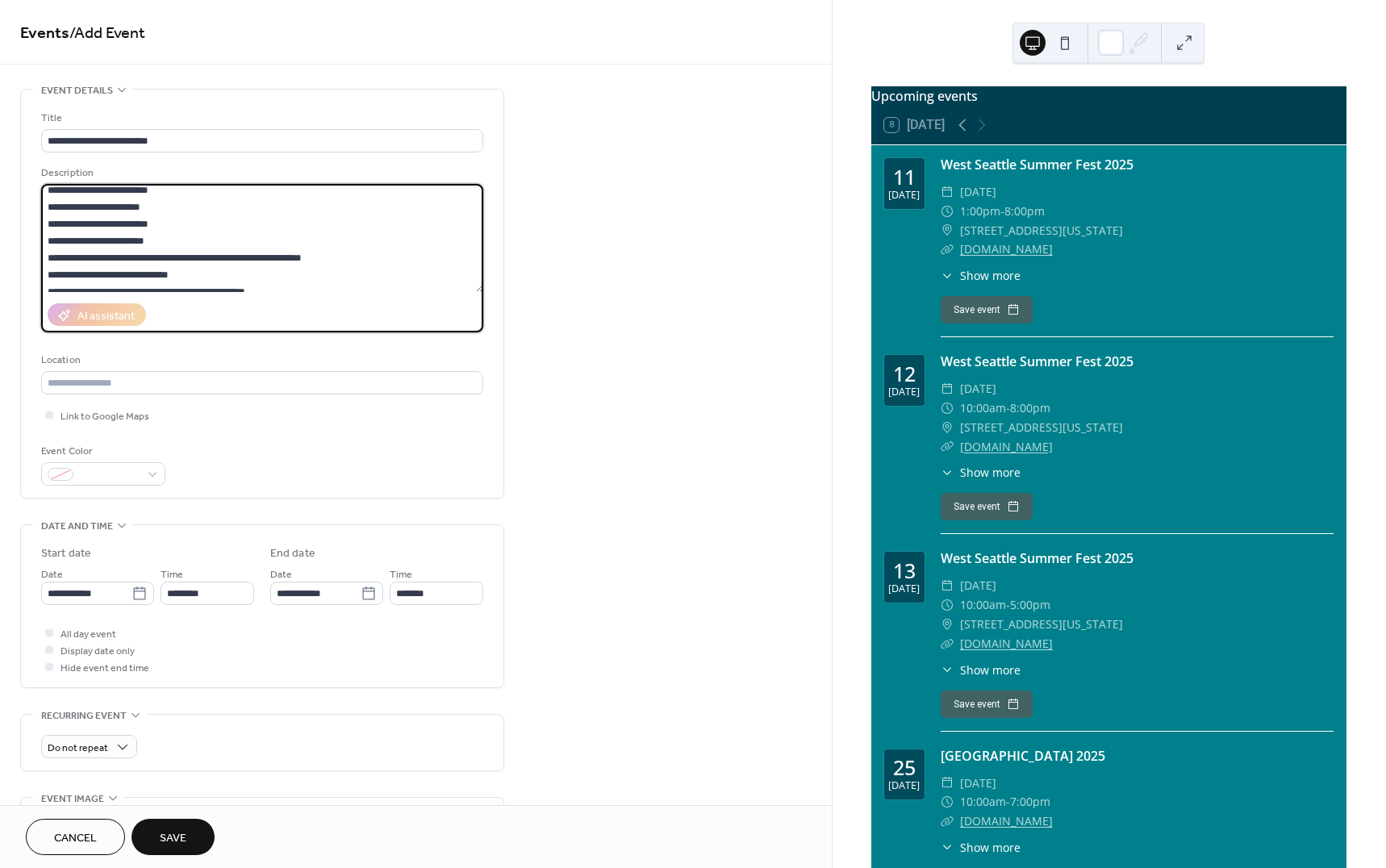 scroll, scrollTop: 0, scrollLeft: 0, axis: both 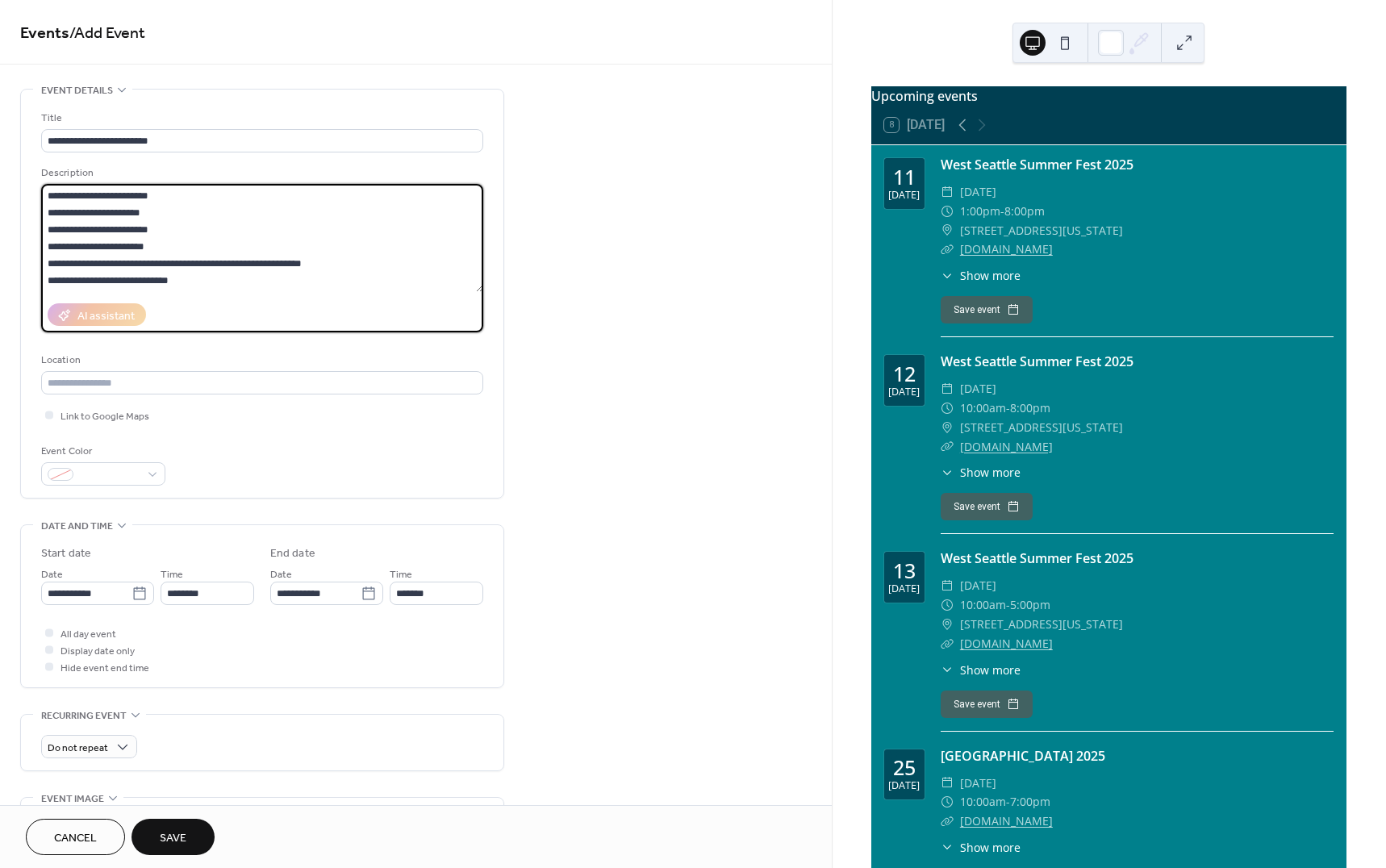 click on "**********" at bounding box center [262, 238] 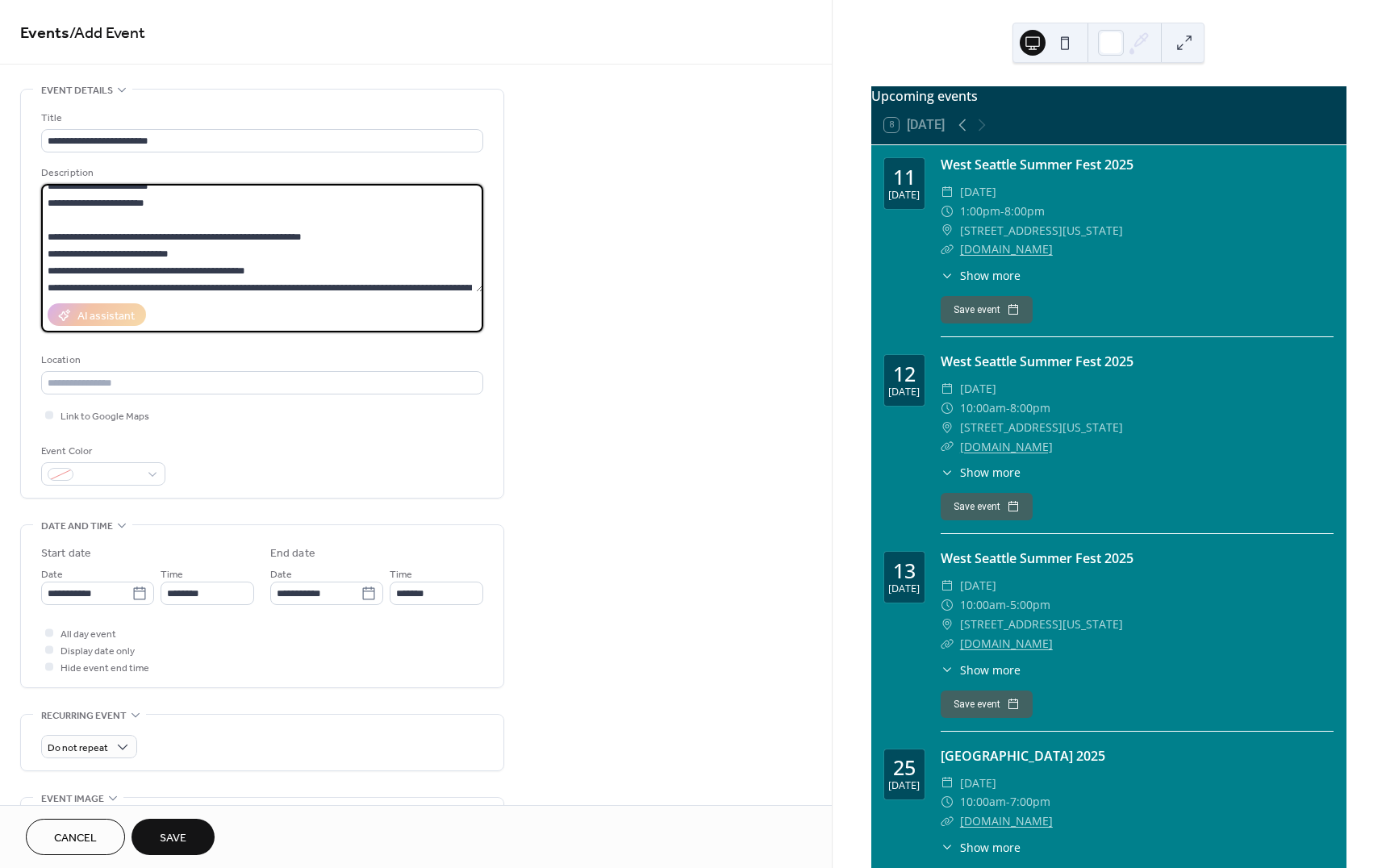 scroll, scrollTop: 0, scrollLeft: 0, axis: both 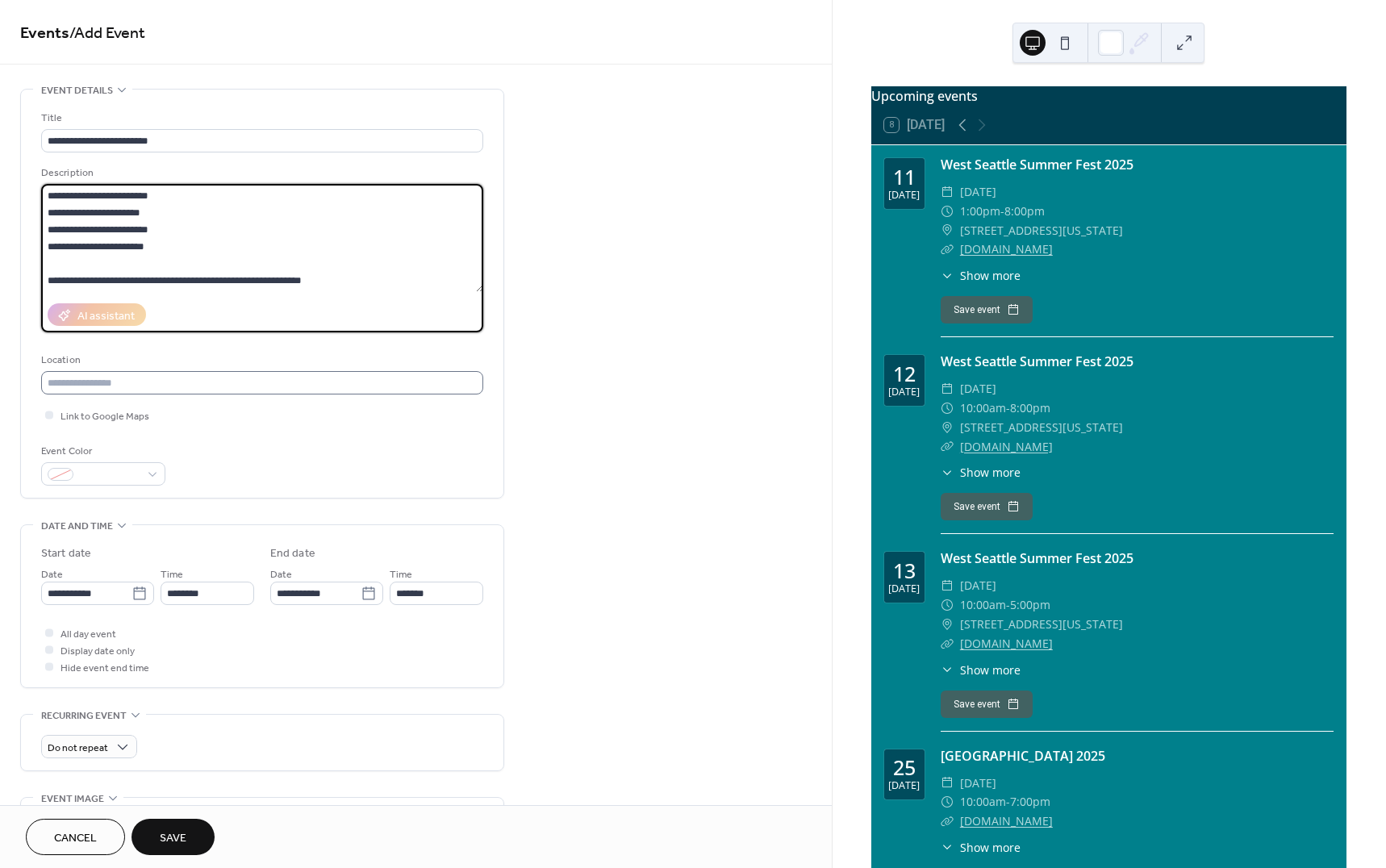 type on "**********" 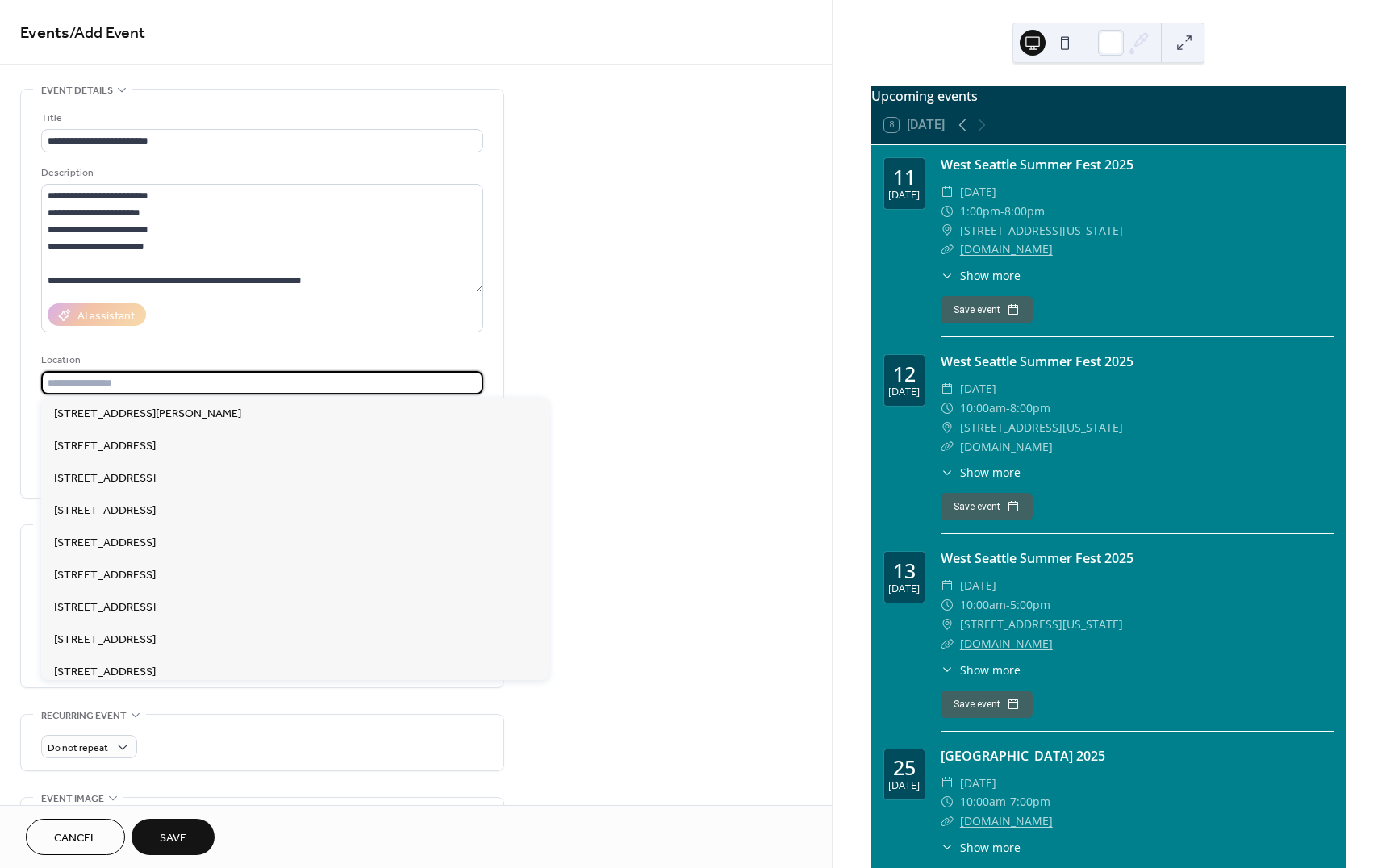 drag, startPoint x: 164, startPoint y: 387, endPoint x: 186, endPoint y: 366, distance: 30.41381 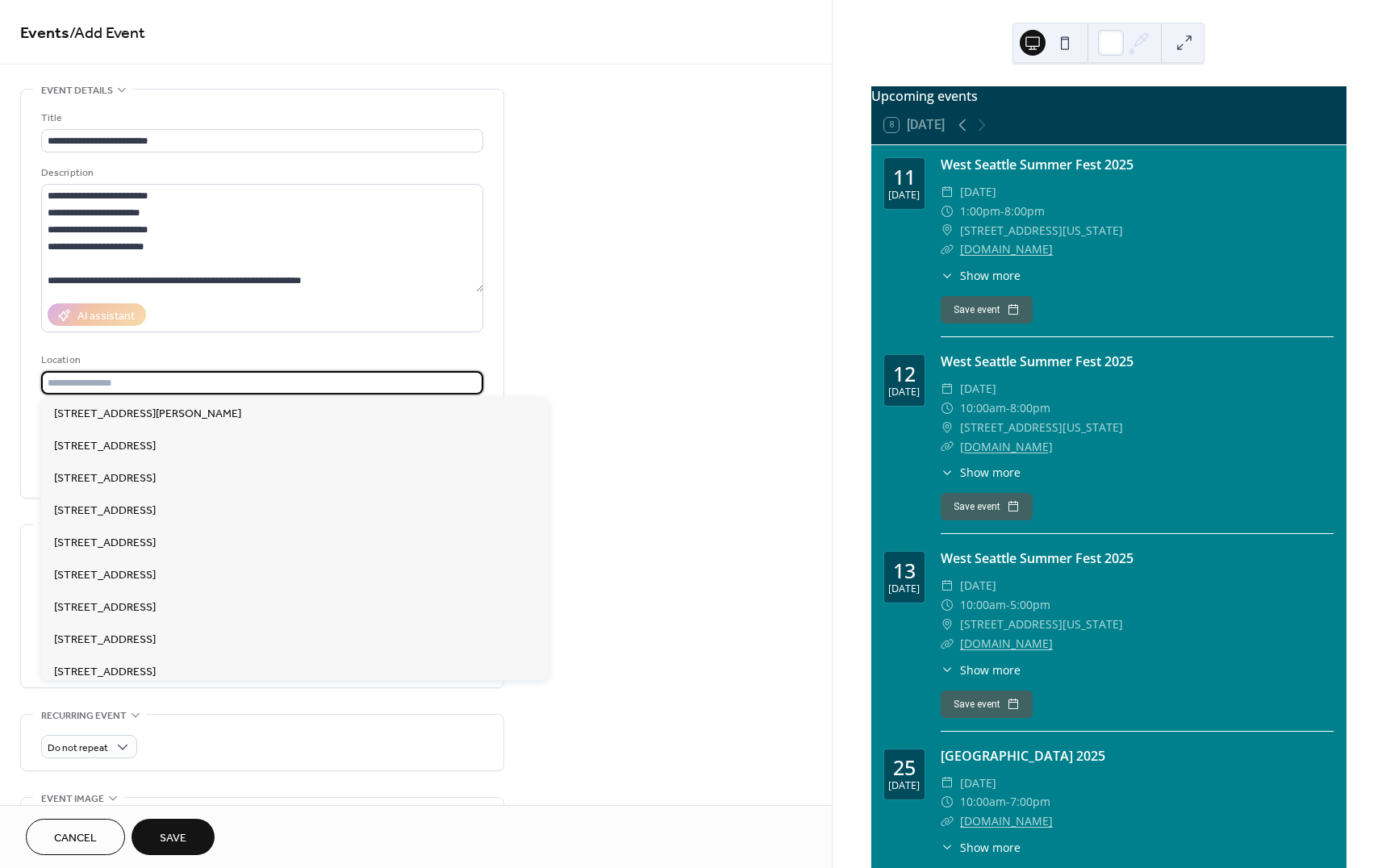paste on "**********" 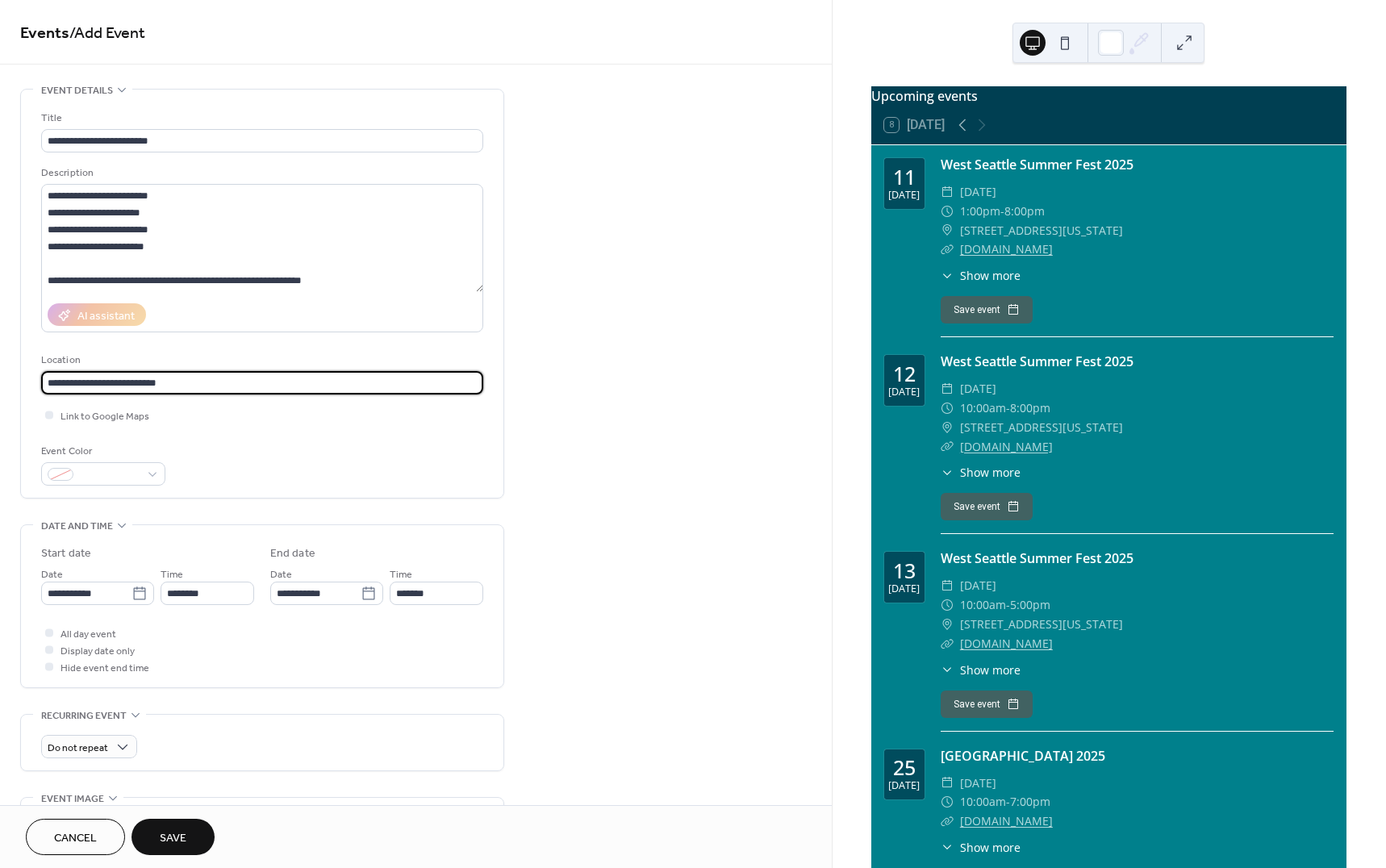 type on "**********" 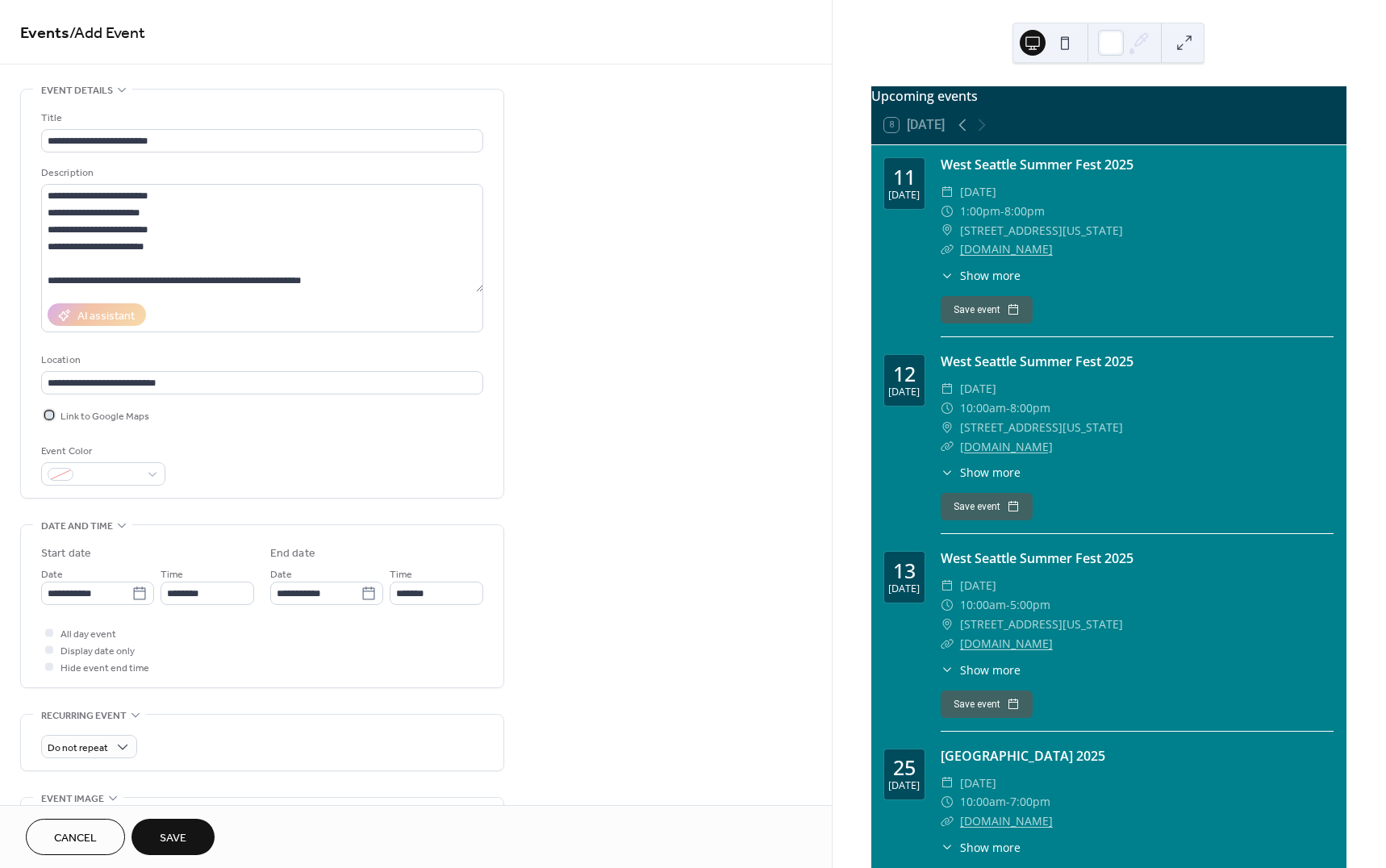 click at bounding box center (49, 415) 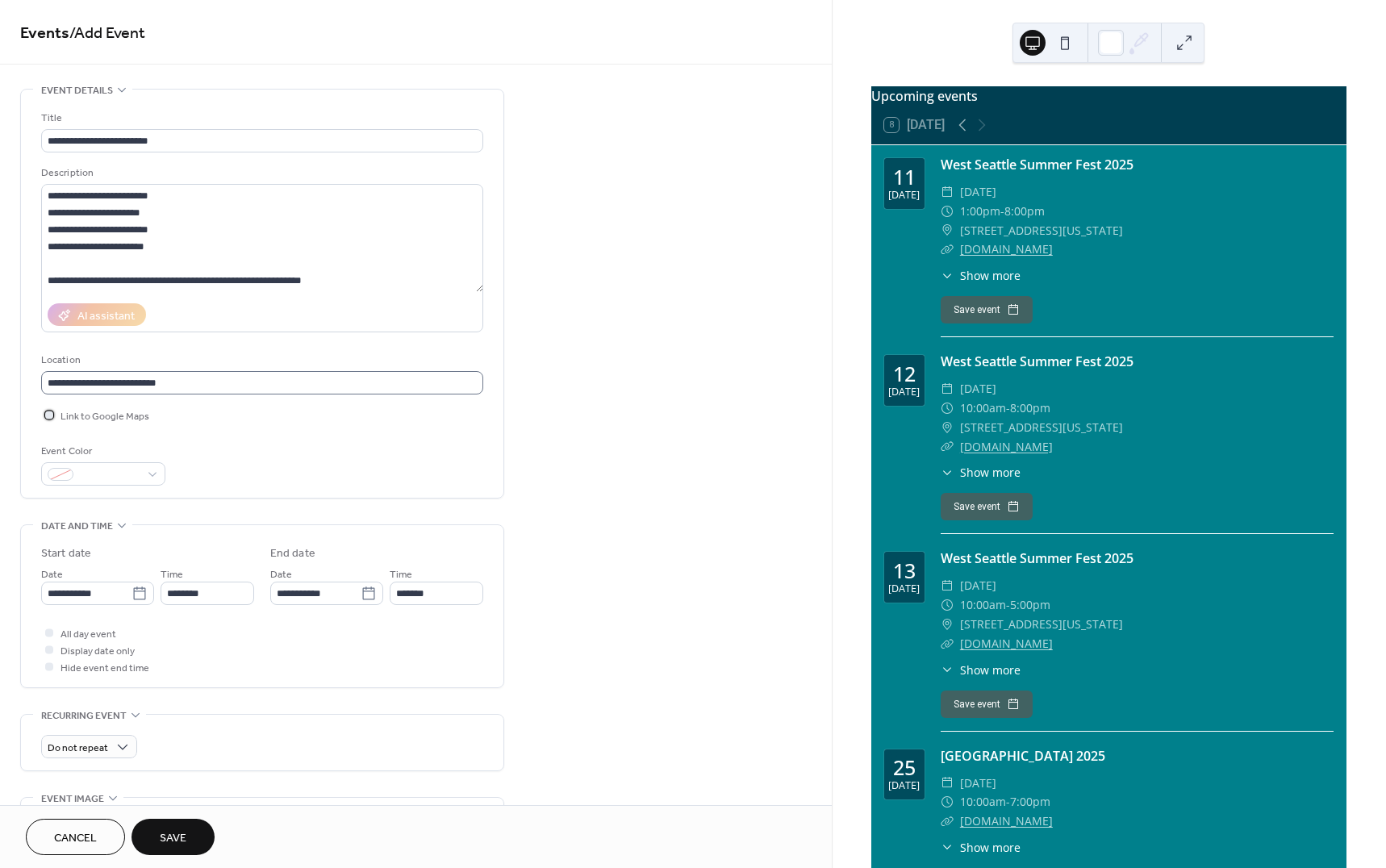 scroll, scrollTop: 1, scrollLeft: 0, axis: vertical 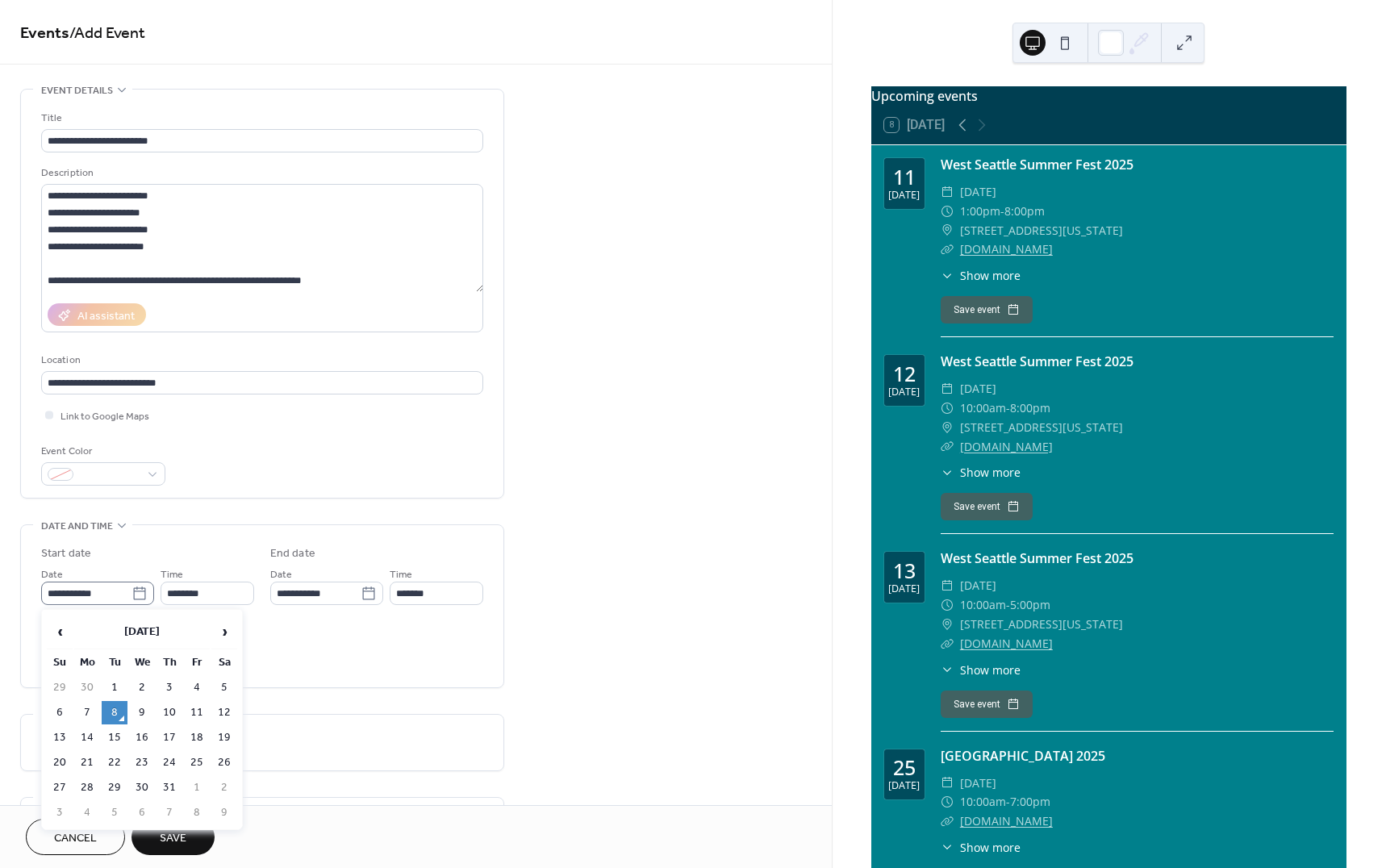 click 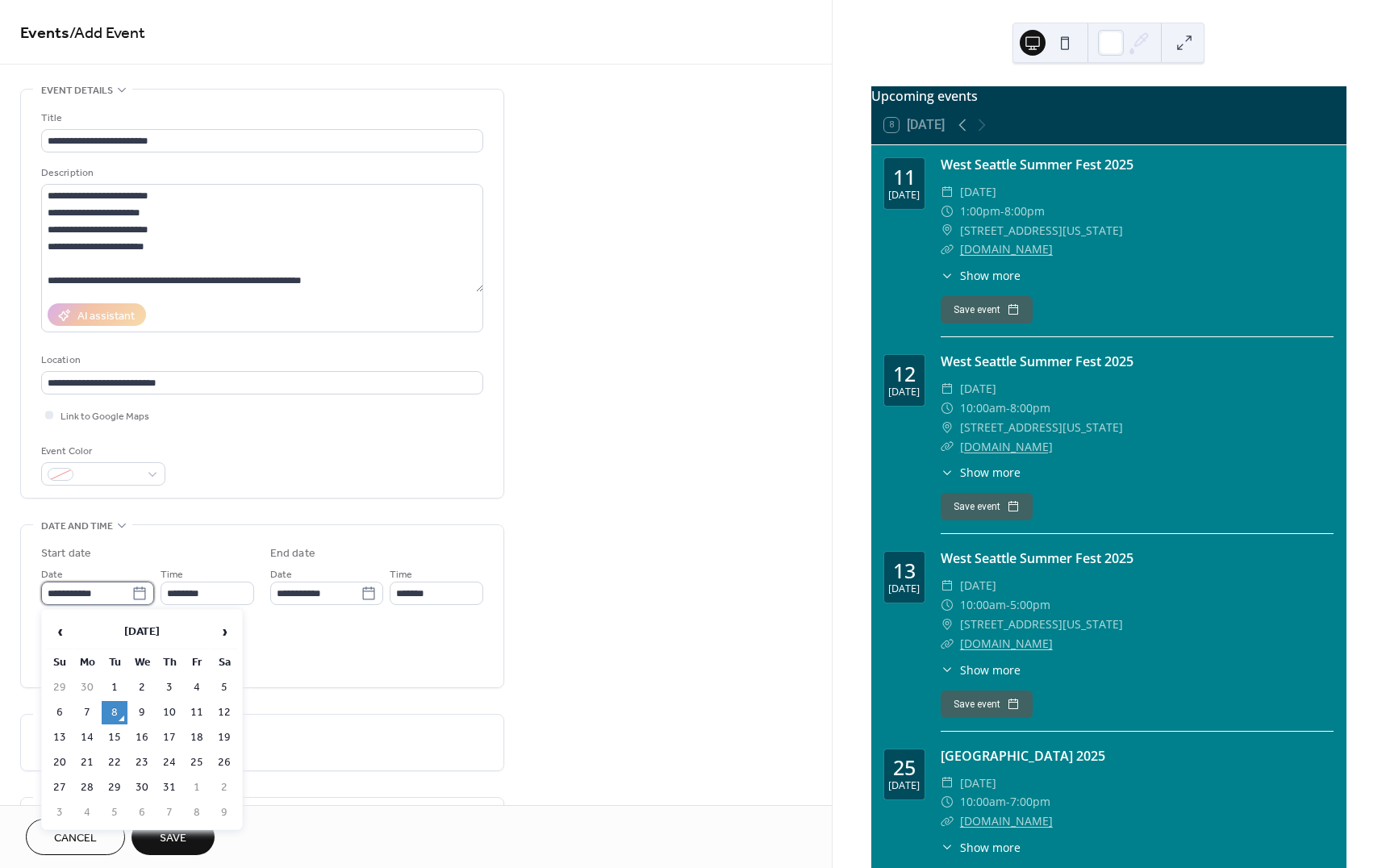 click on "**********" at bounding box center [86, 593] 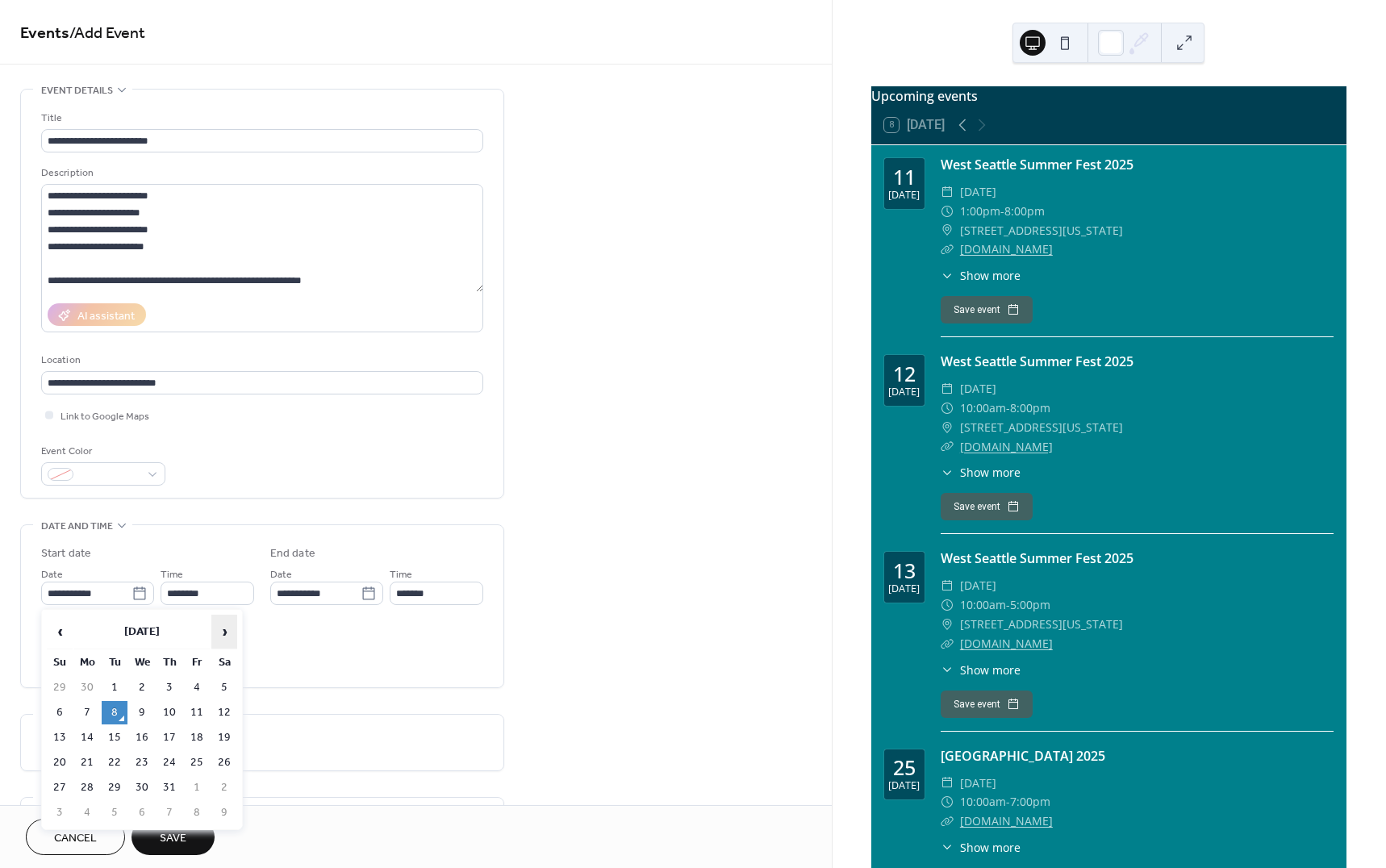 click on "›" at bounding box center (224, 632) 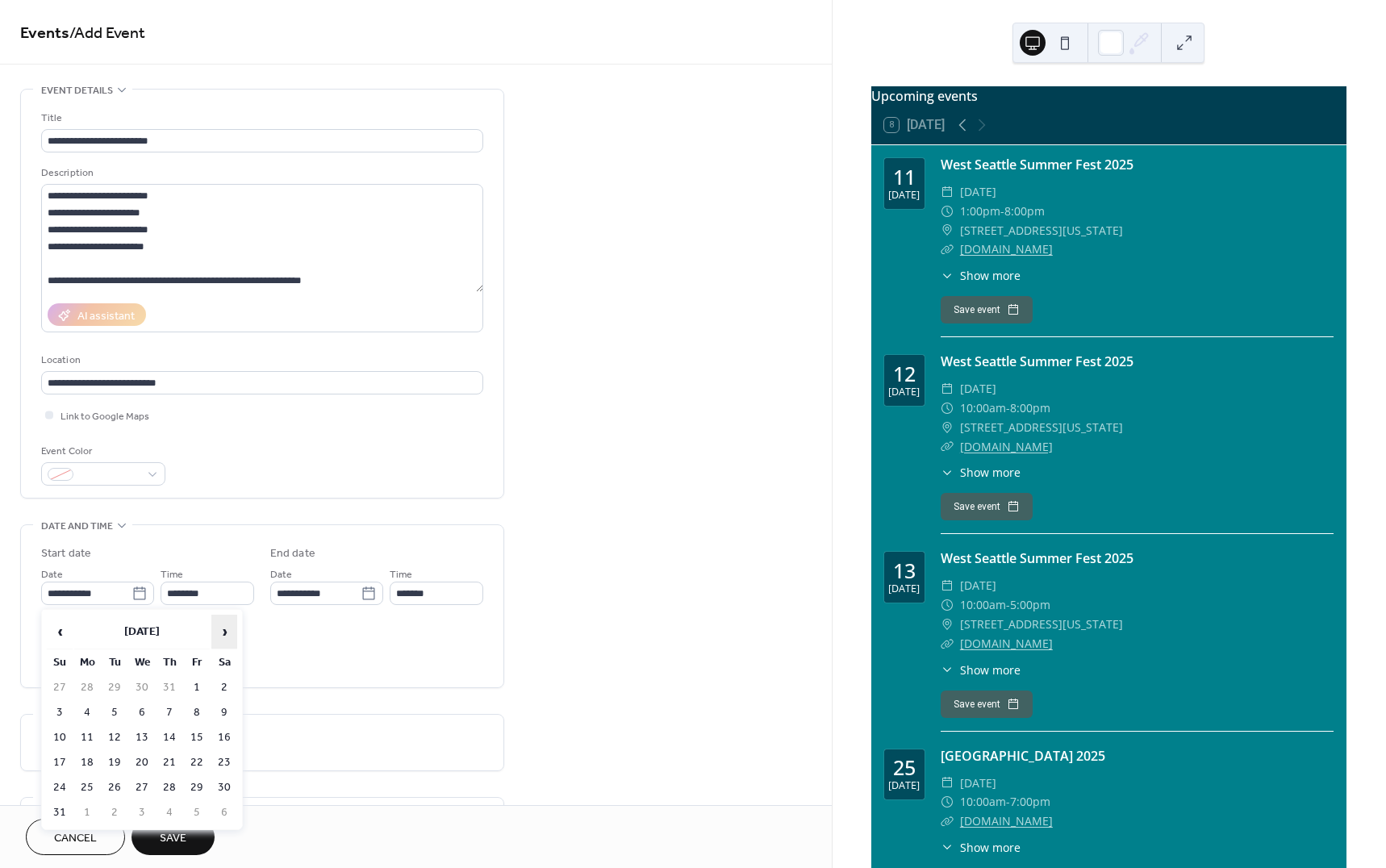 click on "›" at bounding box center (224, 632) 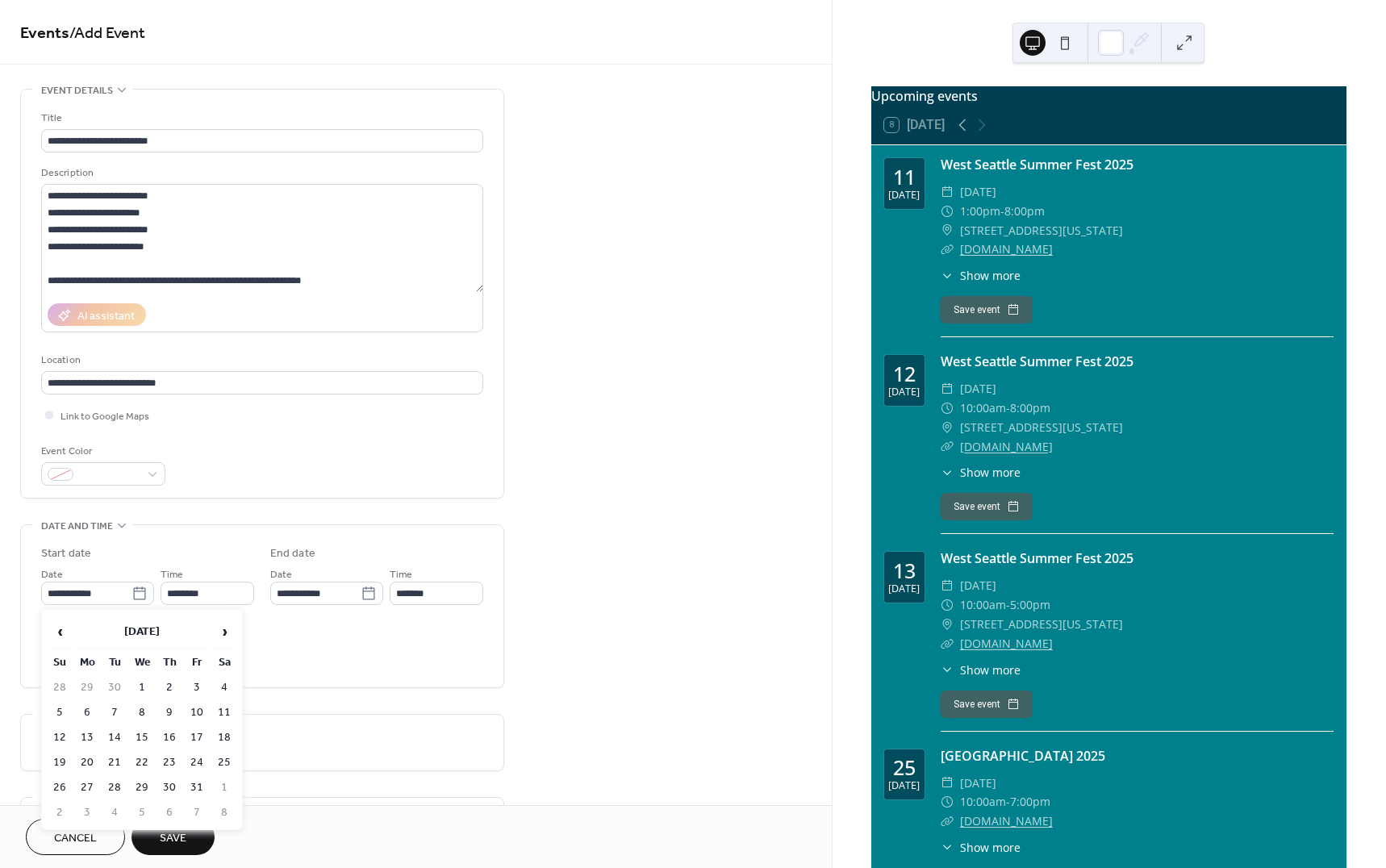 click on "11" at bounding box center (224, 712) 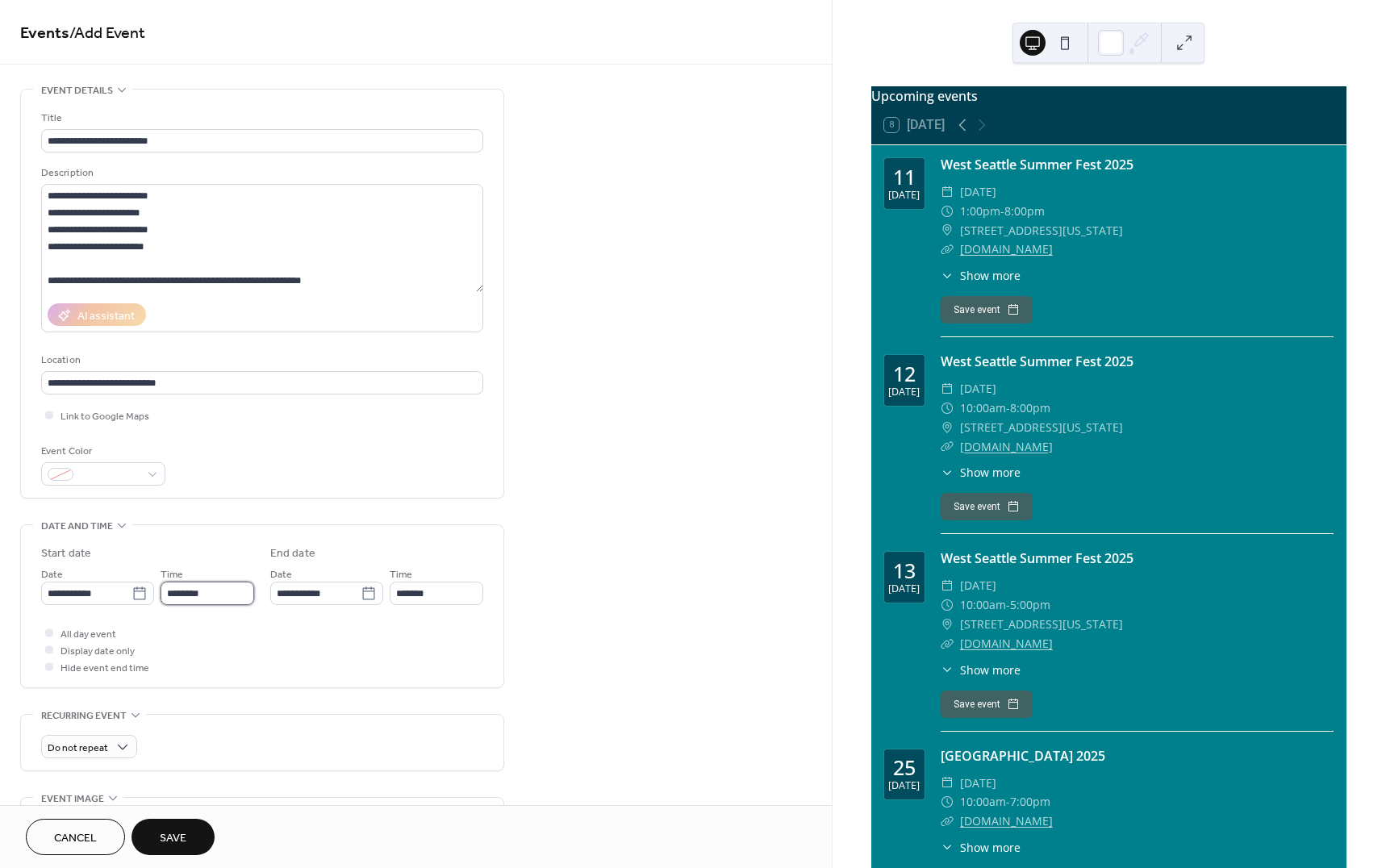 click on "********" at bounding box center [207, 593] 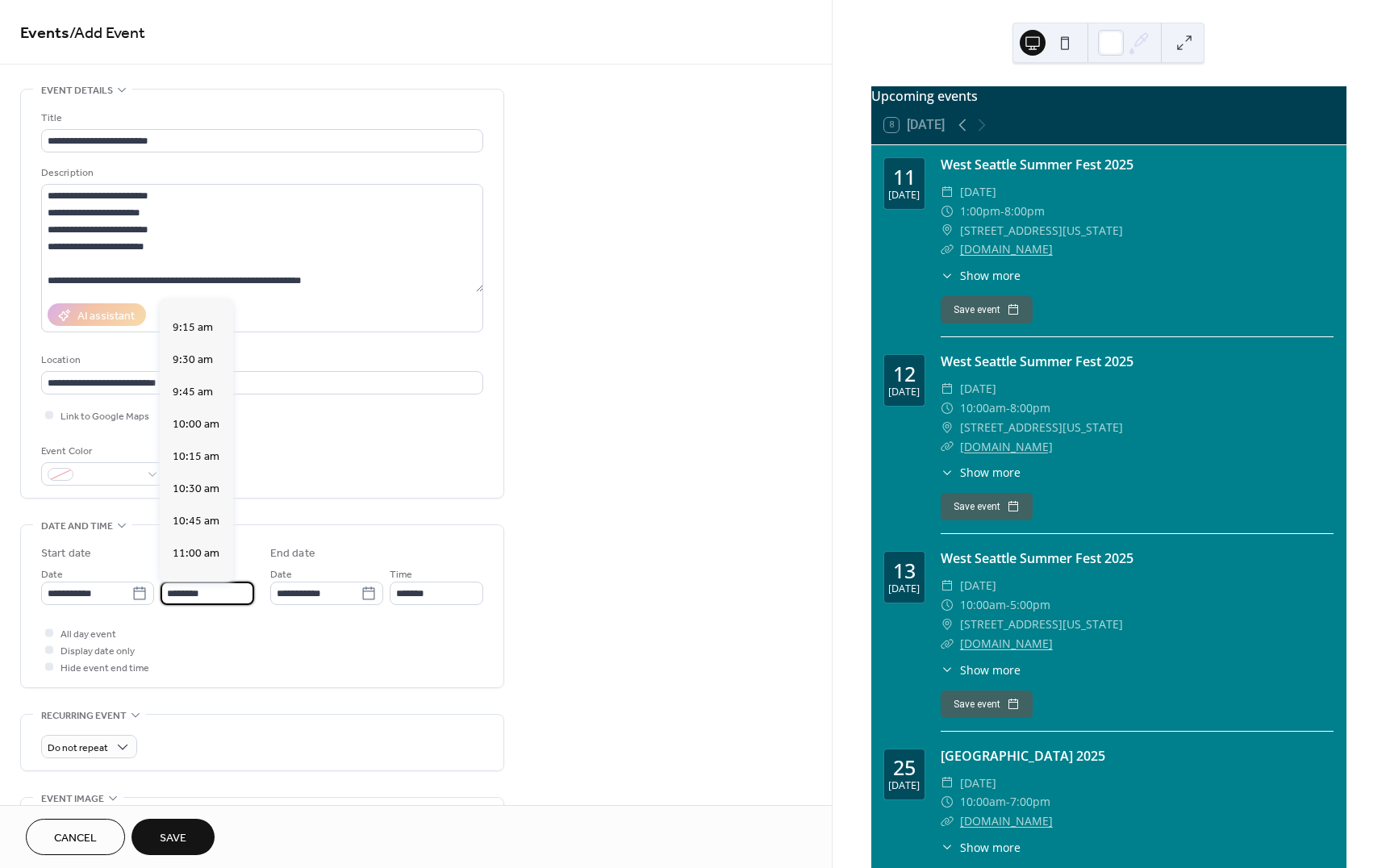 scroll, scrollTop: 1181, scrollLeft: 0, axis: vertical 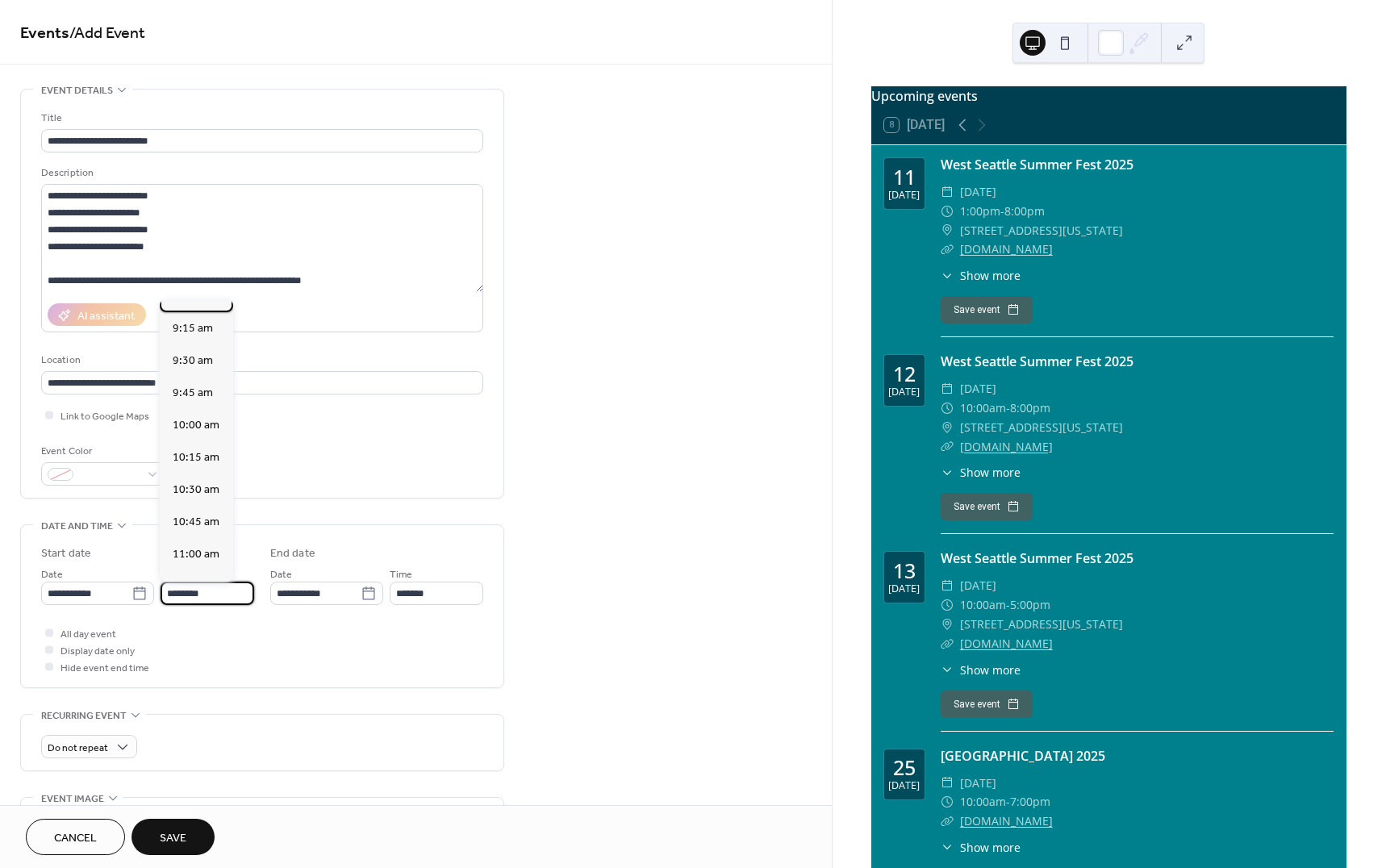 click on "9:00 am" at bounding box center (193, 296) 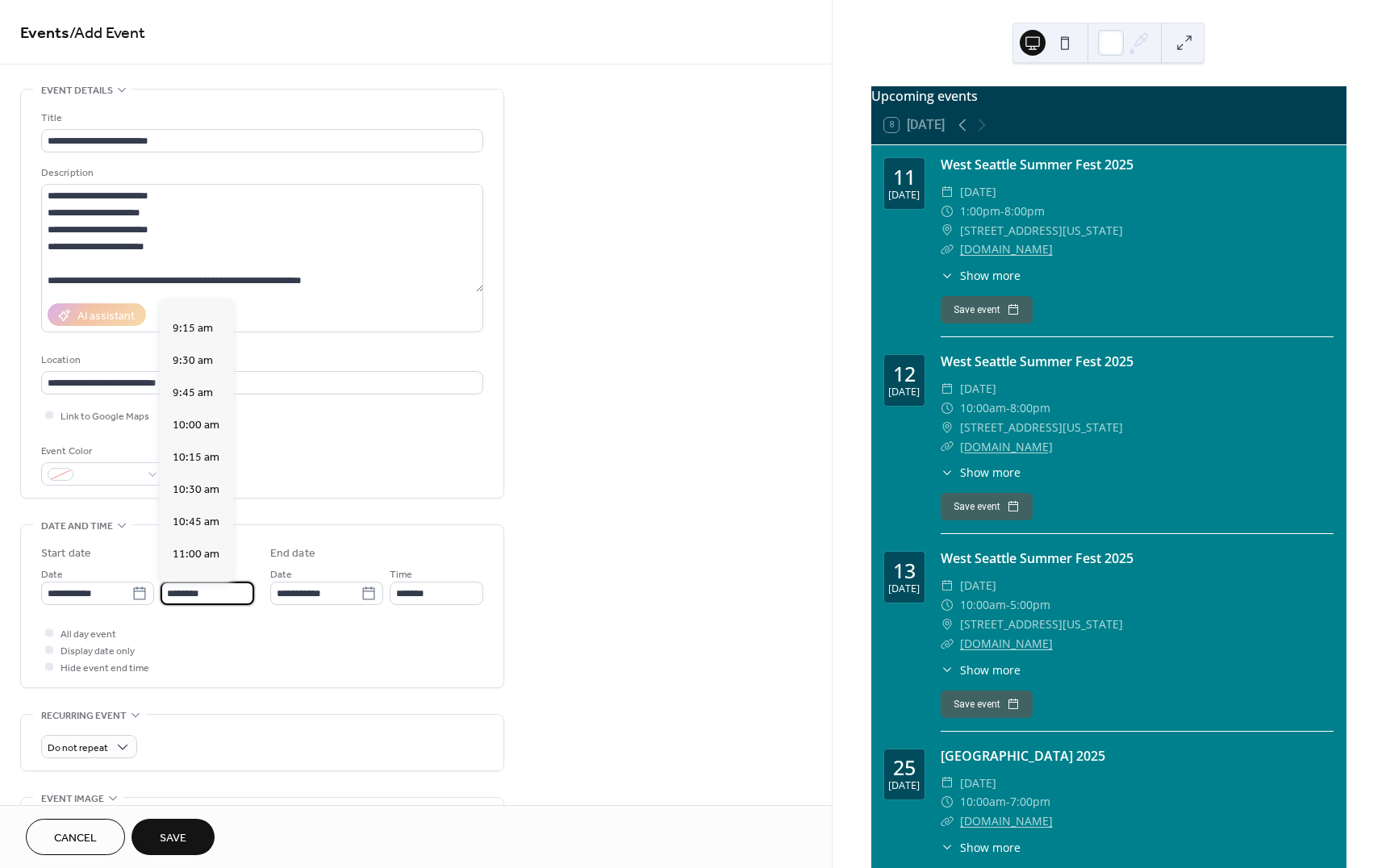 type on "*******" 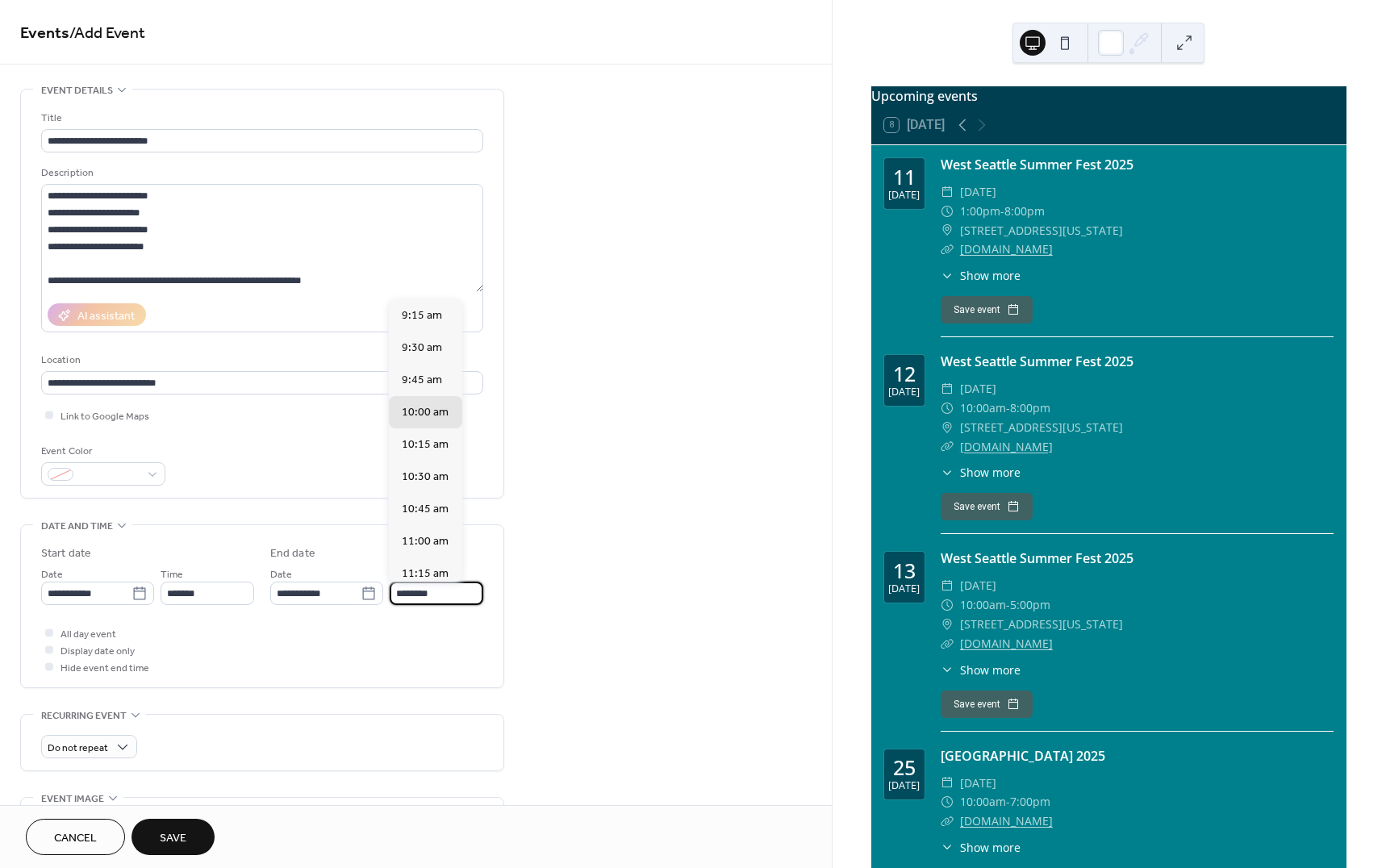 click on "********" at bounding box center [436, 593] 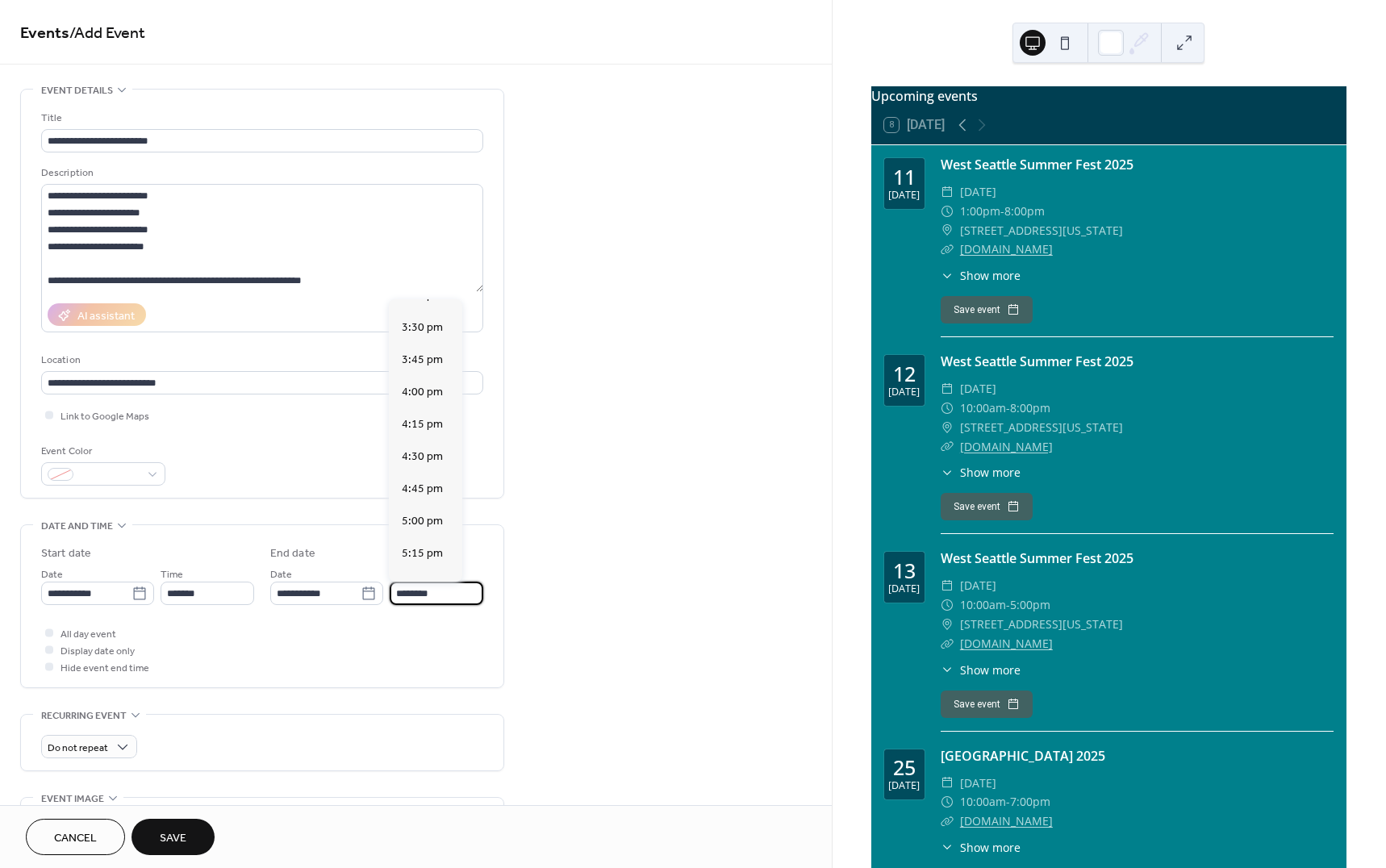 scroll, scrollTop: 795, scrollLeft: 0, axis: vertical 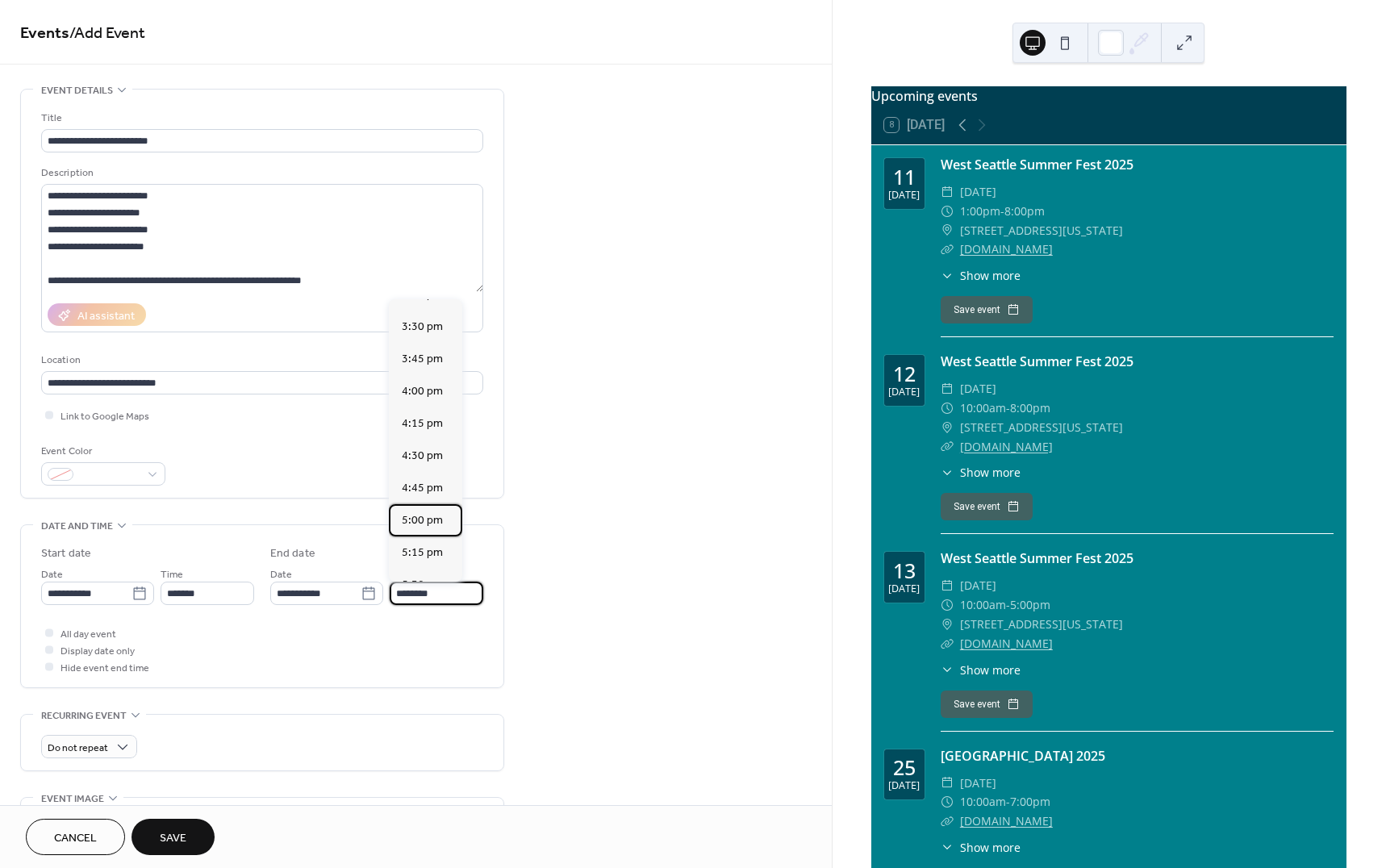 click on "5:00 pm" at bounding box center [422, 520] 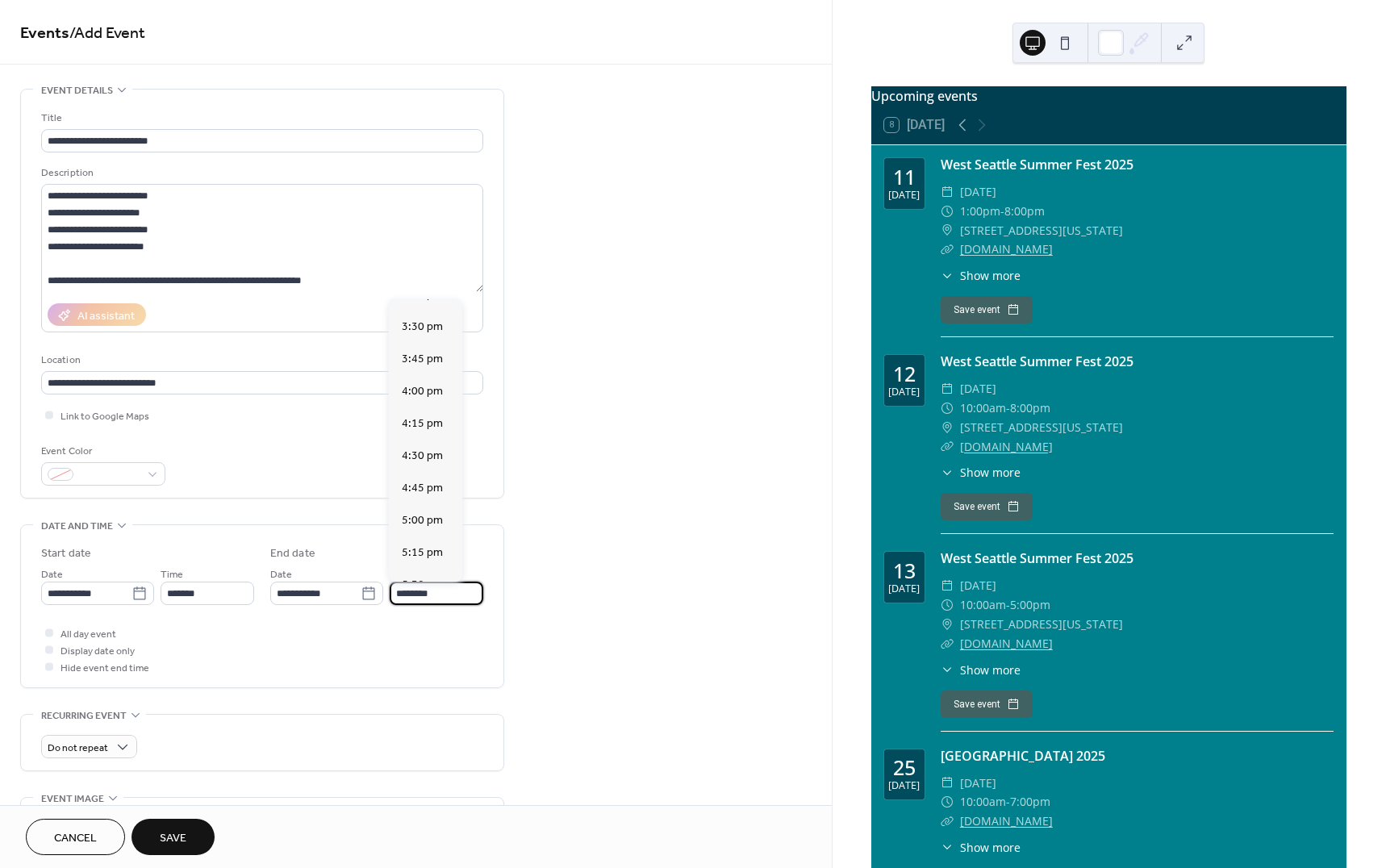 type on "*******" 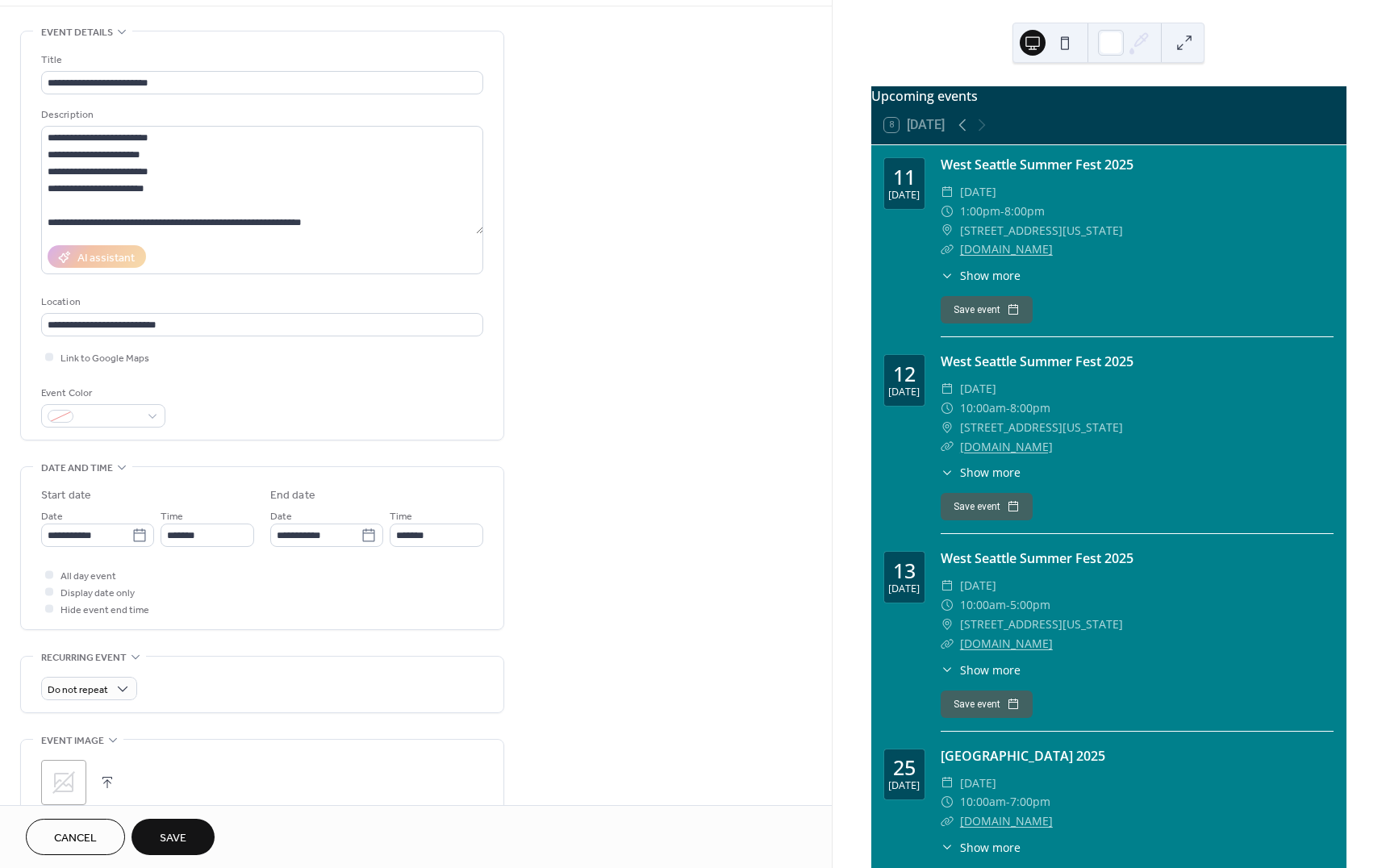 scroll, scrollTop: 66, scrollLeft: 0, axis: vertical 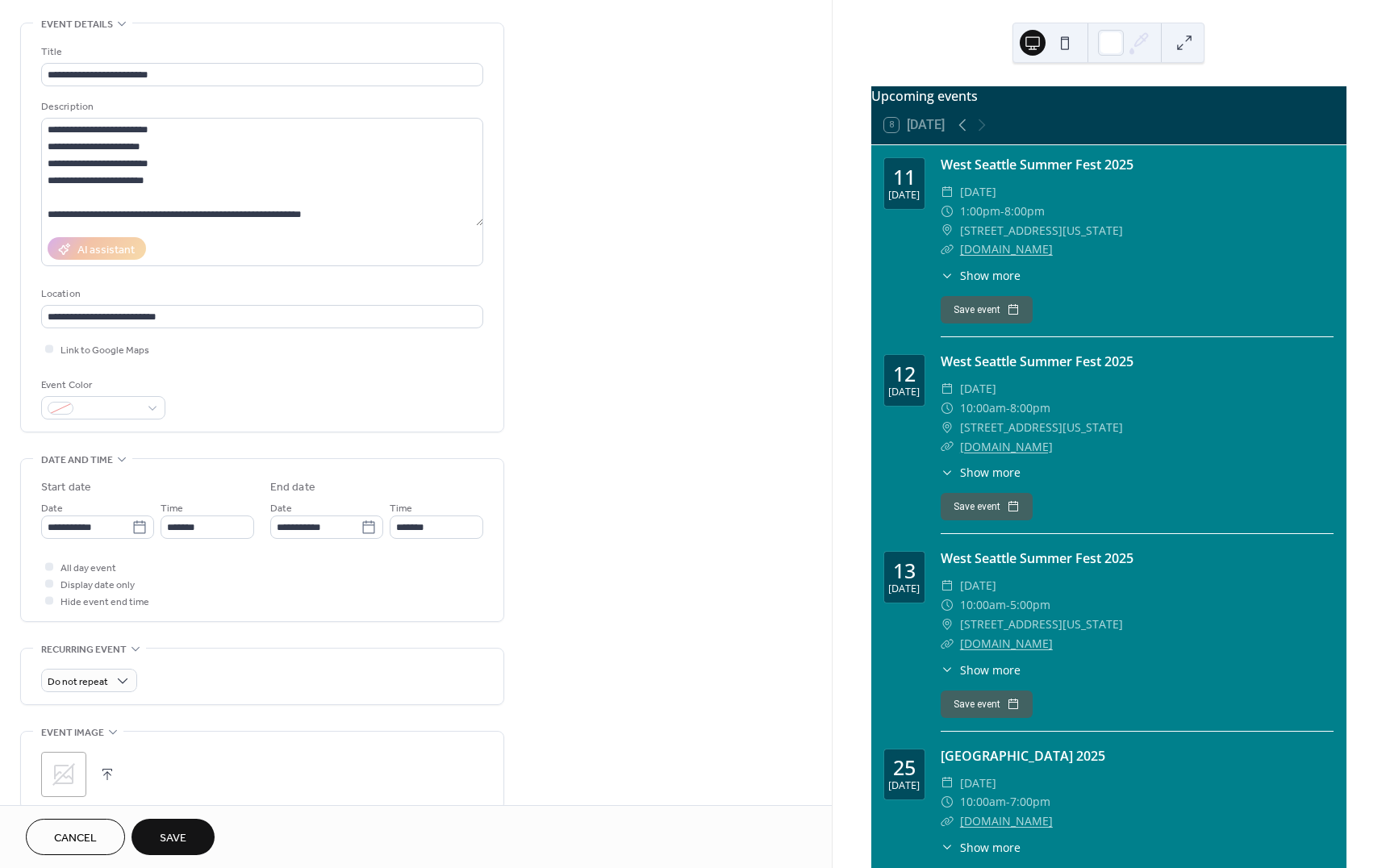 click 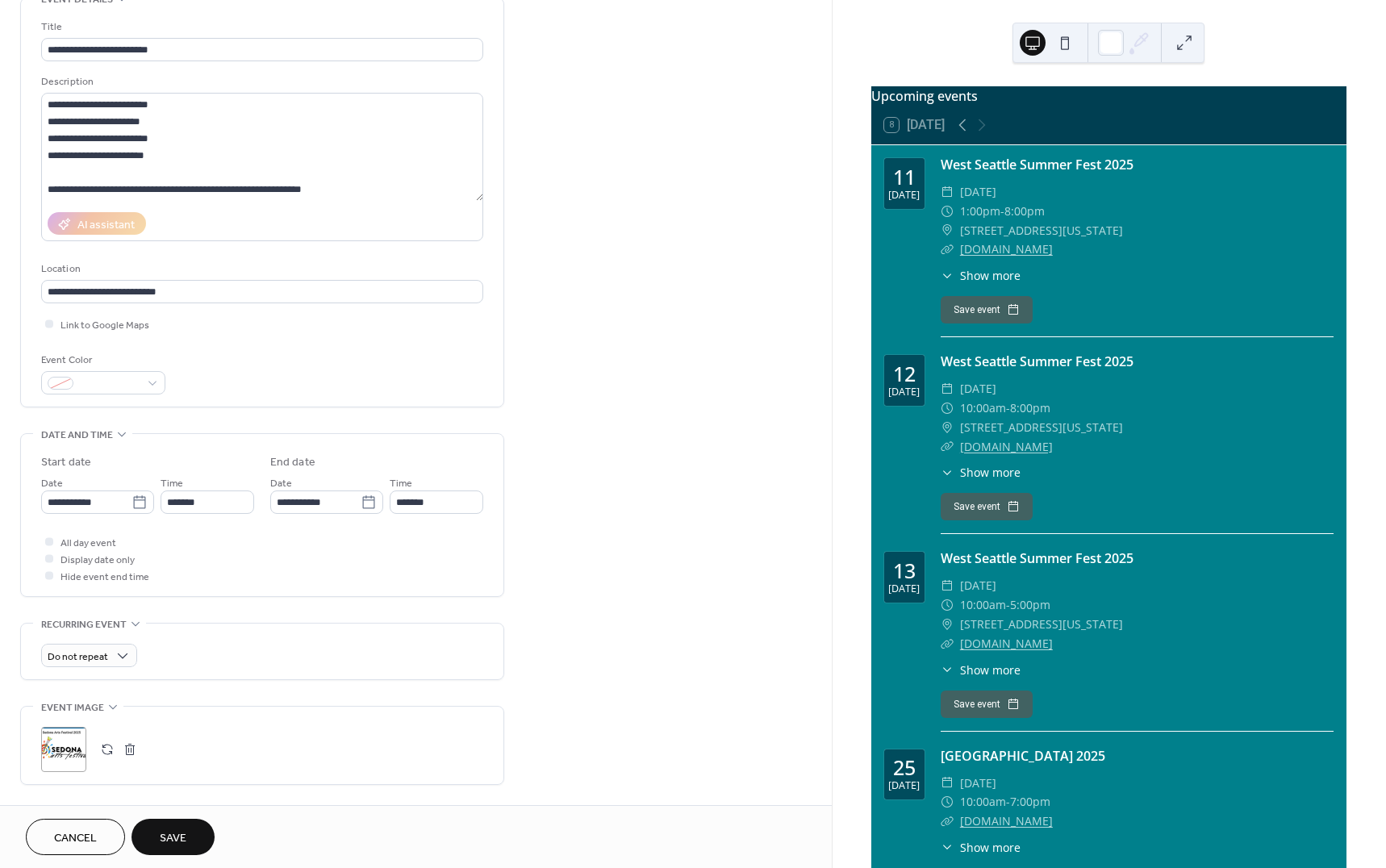 scroll, scrollTop: 0, scrollLeft: 0, axis: both 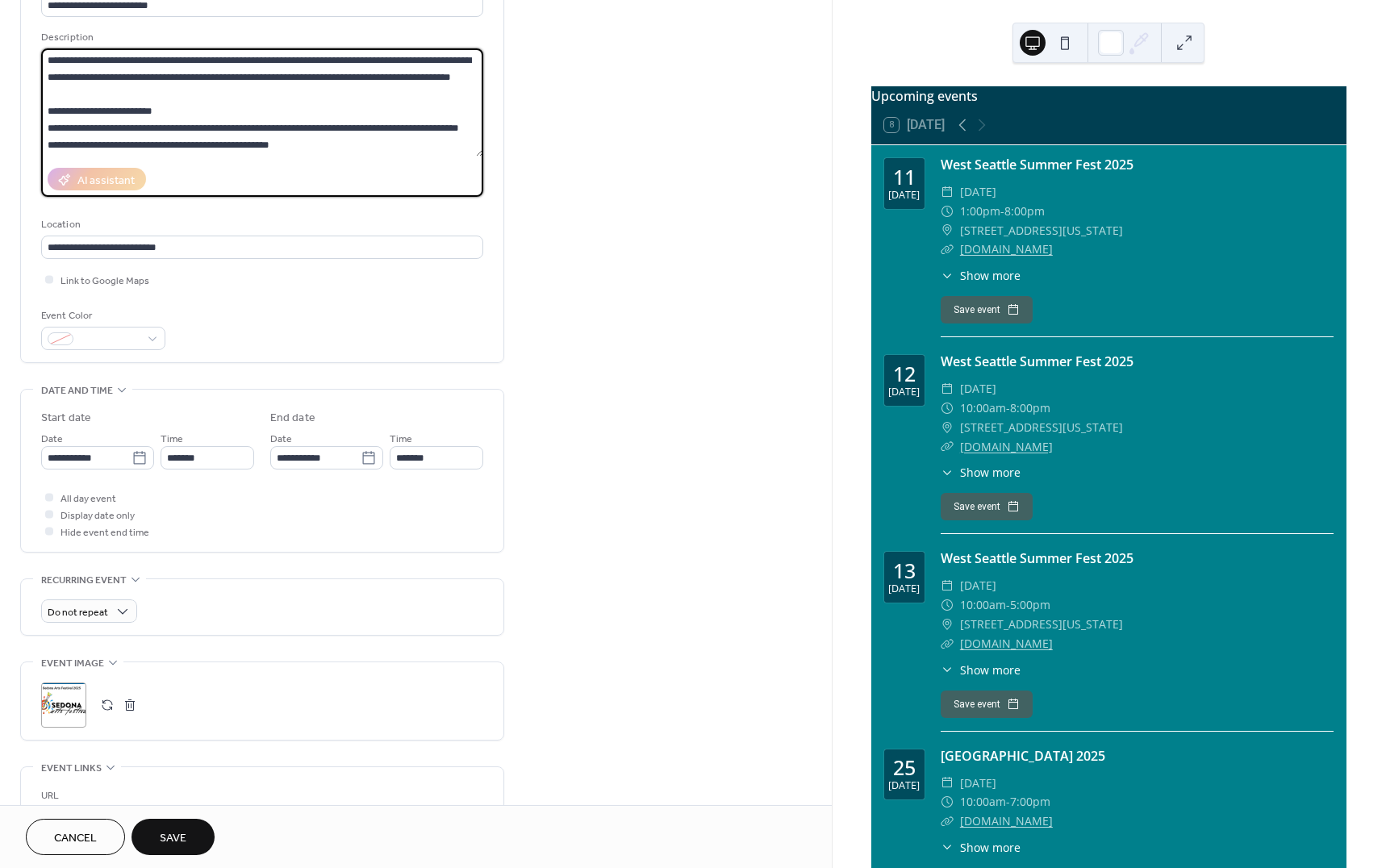 click on "**********" at bounding box center (262, 102) 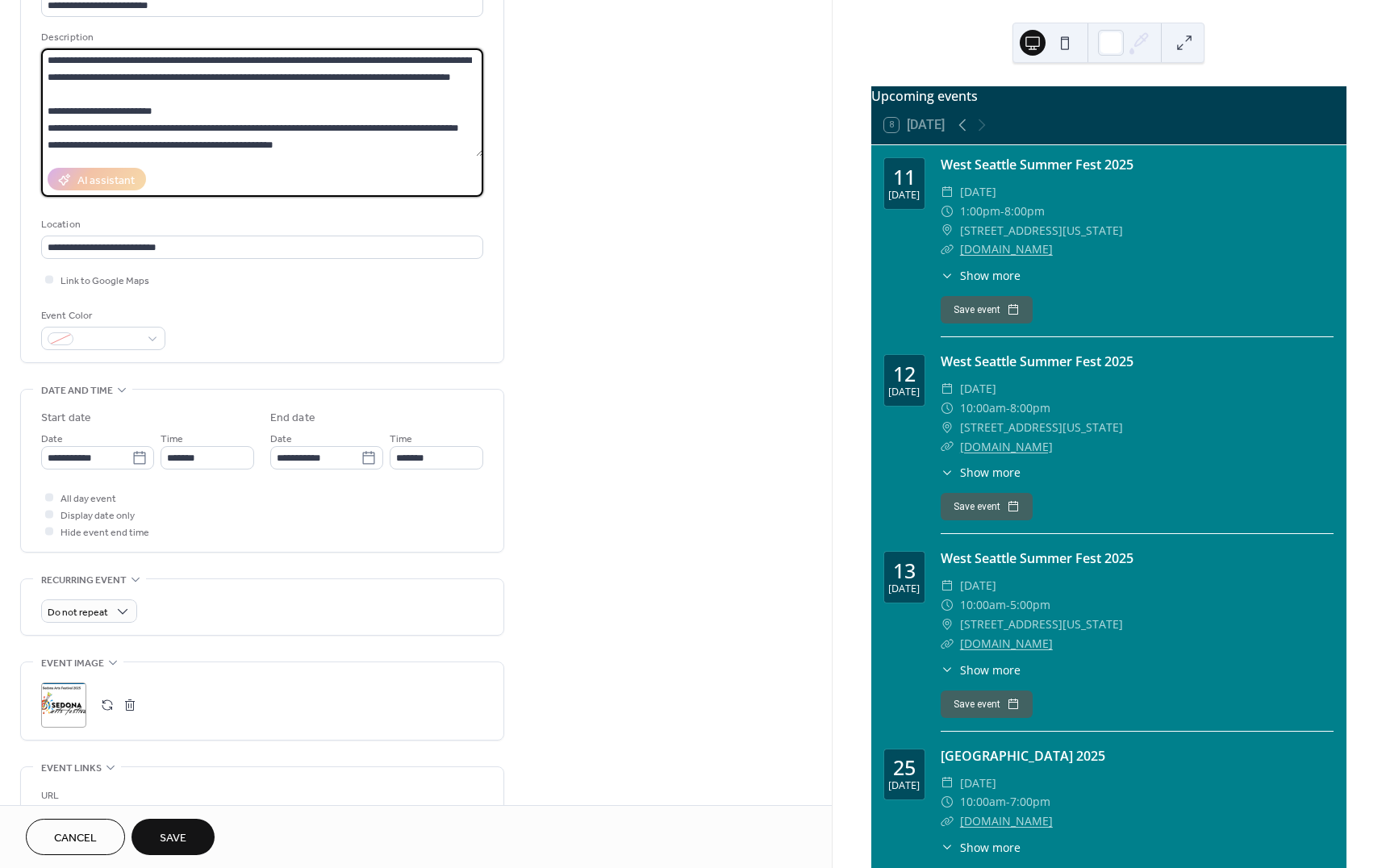scroll, scrollTop: 184, scrollLeft: 0, axis: vertical 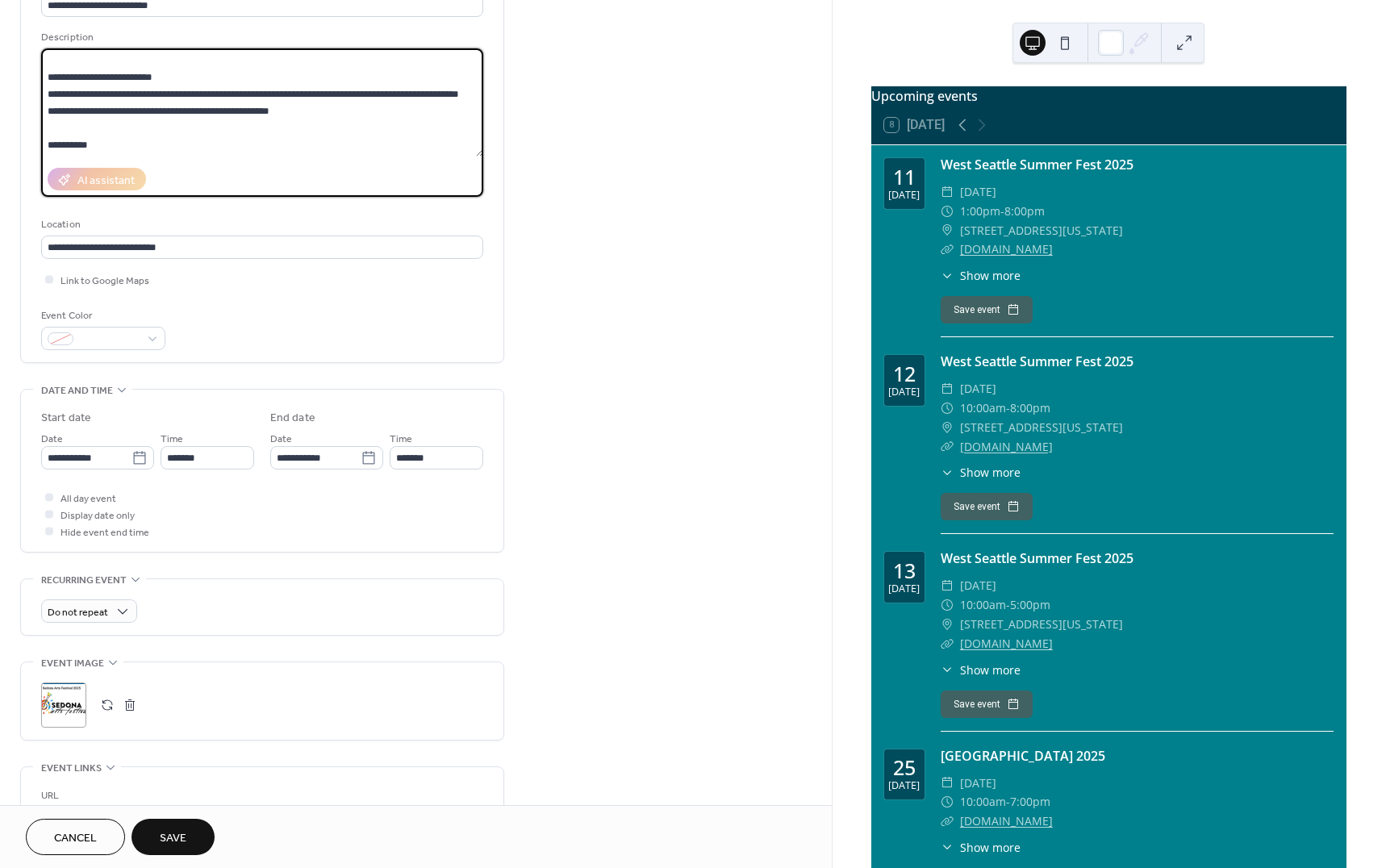 paste on "**********" 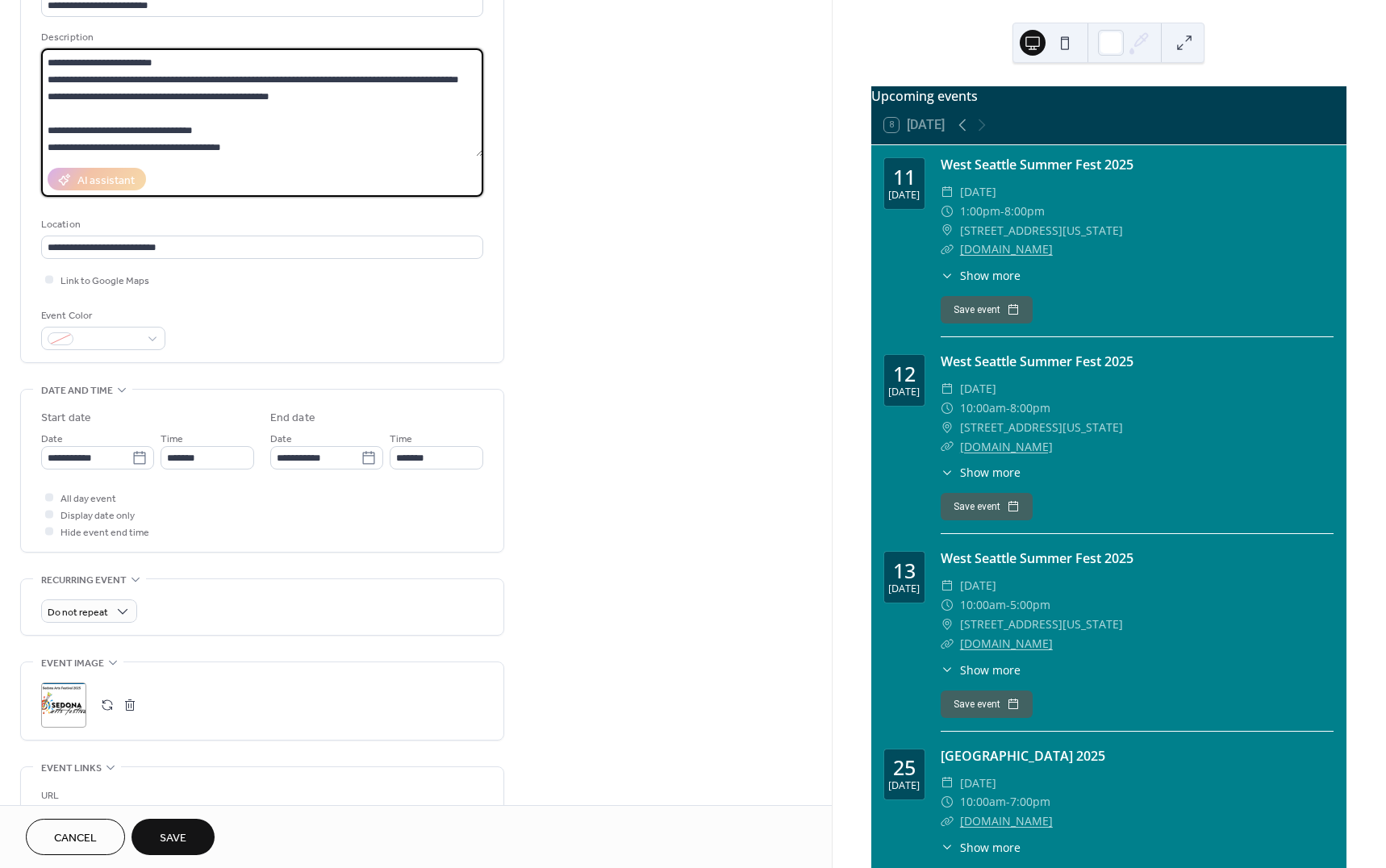 scroll, scrollTop: 201, scrollLeft: 0, axis: vertical 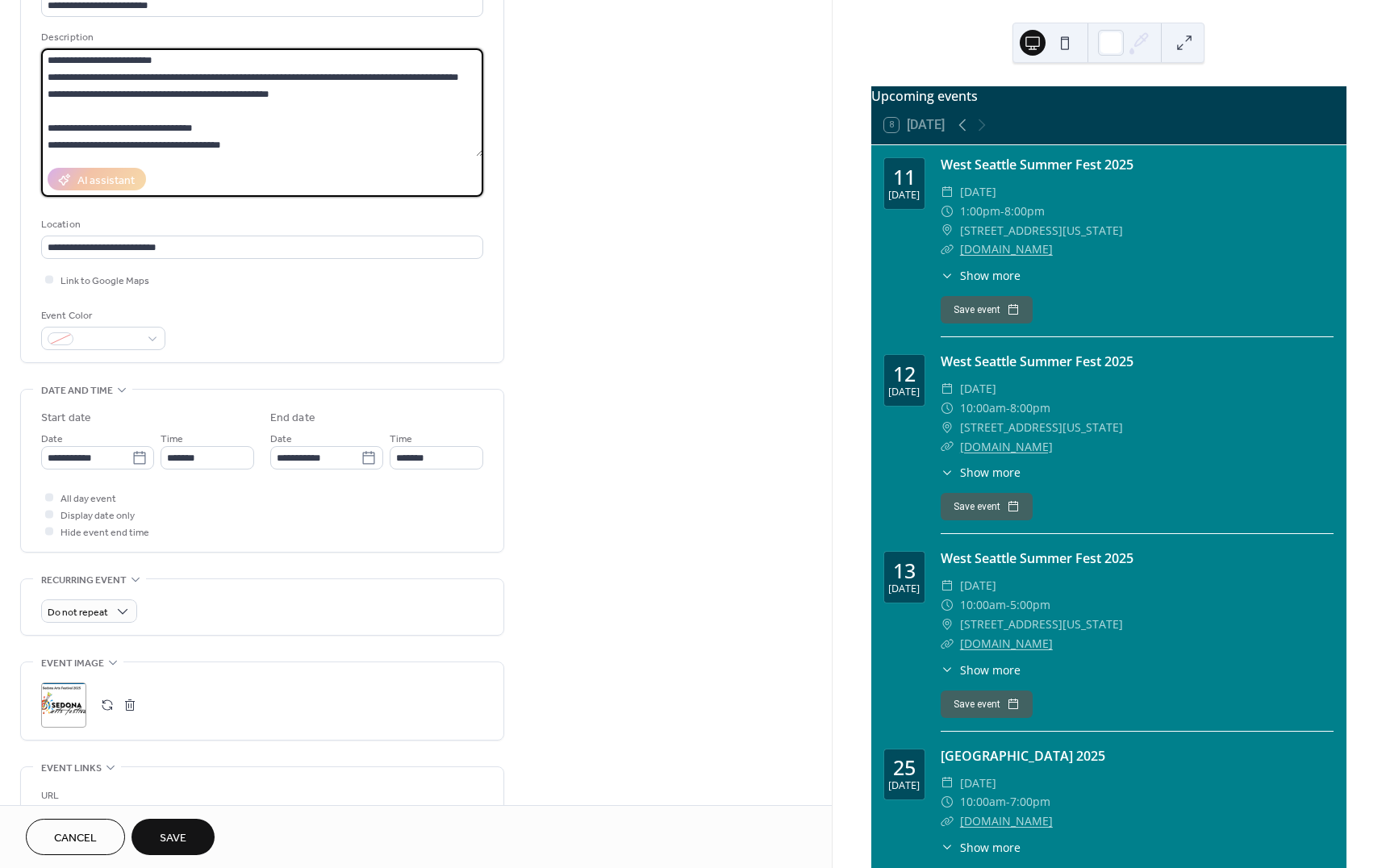 click on "**********" at bounding box center [262, 102] 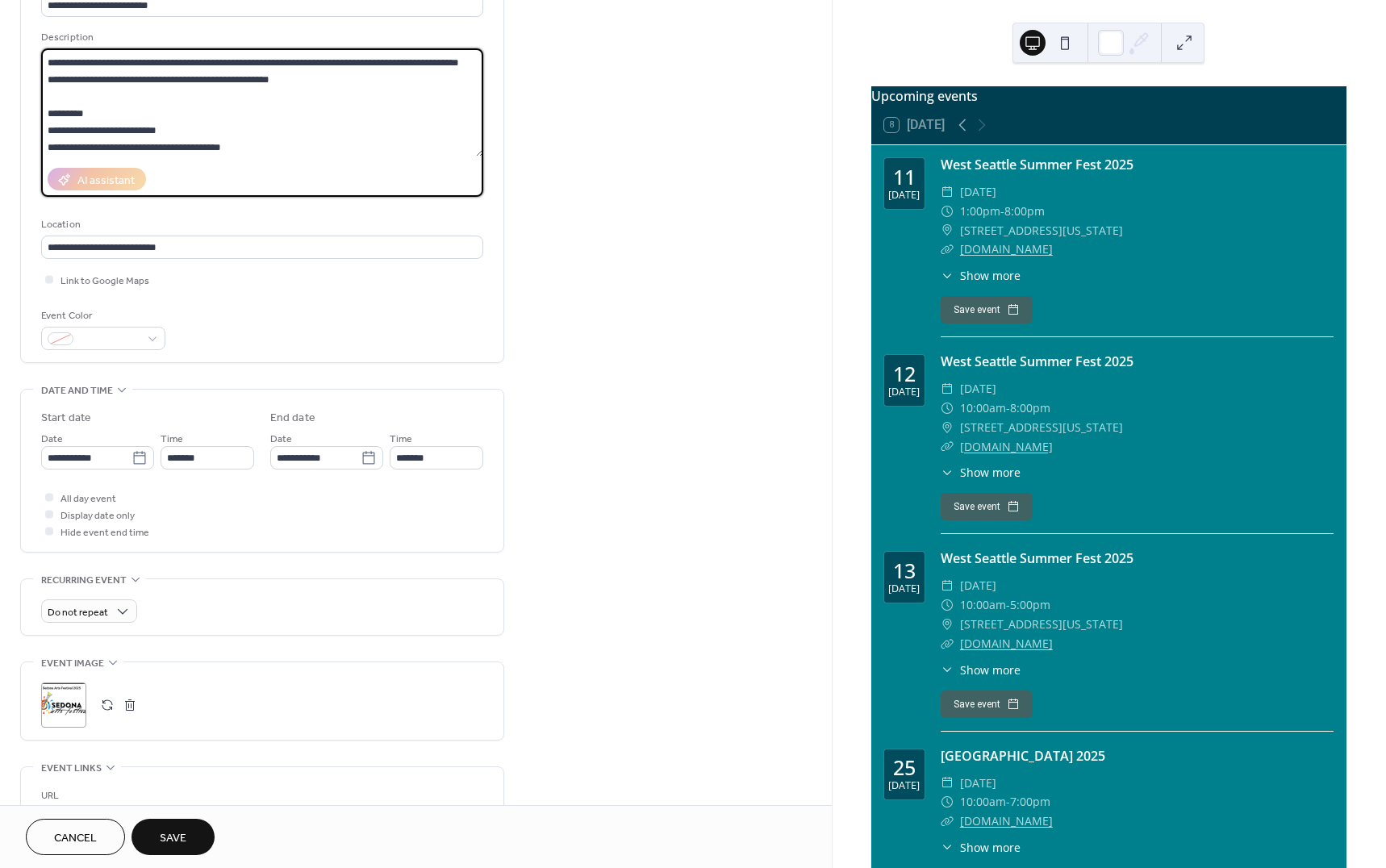 scroll, scrollTop: 220, scrollLeft: 0, axis: vertical 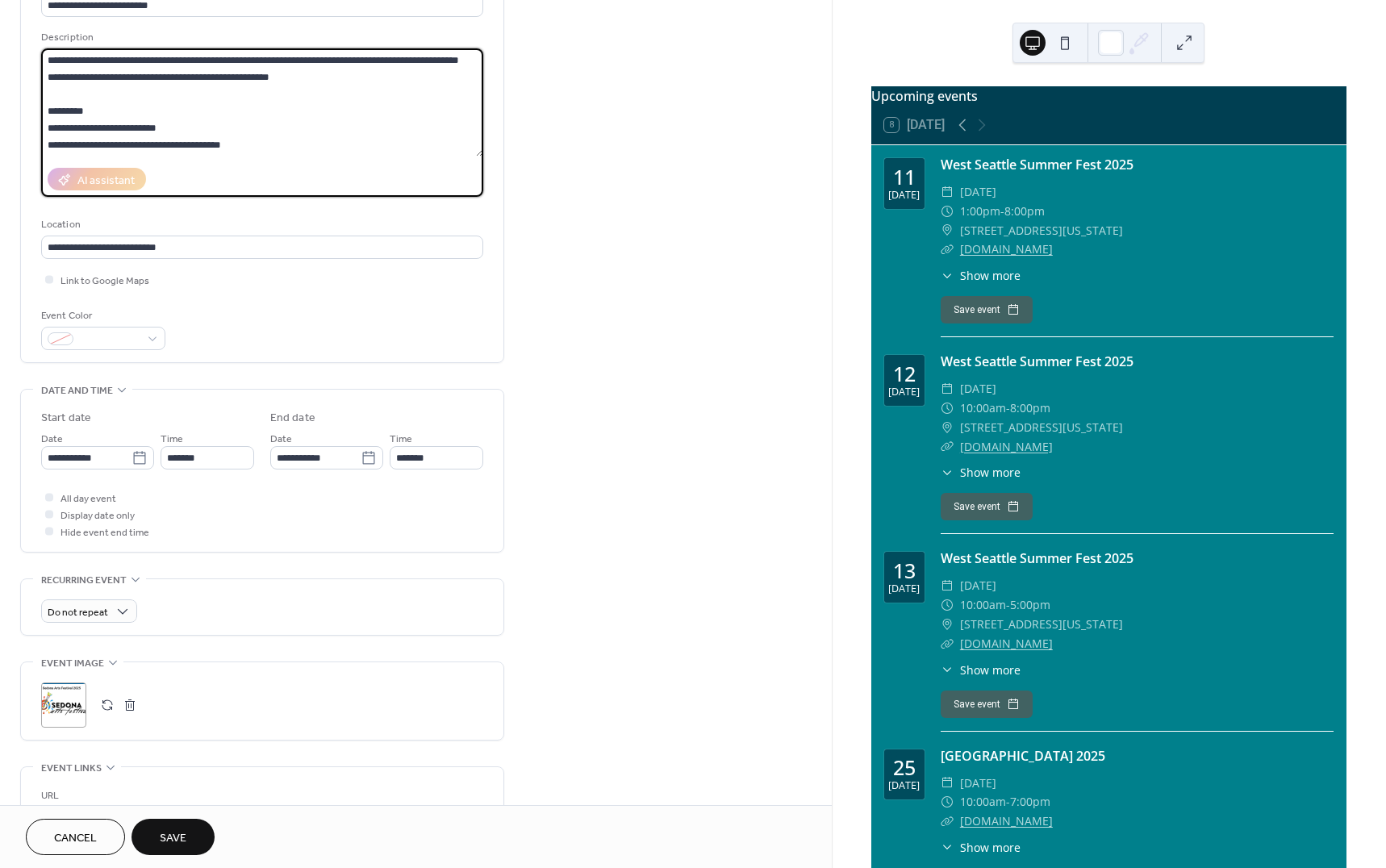type on "**********" 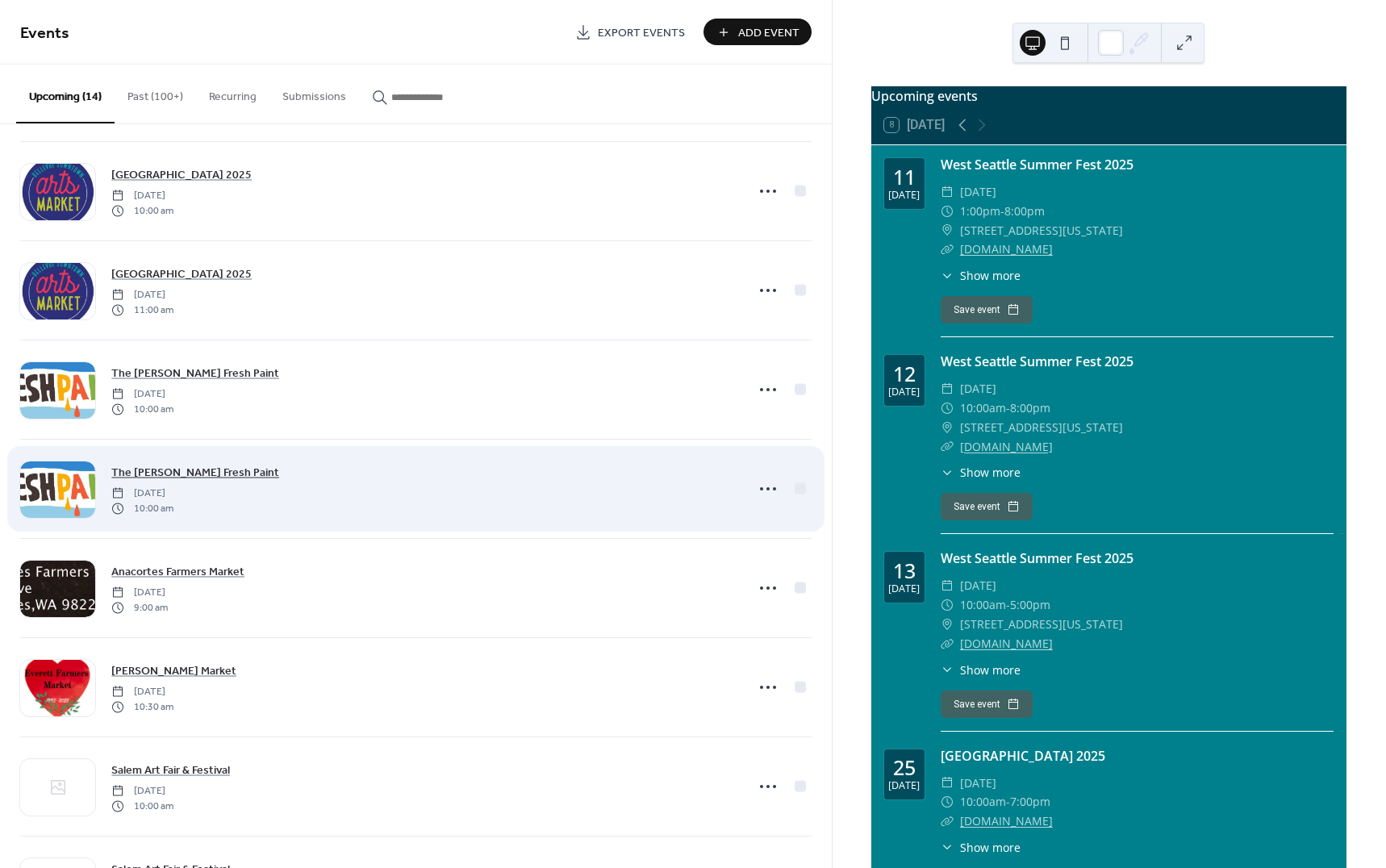 scroll, scrollTop: 693, scrollLeft: 0, axis: vertical 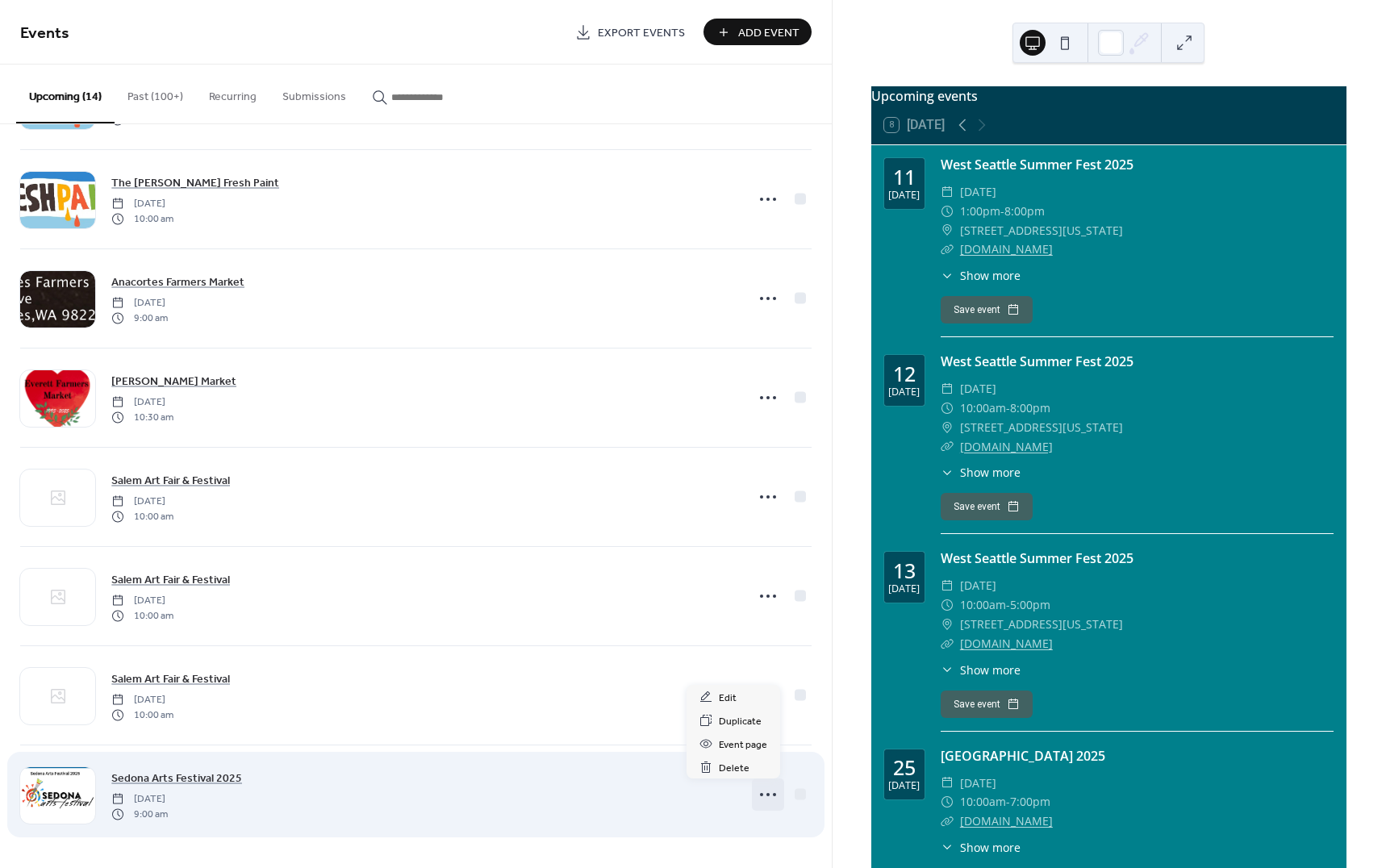 click 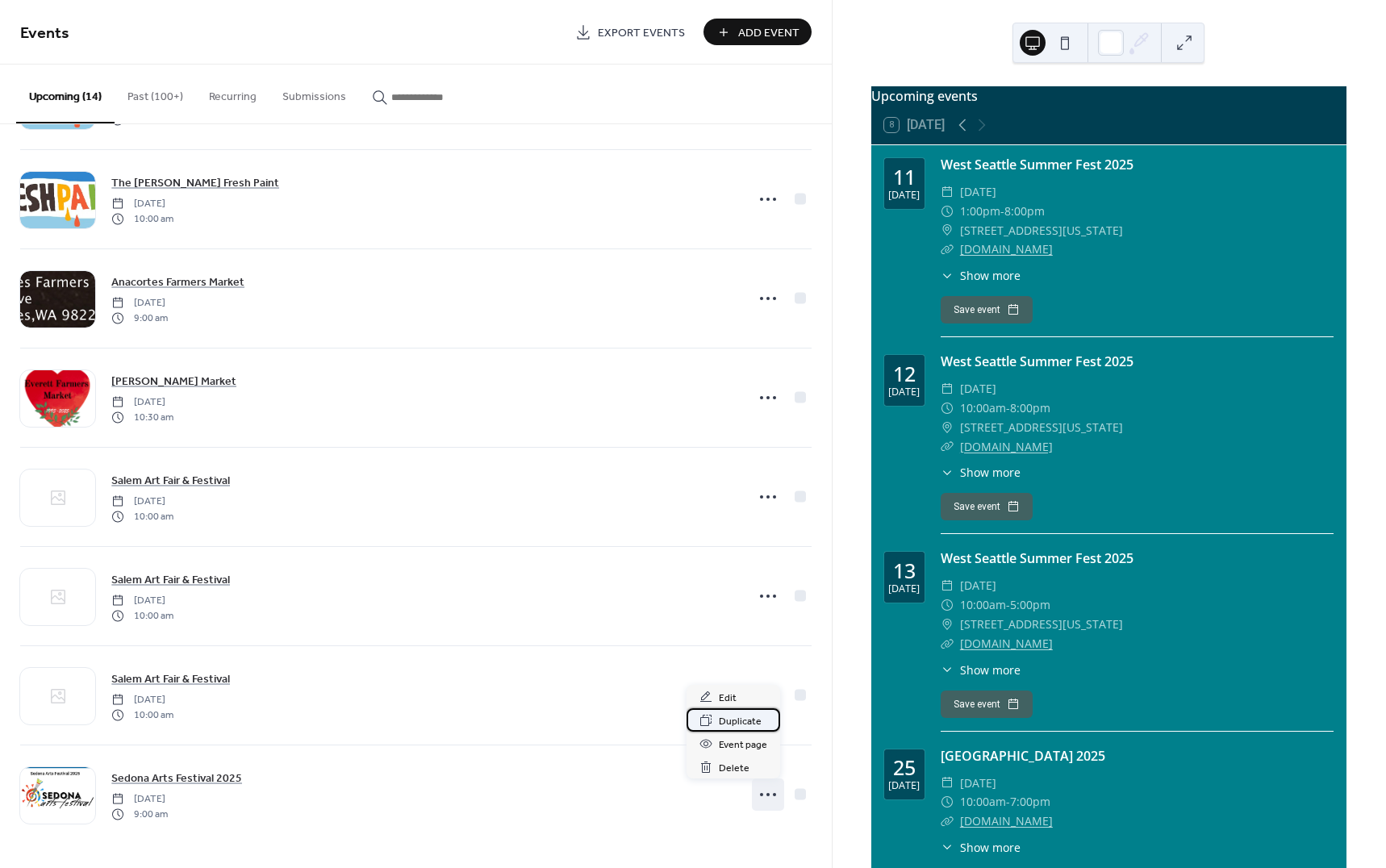 click on "Duplicate" at bounding box center (740, 721) 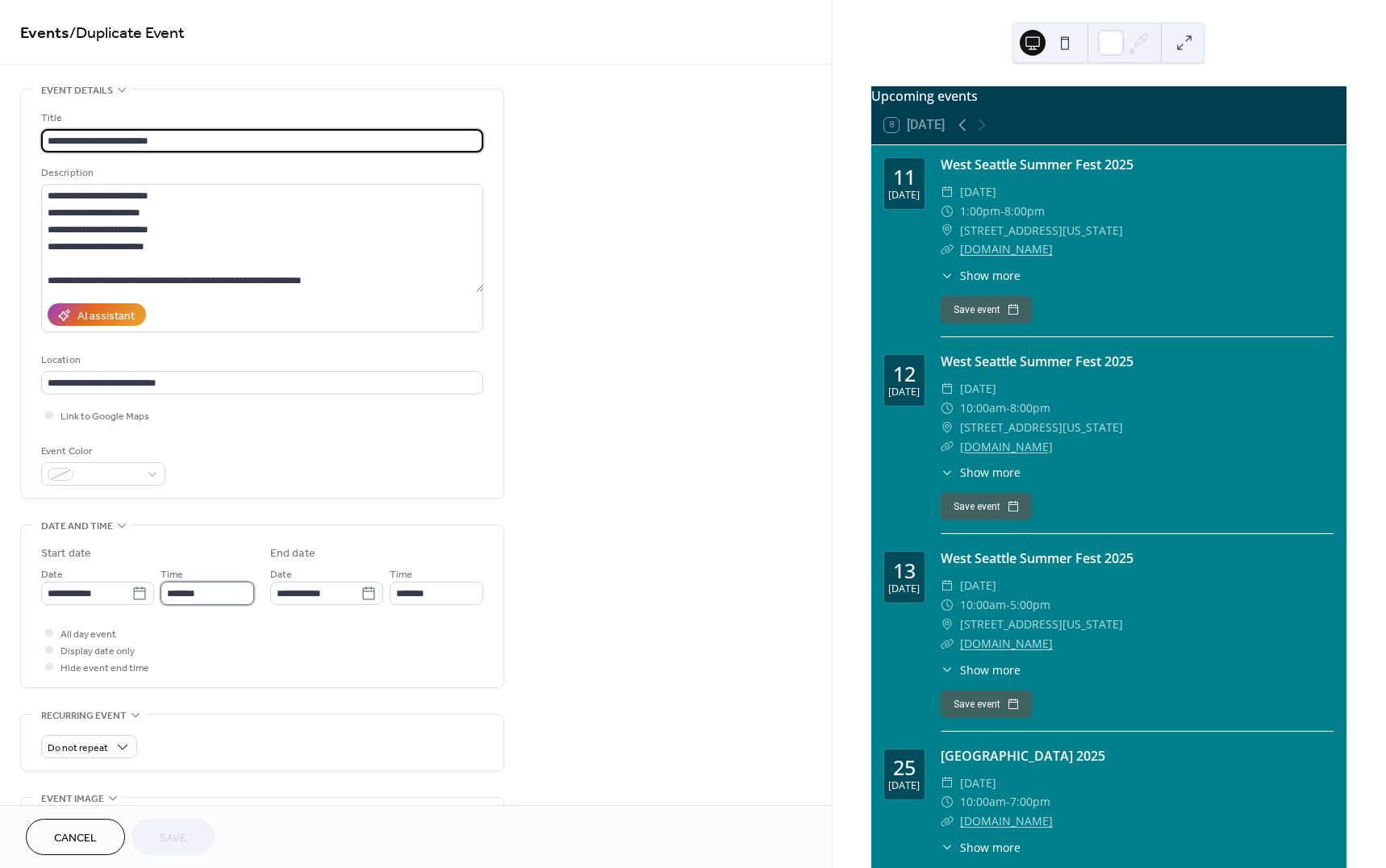 click on "*******" at bounding box center [207, 593] 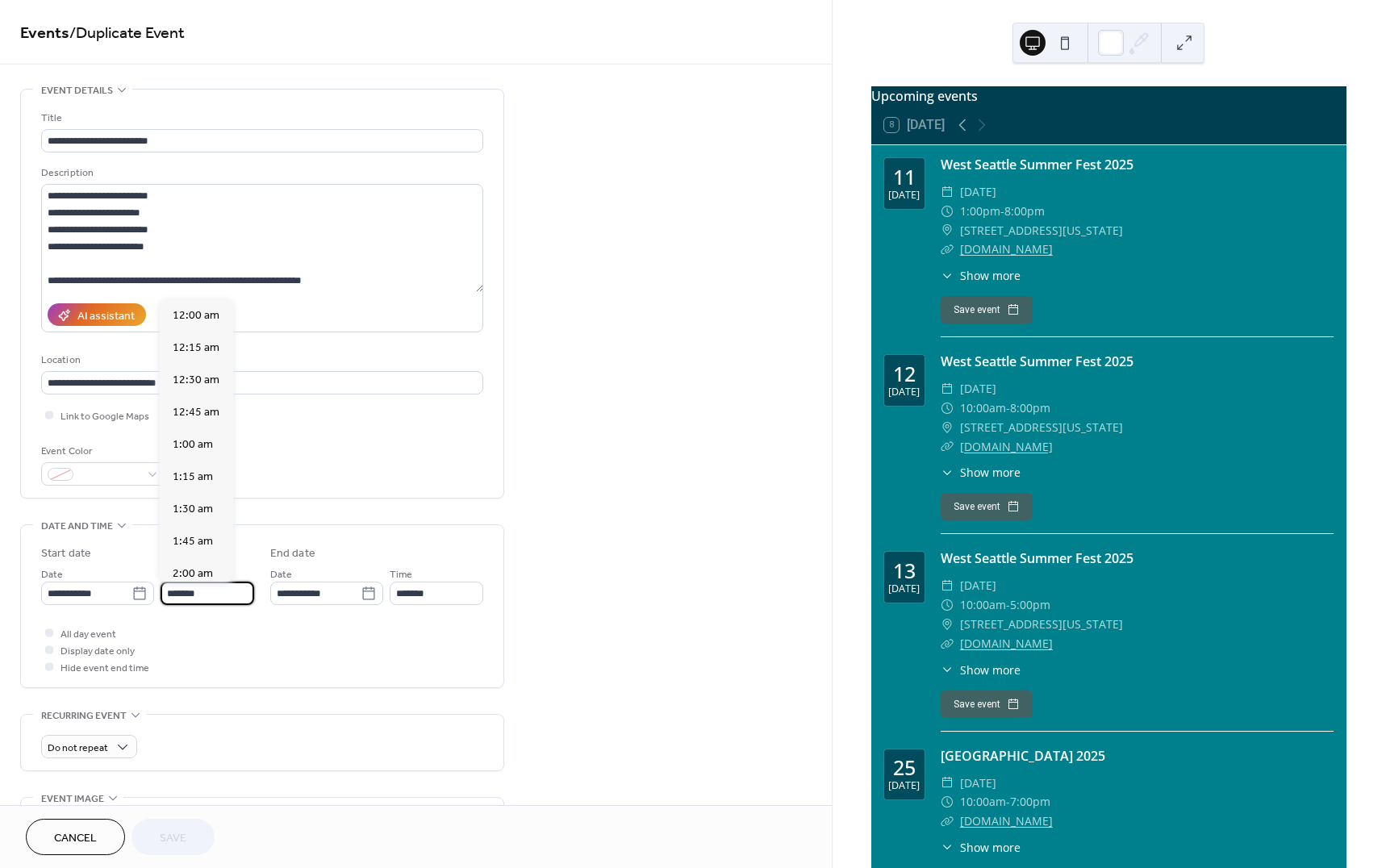 scroll, scrollTop: 1176, scrollLeft: 0, axis: vertical 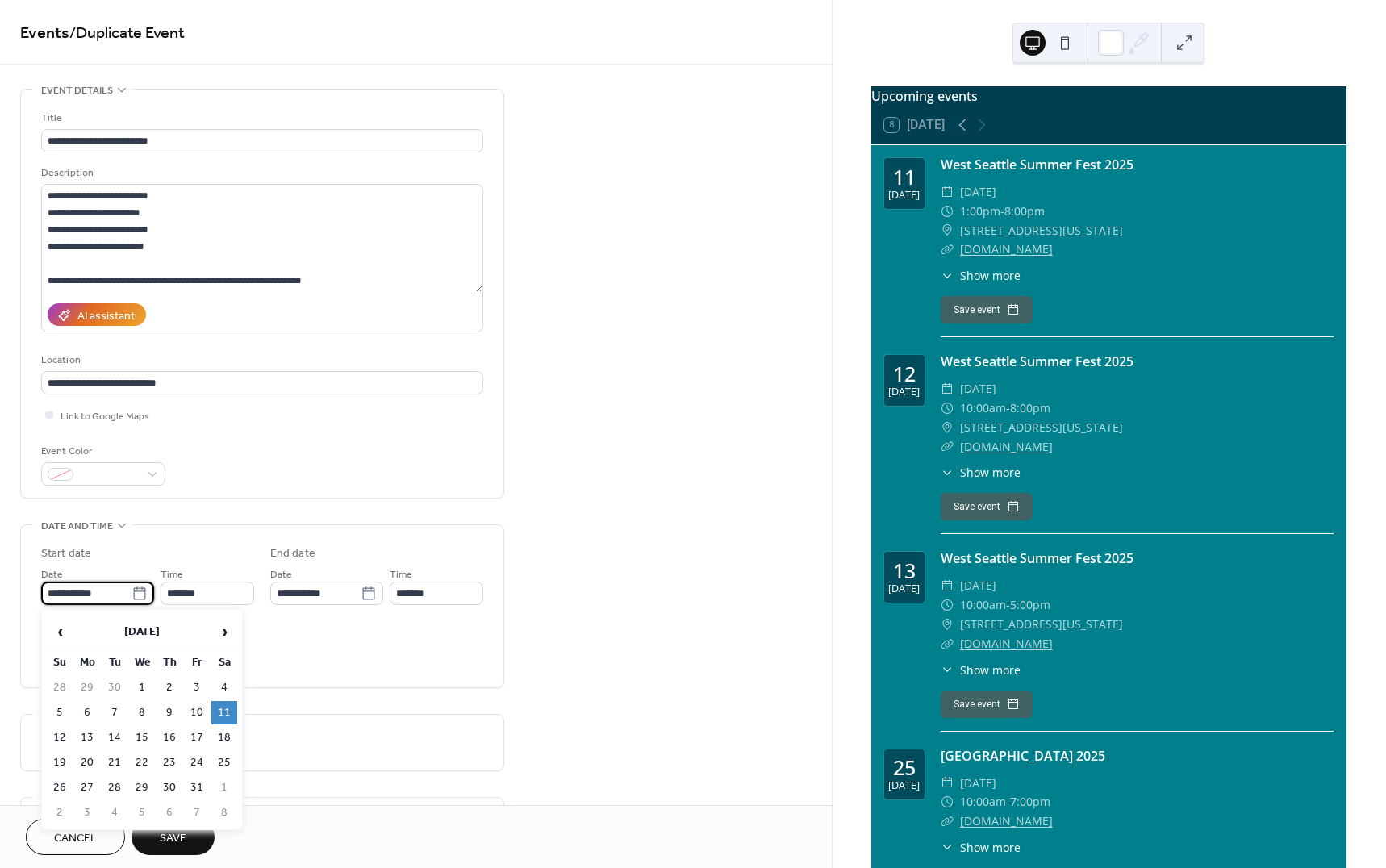 click on "**********" at bounding box center (86, 593) 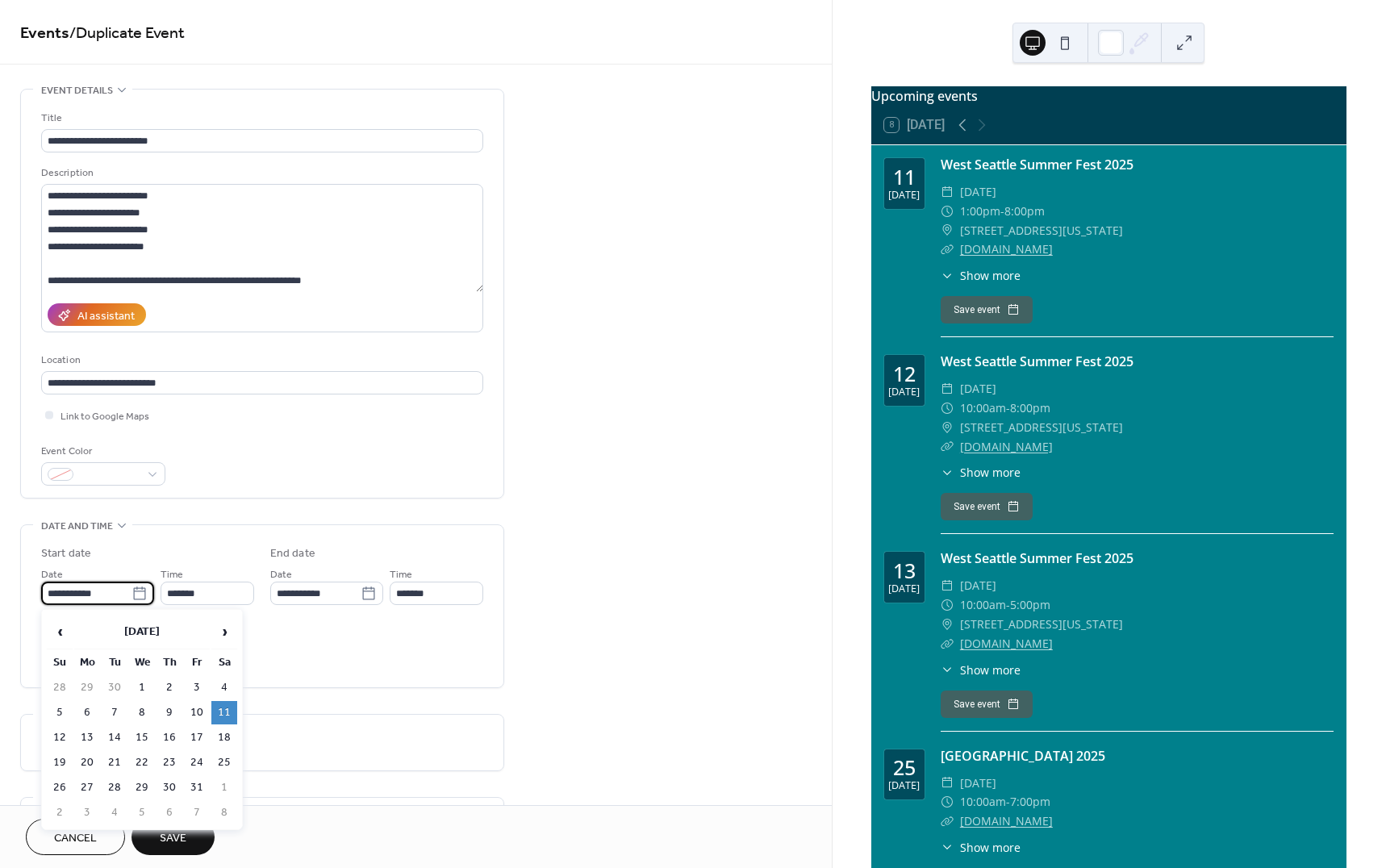 click on "12" at bounding box center [60, 737] 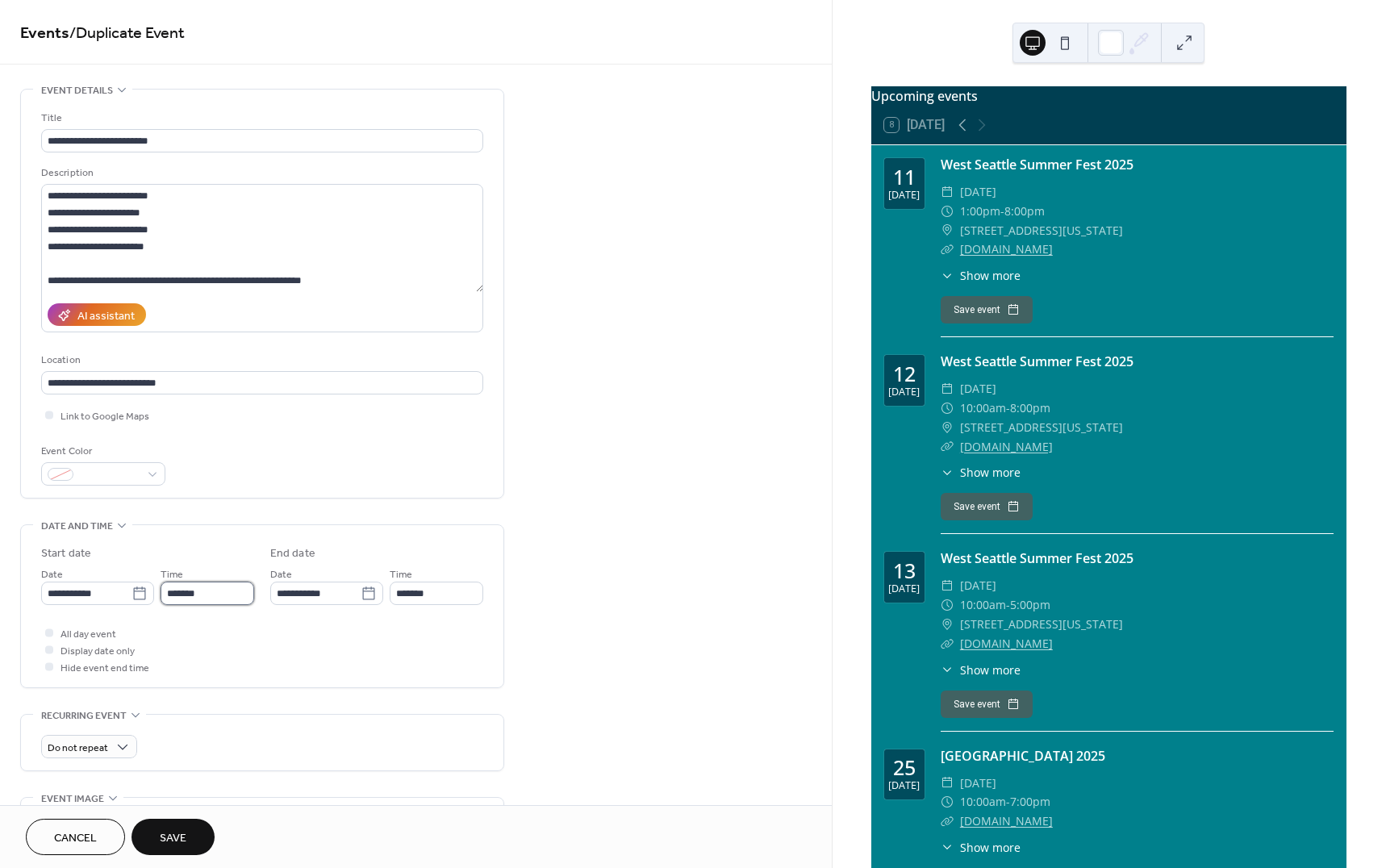 click on "*******" at bounding box center (207, 593) 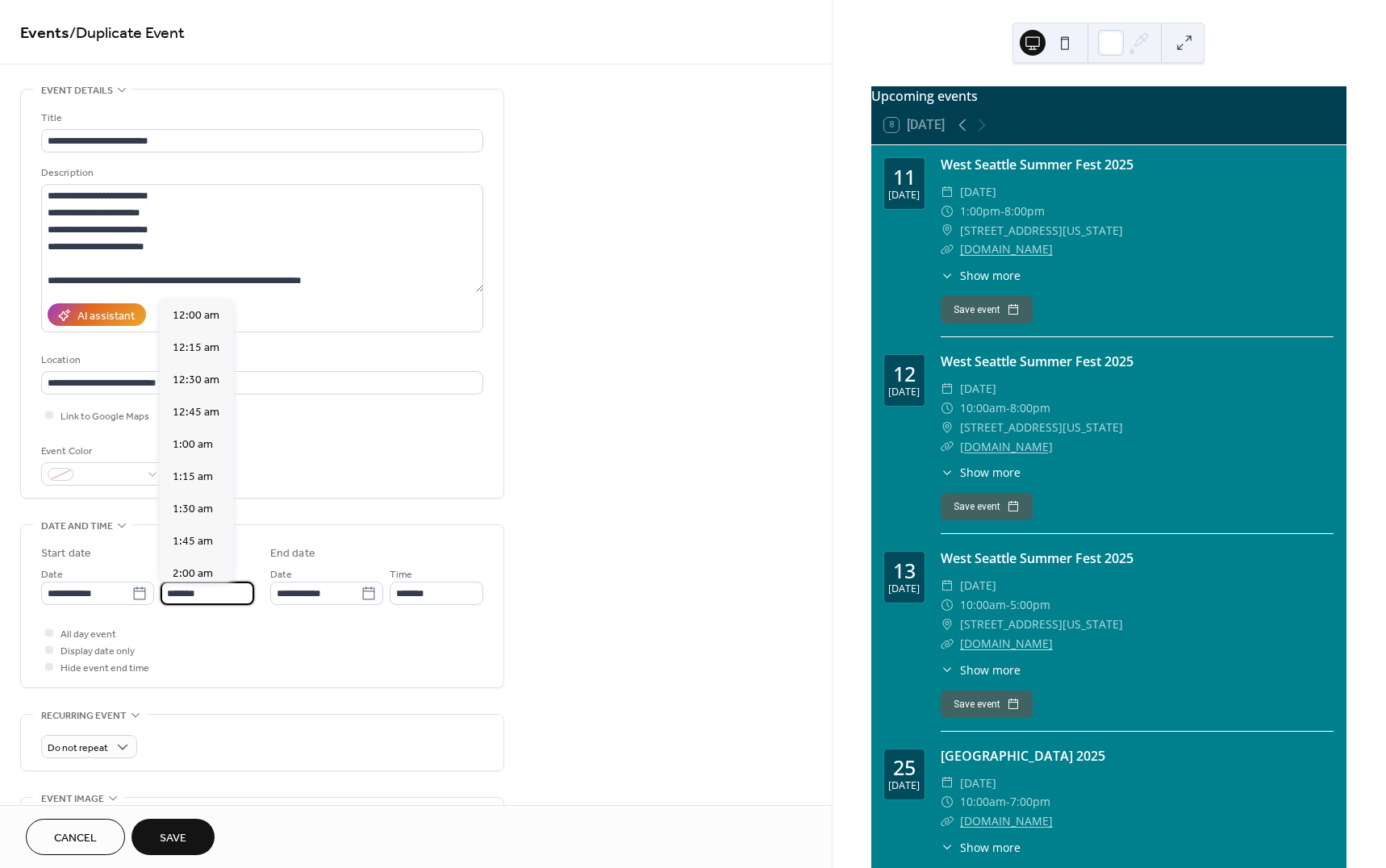 scroll, scrollTop: 1176, scrollLeft: 0, axis: vertical 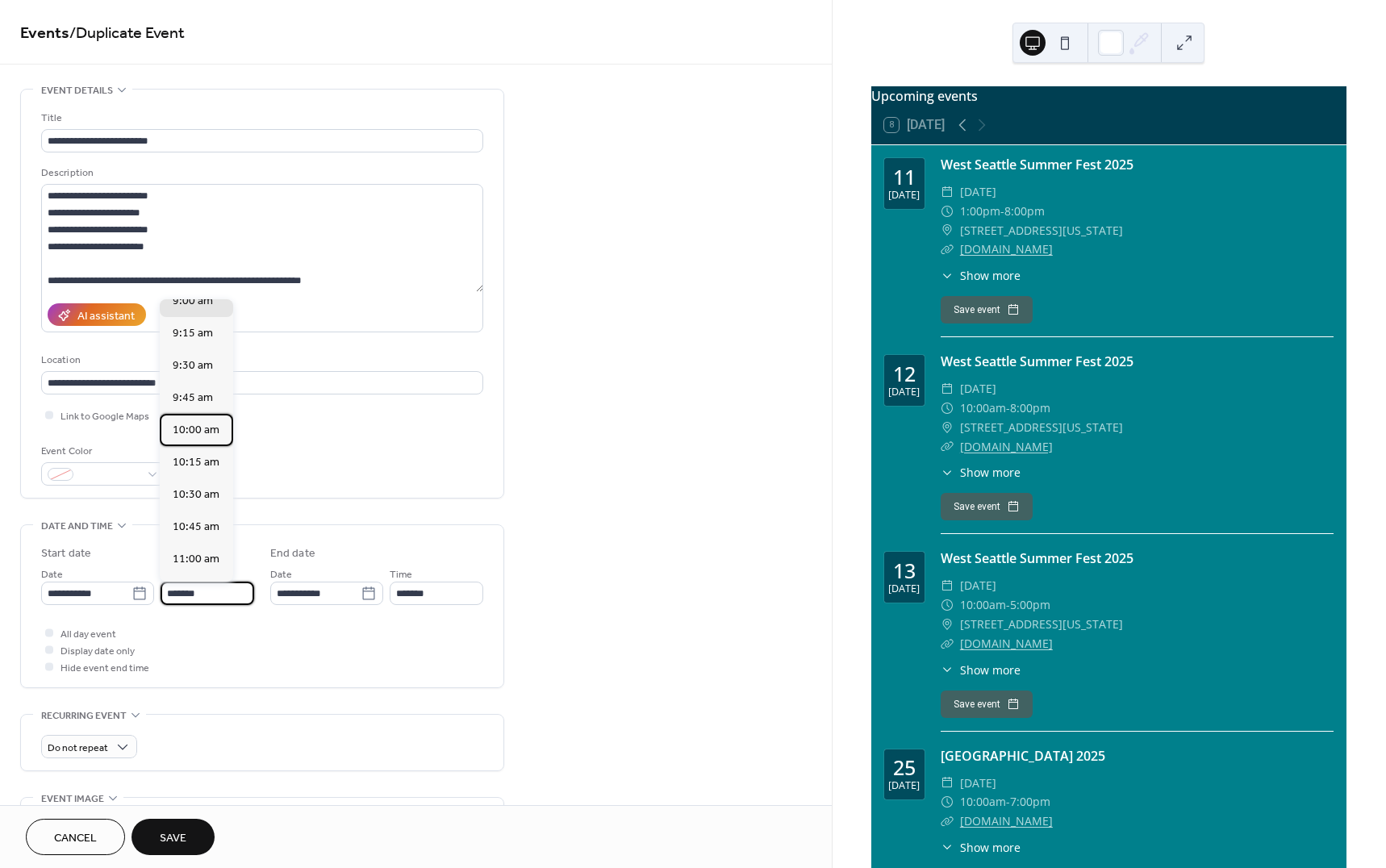 click on "10:00 am" at bounding box center (196, 430) 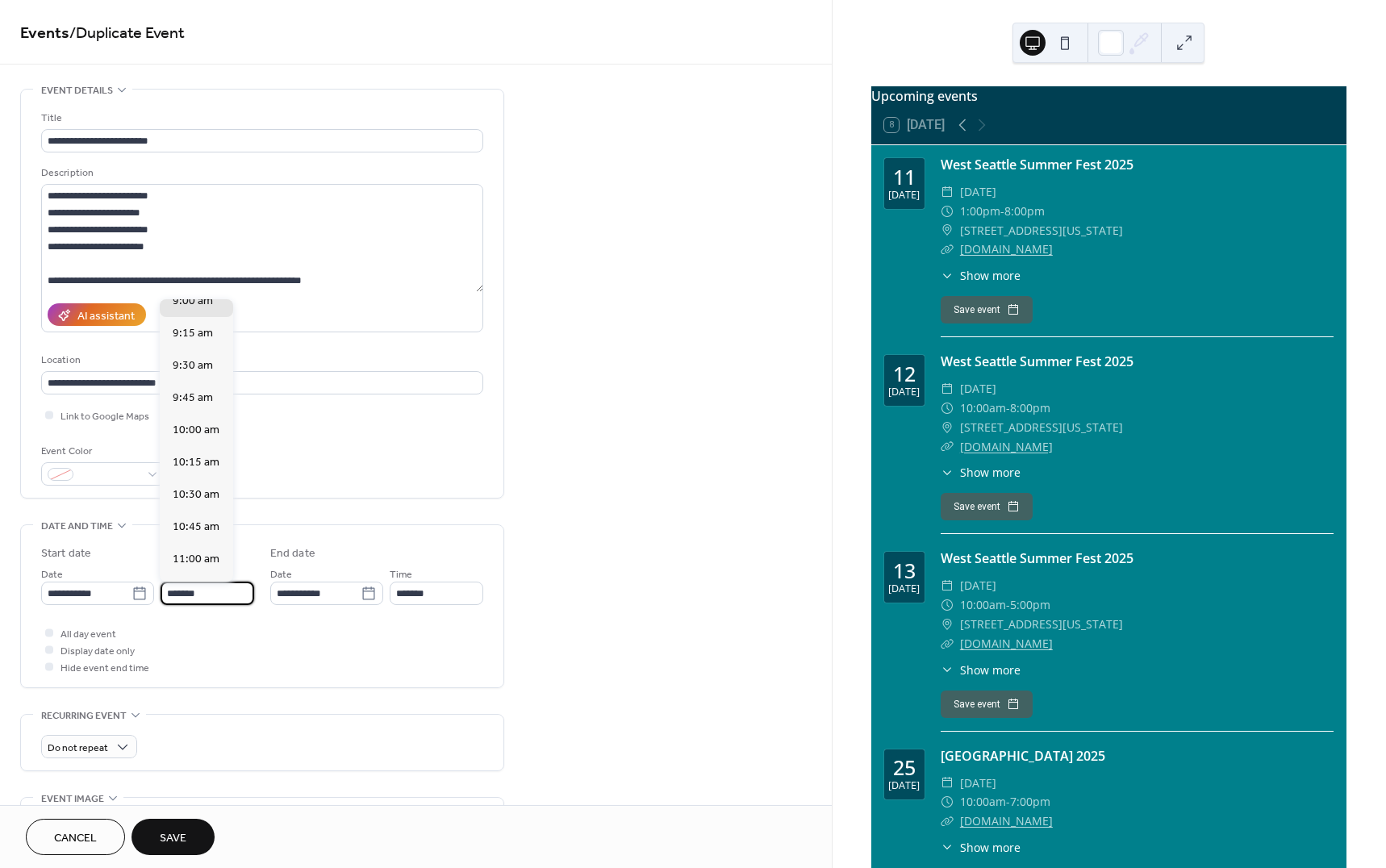 type on "********" 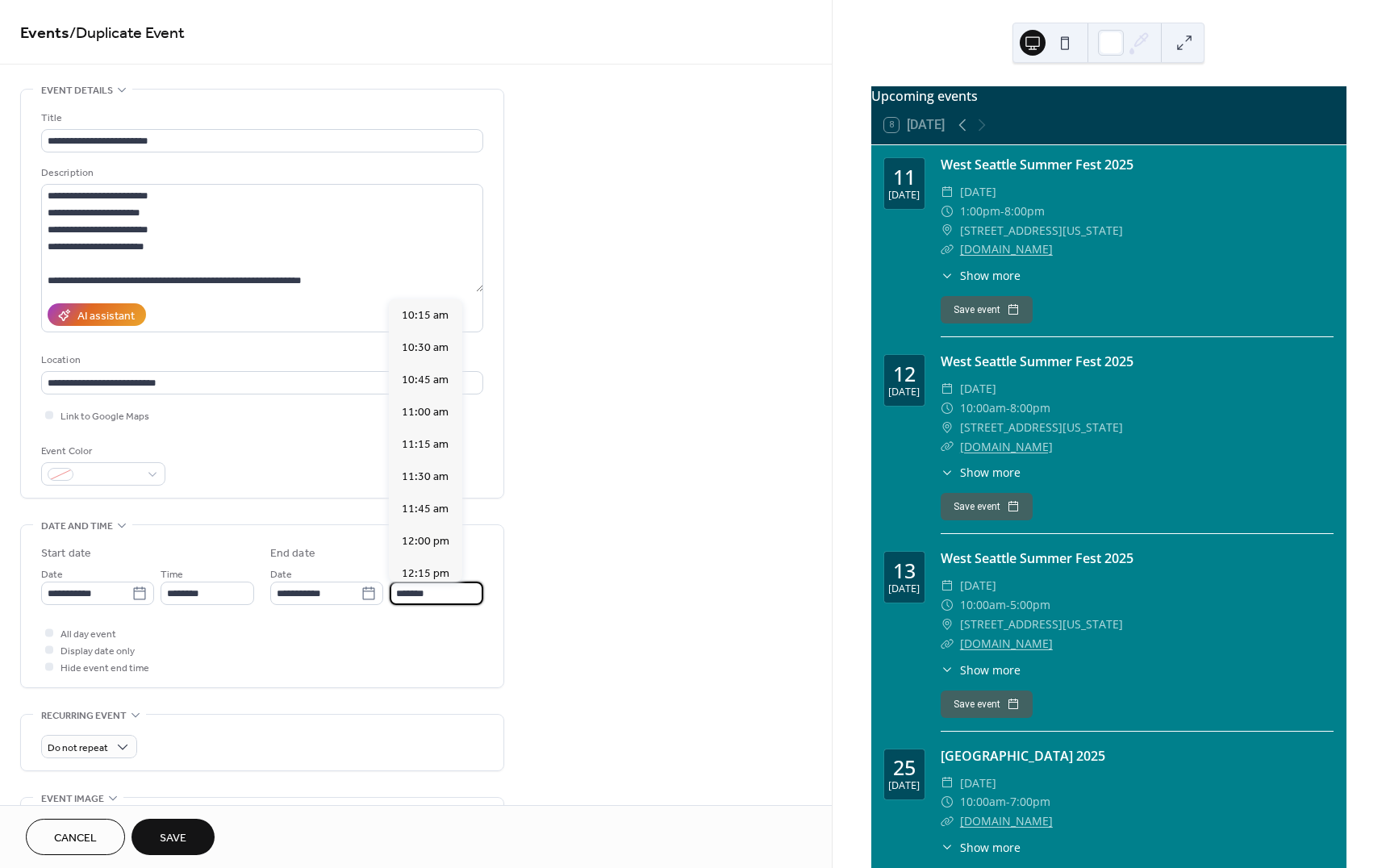 click on "*******" at bounding box center [436, 593] 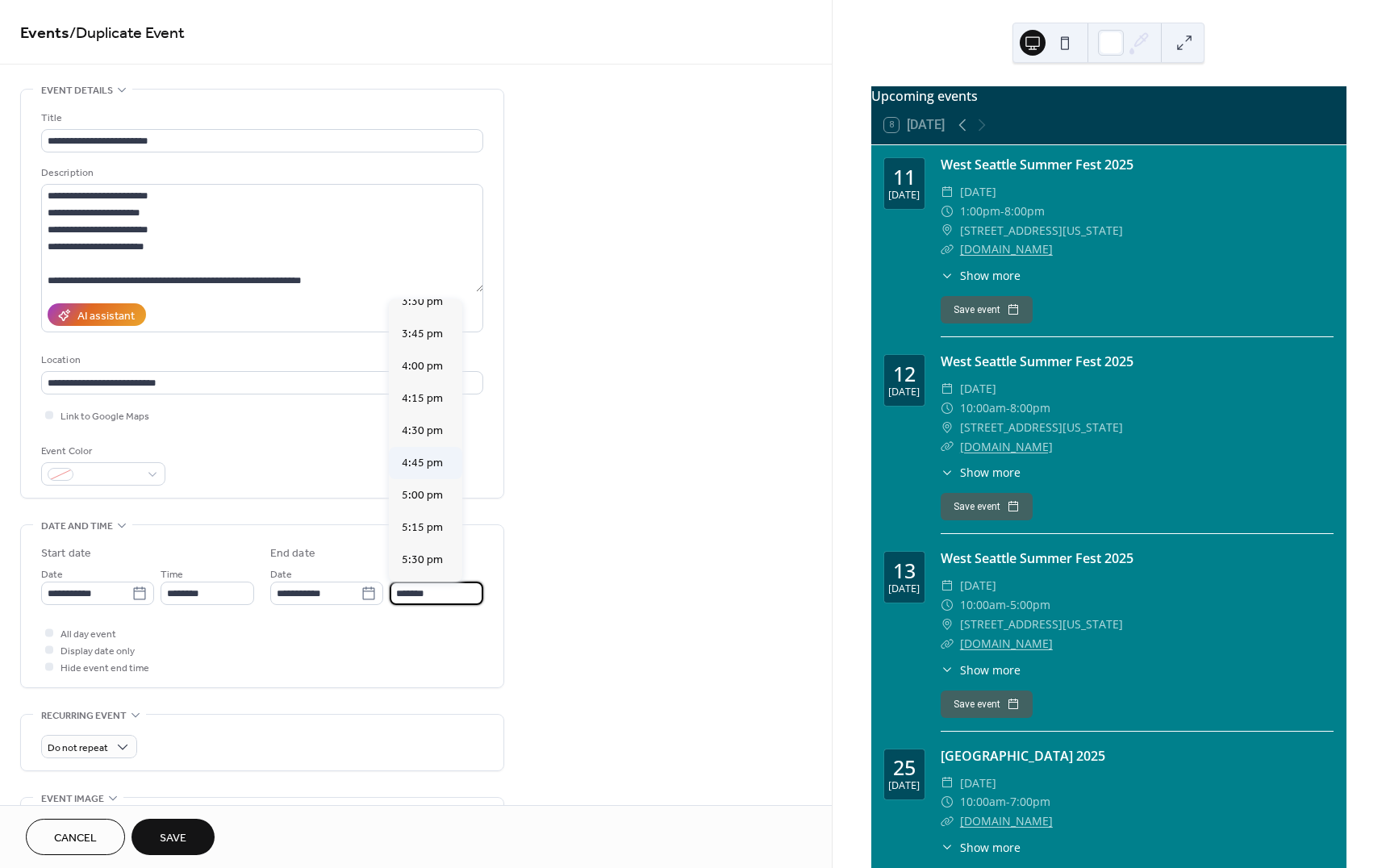 scroll, scrollTop: 678, scrollLeft: 0, axis: vertical 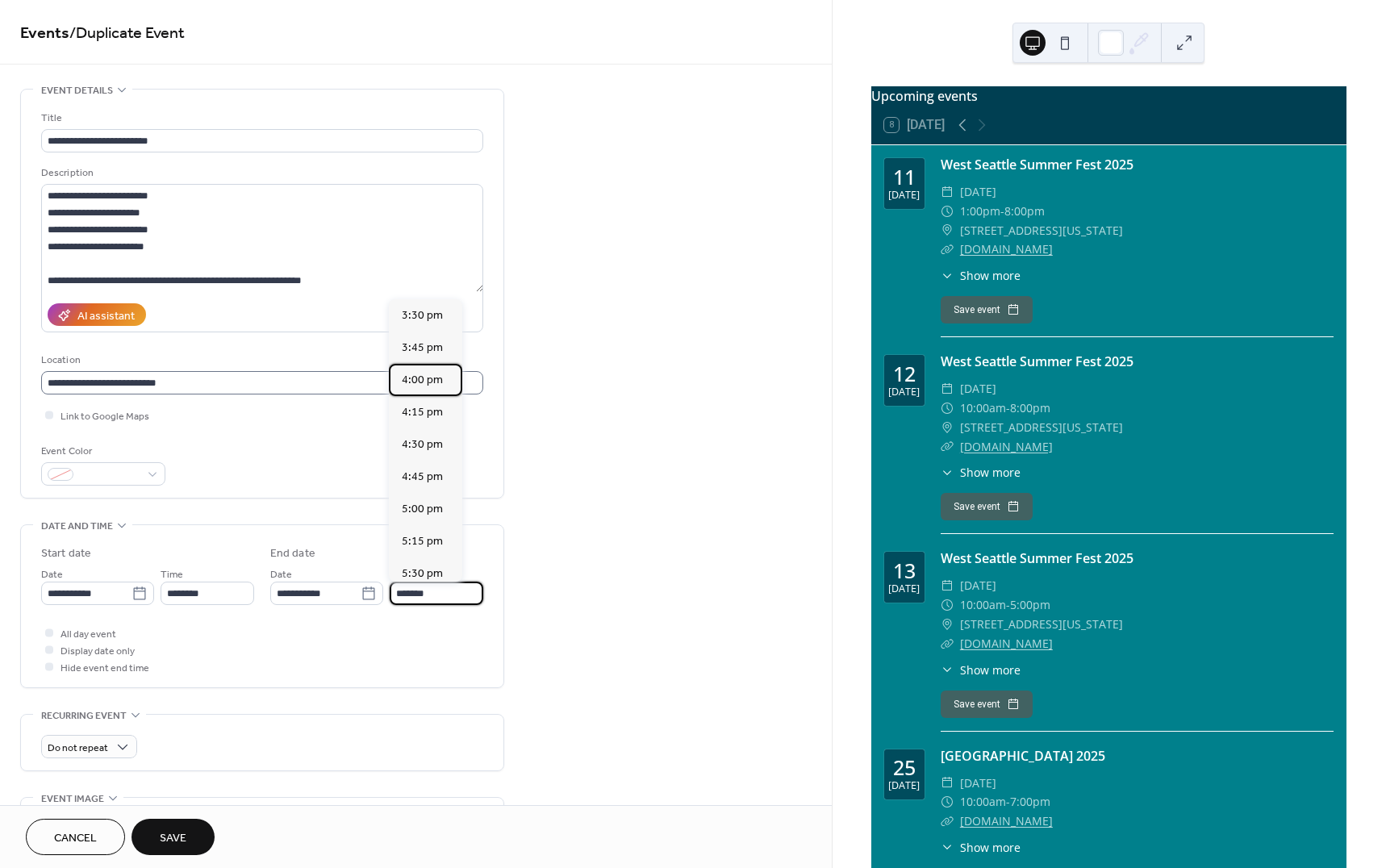 click on "4:00 pm" at bounding box center [422, 380] 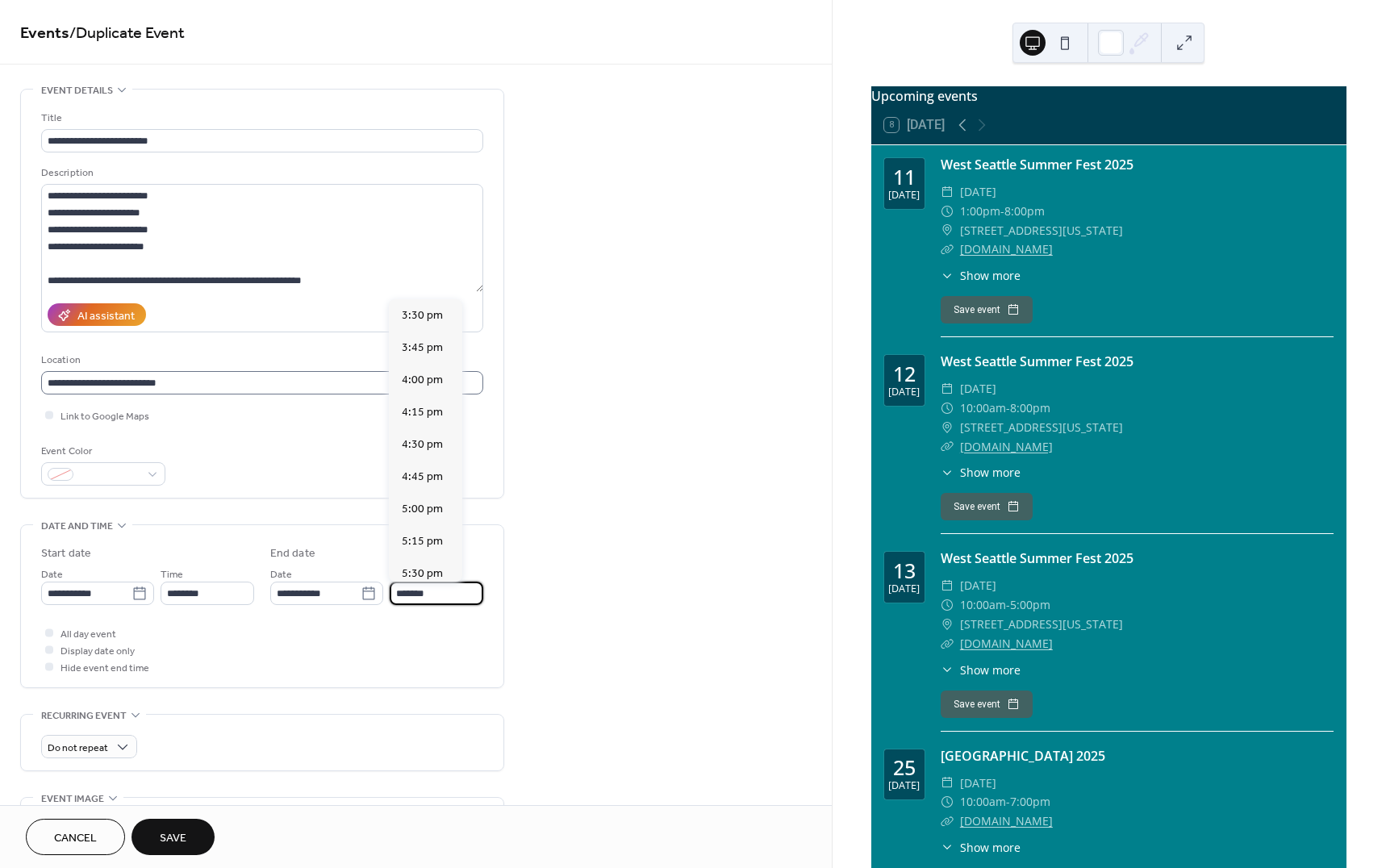 type on "*******" 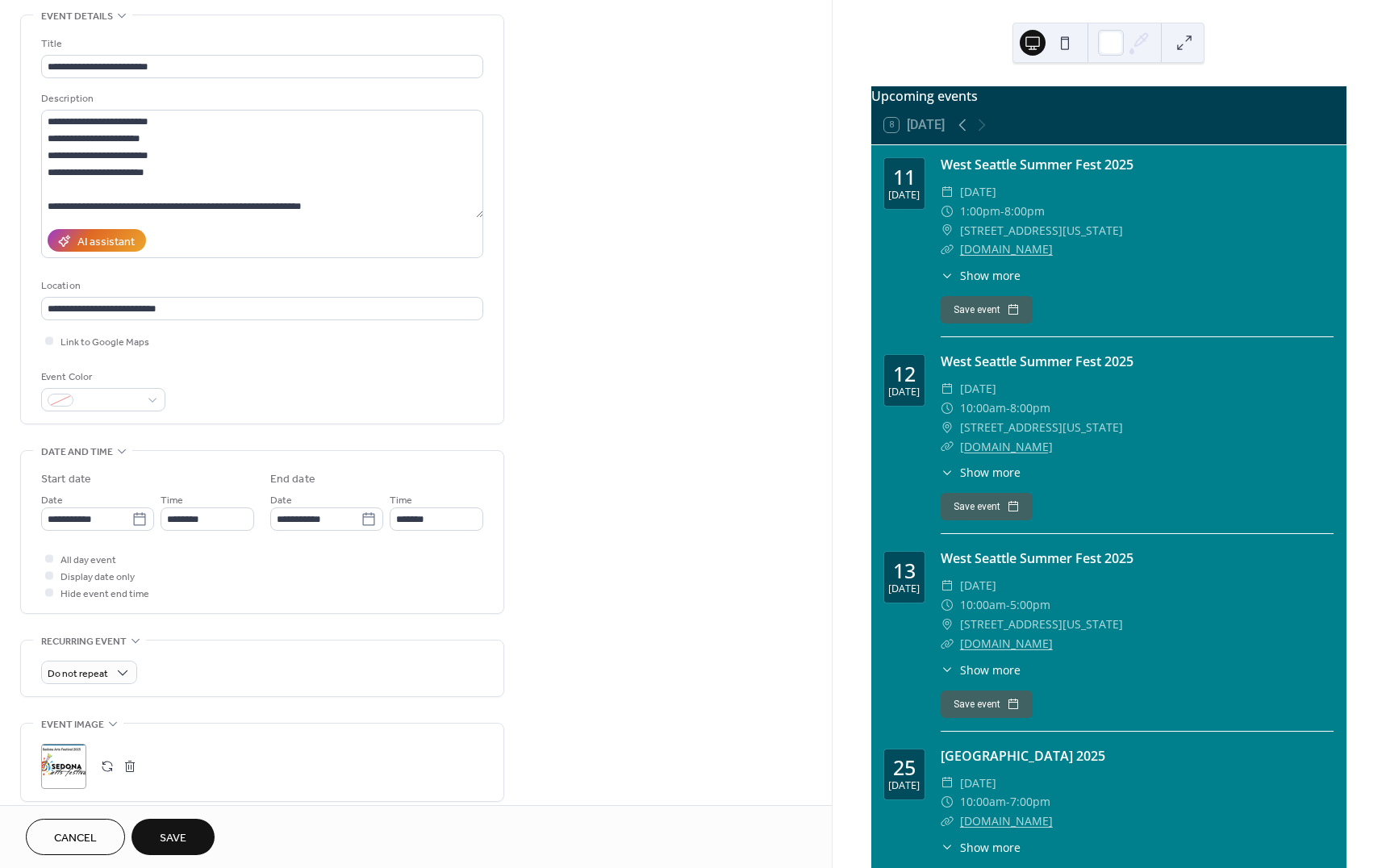 scroll, scrollTop: 82, scrollLeft: 0, axis: vertical 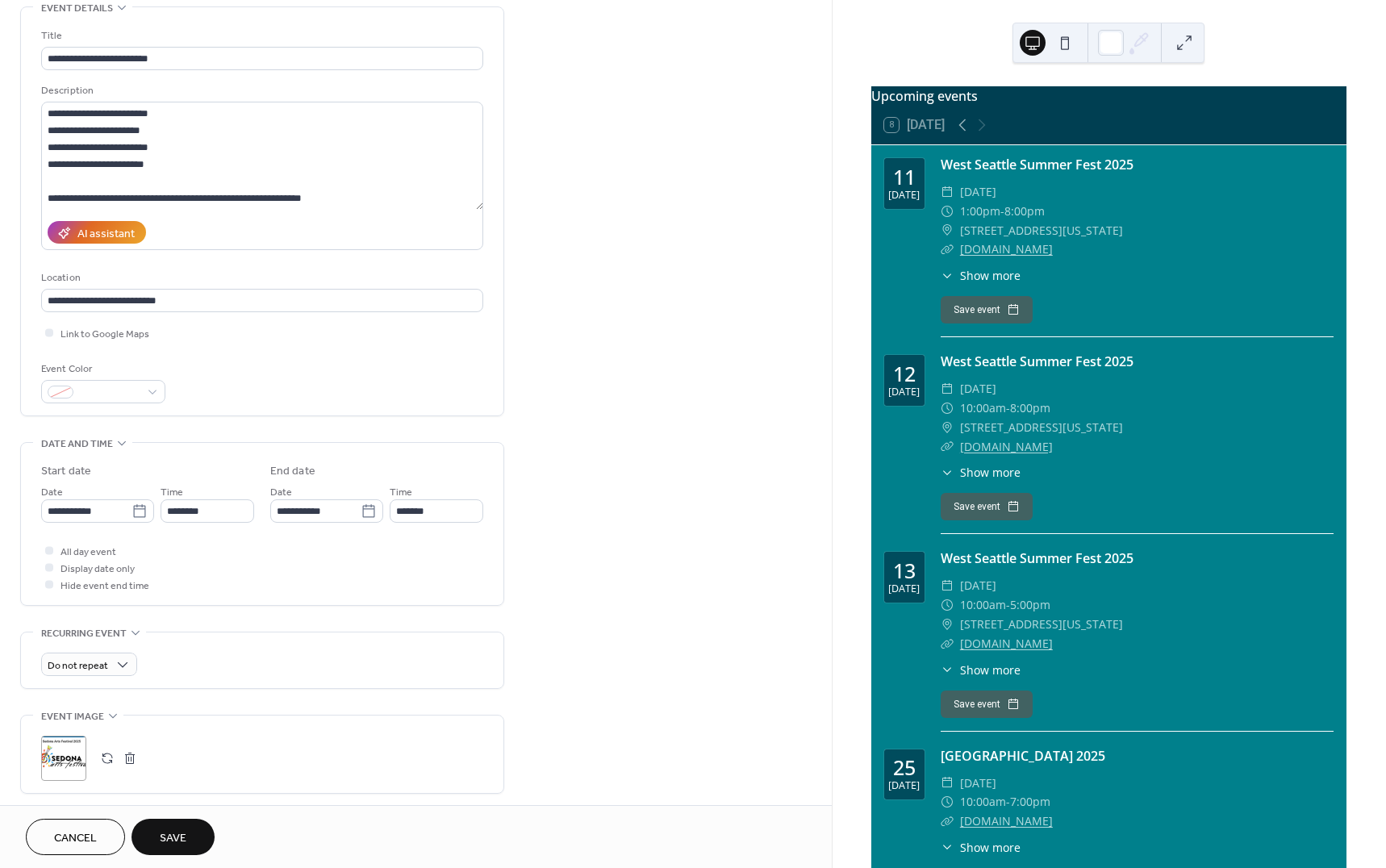 click on "Save" at bounding box center (173, 838) 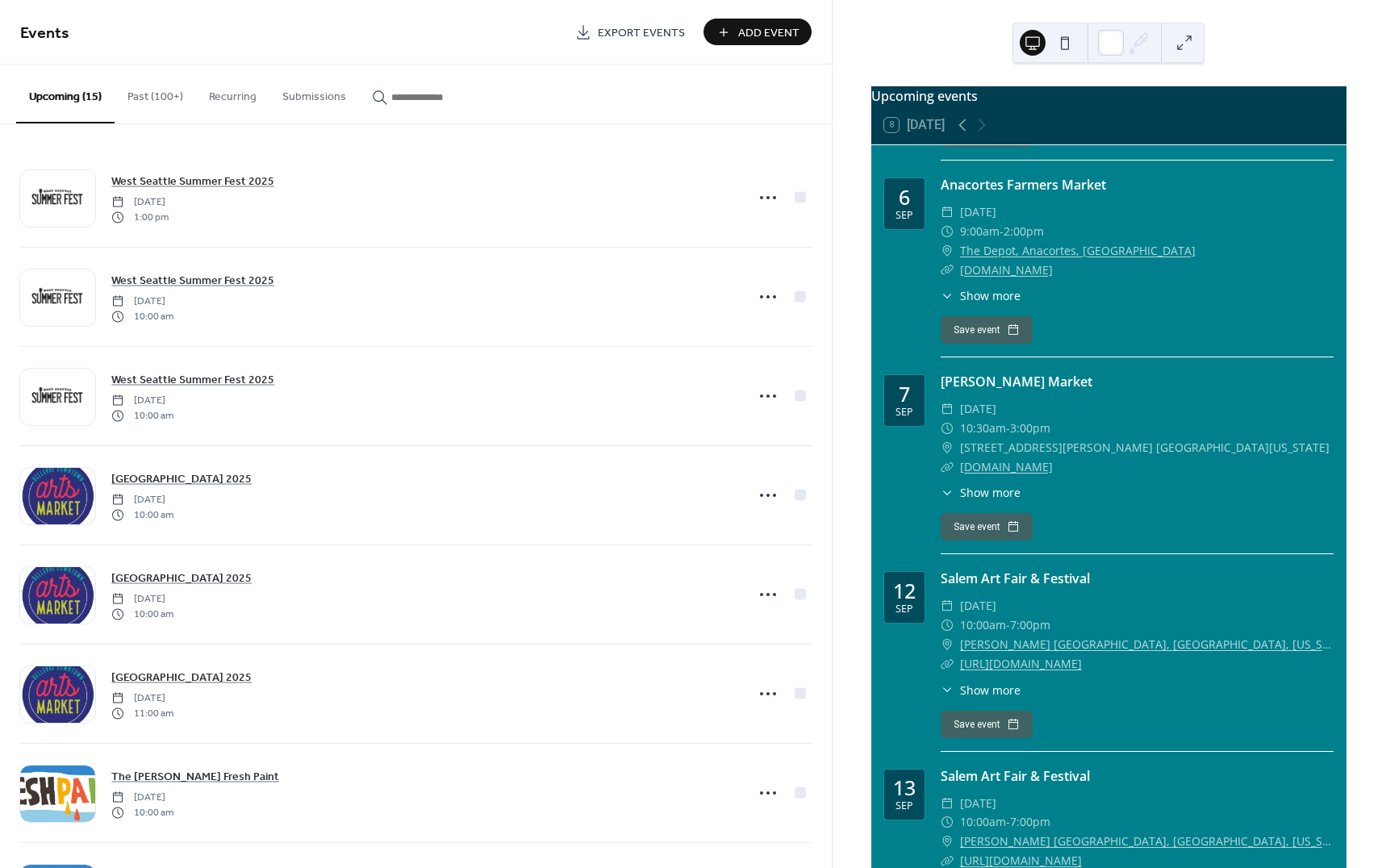 scroll, scrollTop: 2067, scrollLeft: 0, axis: vertical 